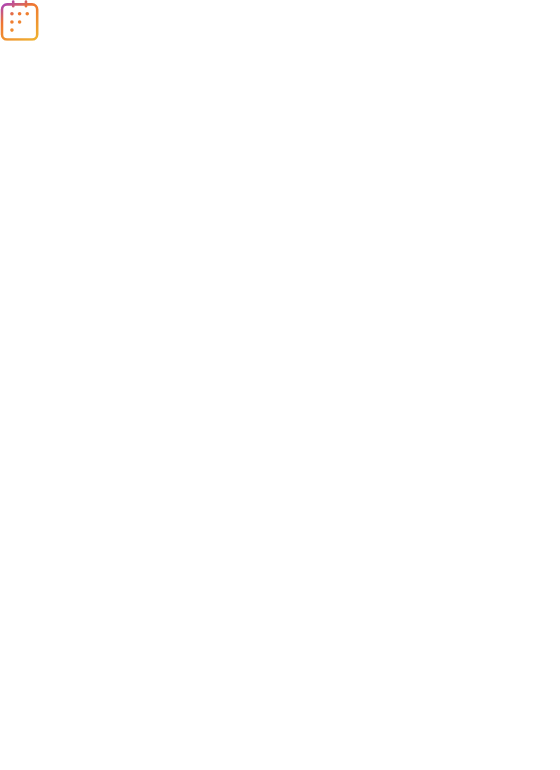 scroll, scrollTop: 0, scrollLeft: 0, axis: both 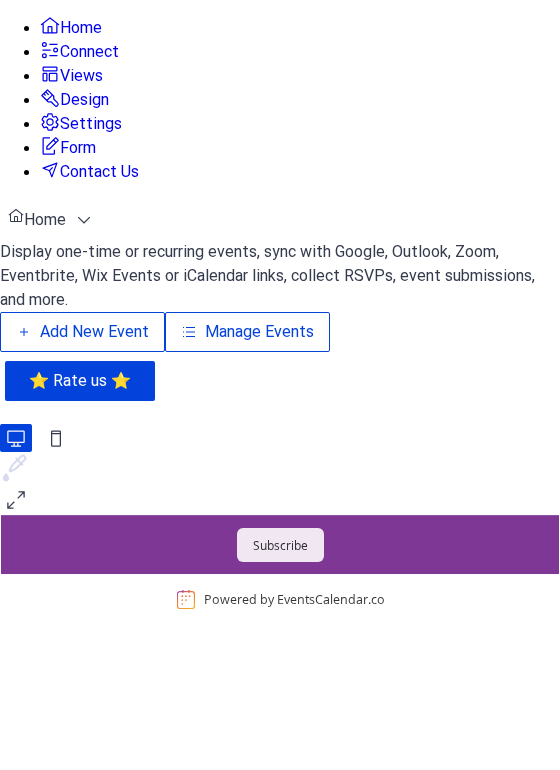 click on "Manage Events" at bounding box center [259, 332] 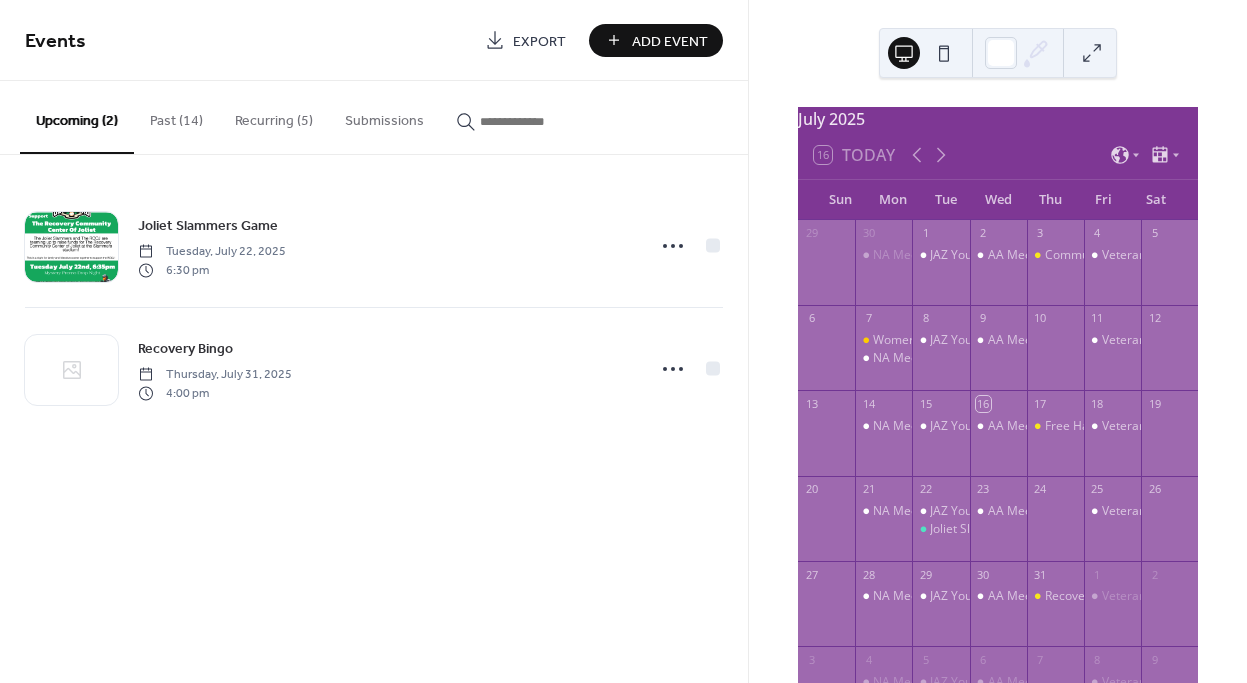 scroll, scrollTop: 0, scrollLeft: 0, axis: both 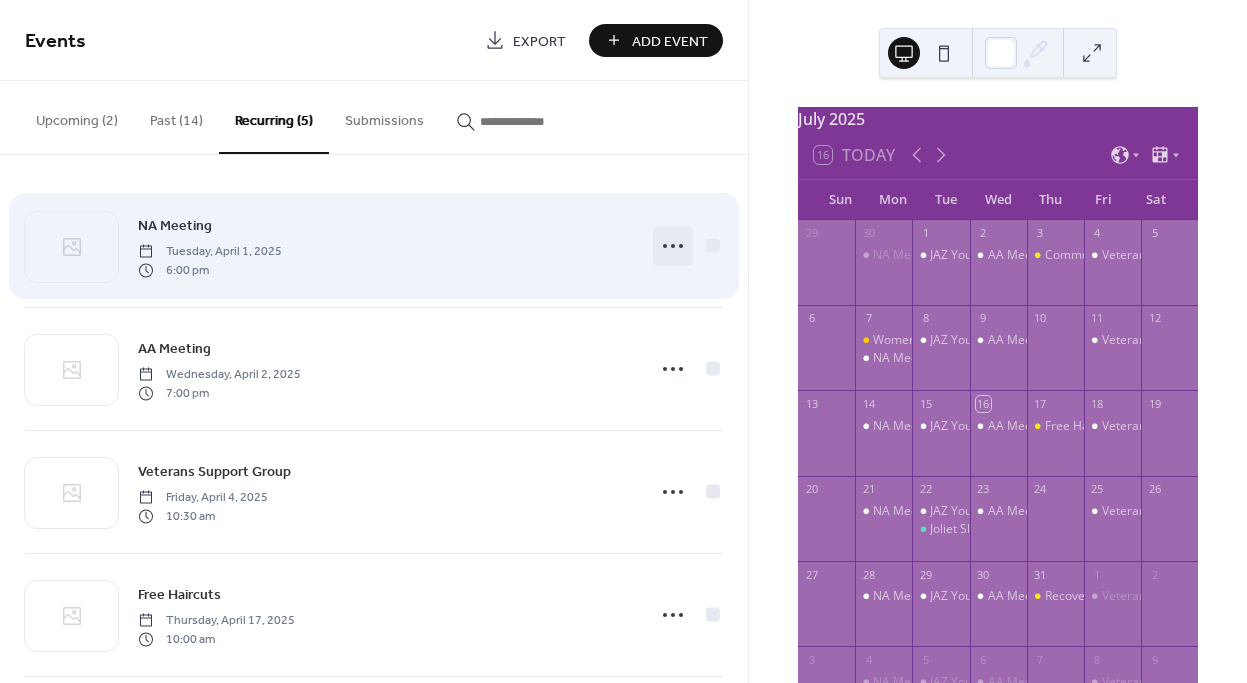 click 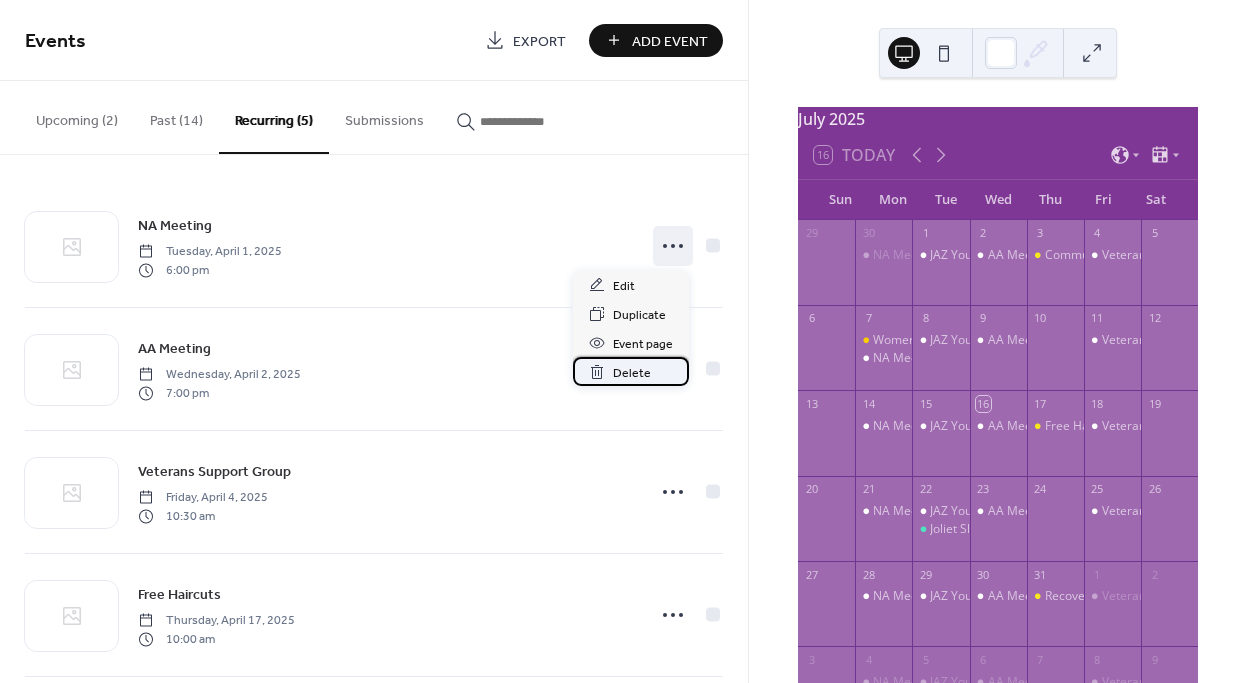 click on "Delete" at bounding box center (632, 373) 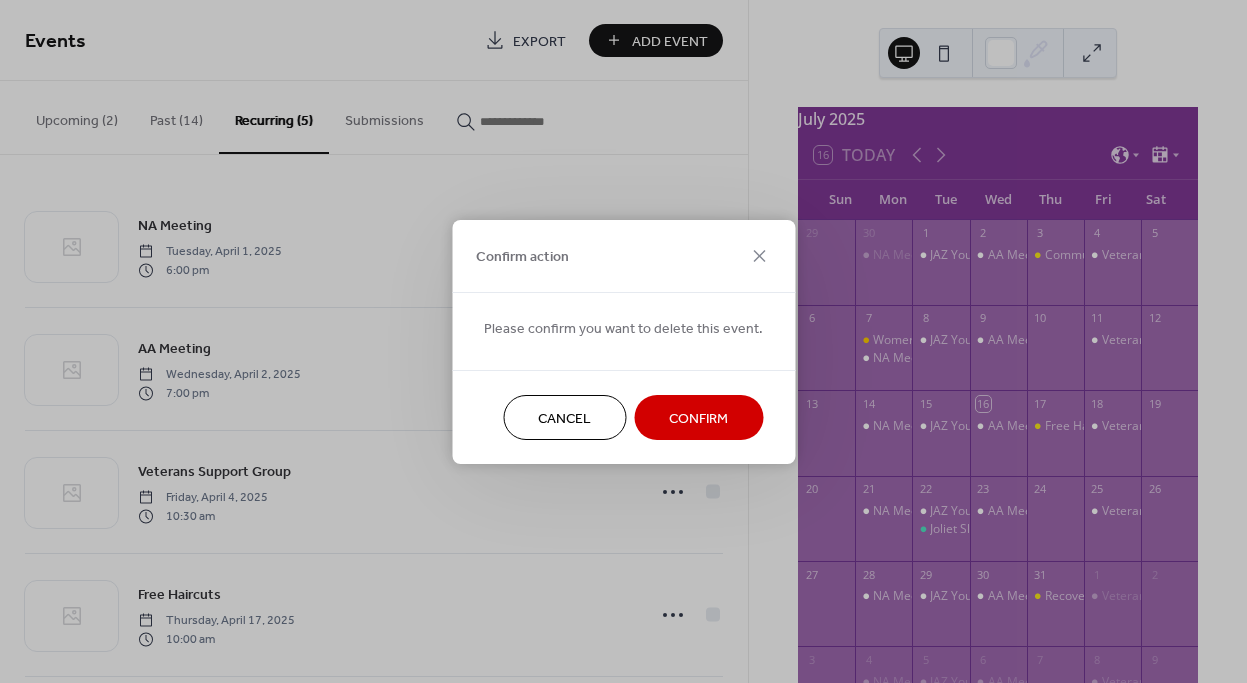 click on "Confirm" at bounding box center [698, 418] 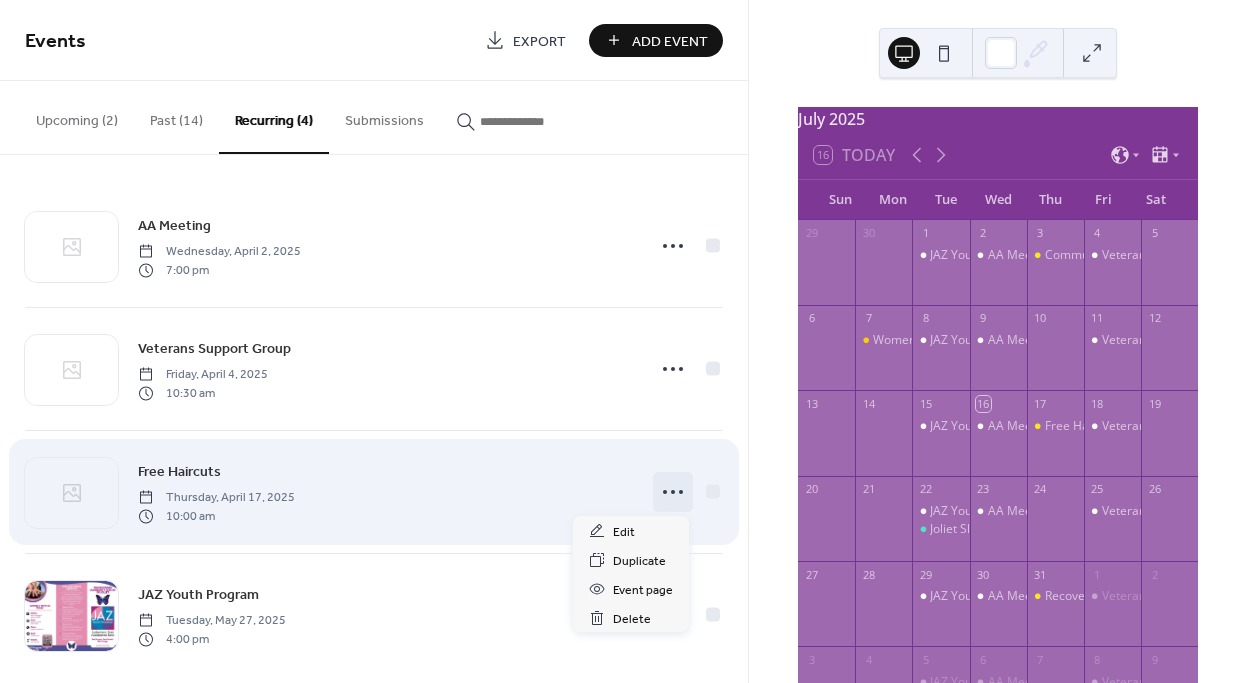 click 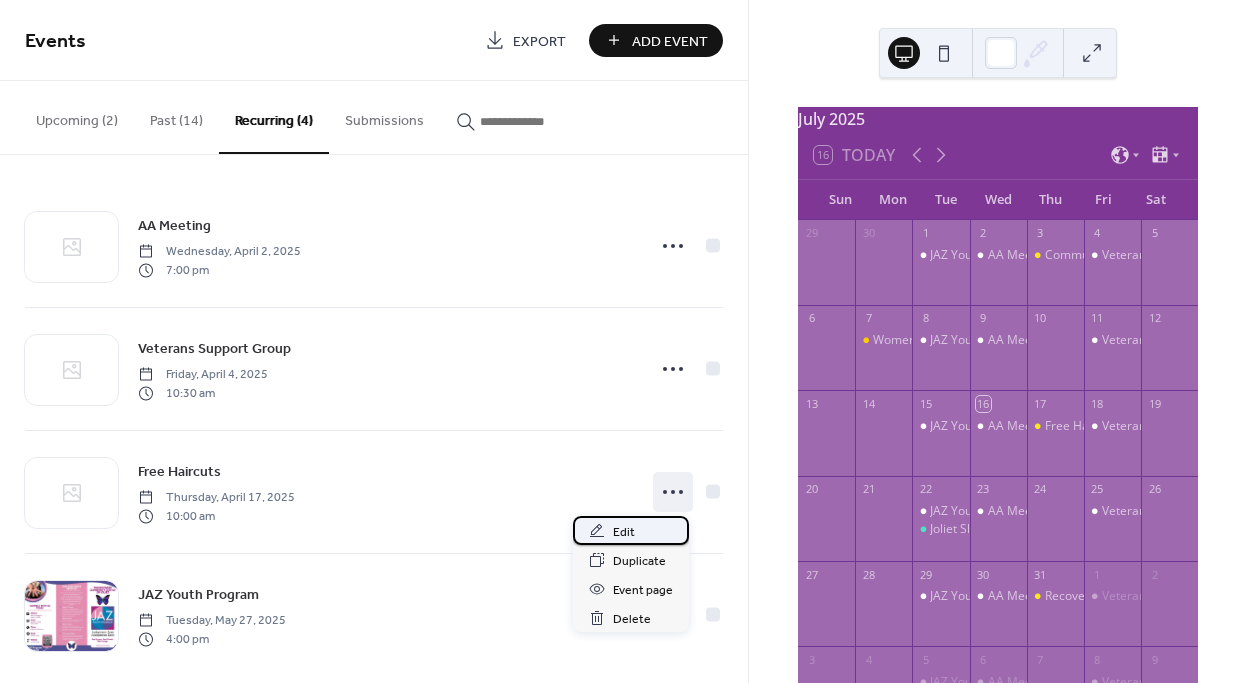 click on "Edit" at bounding box center (631, 530) 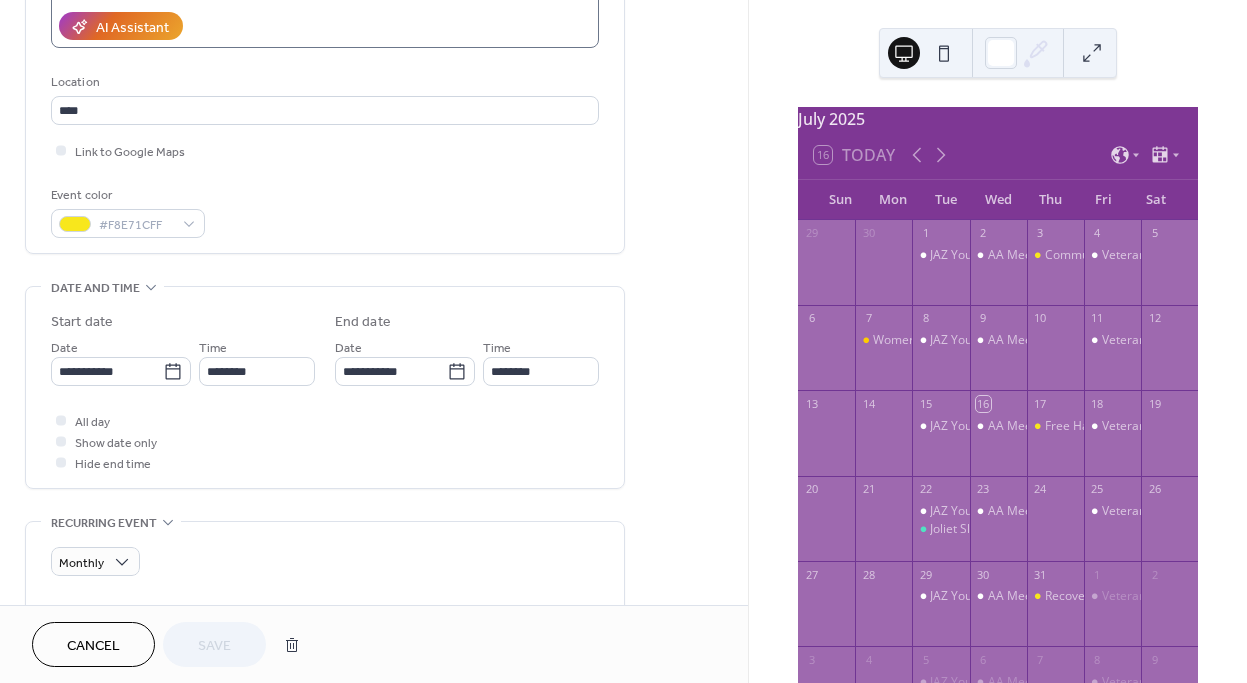 scroll, scrollTop: 366, scrollLeft: 0, axis: vertical 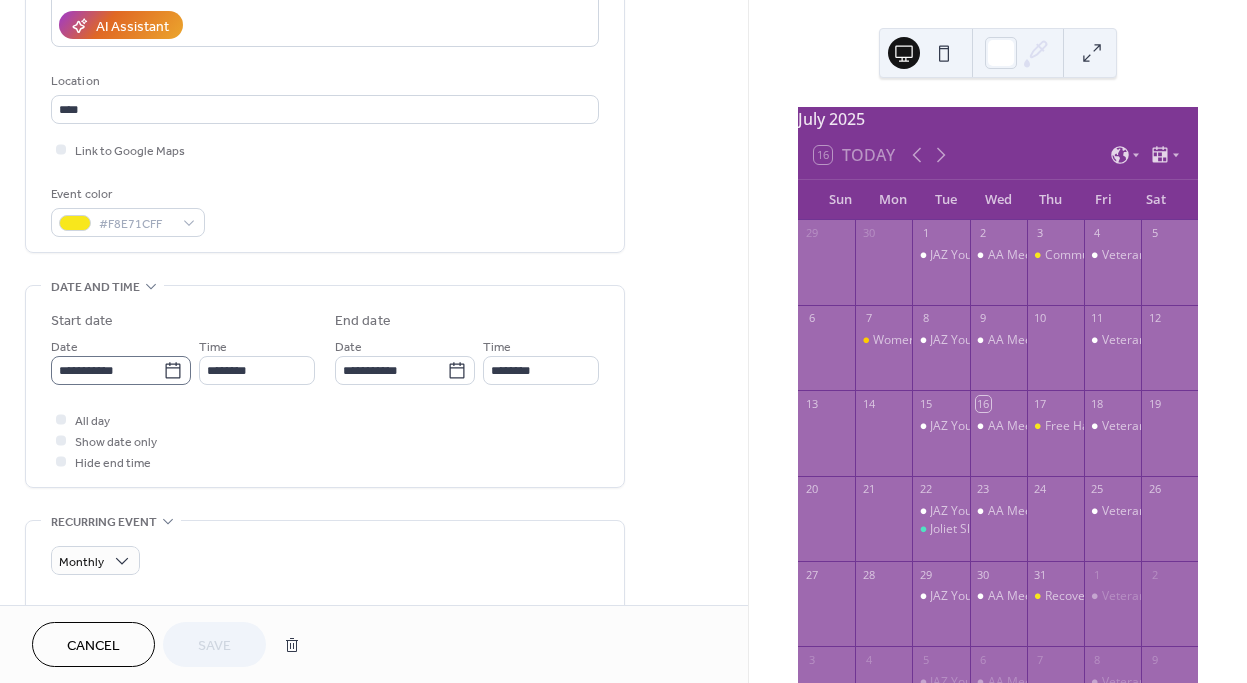 click 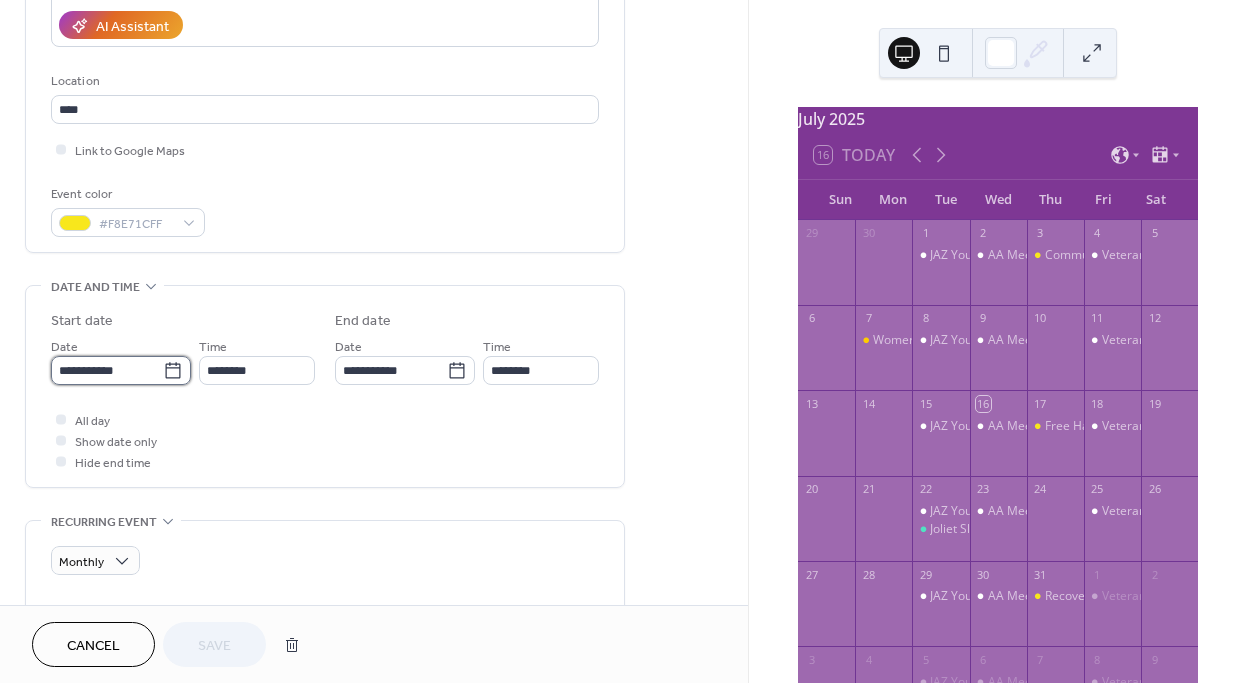 click on "**********" at bounding box center [107, 370] 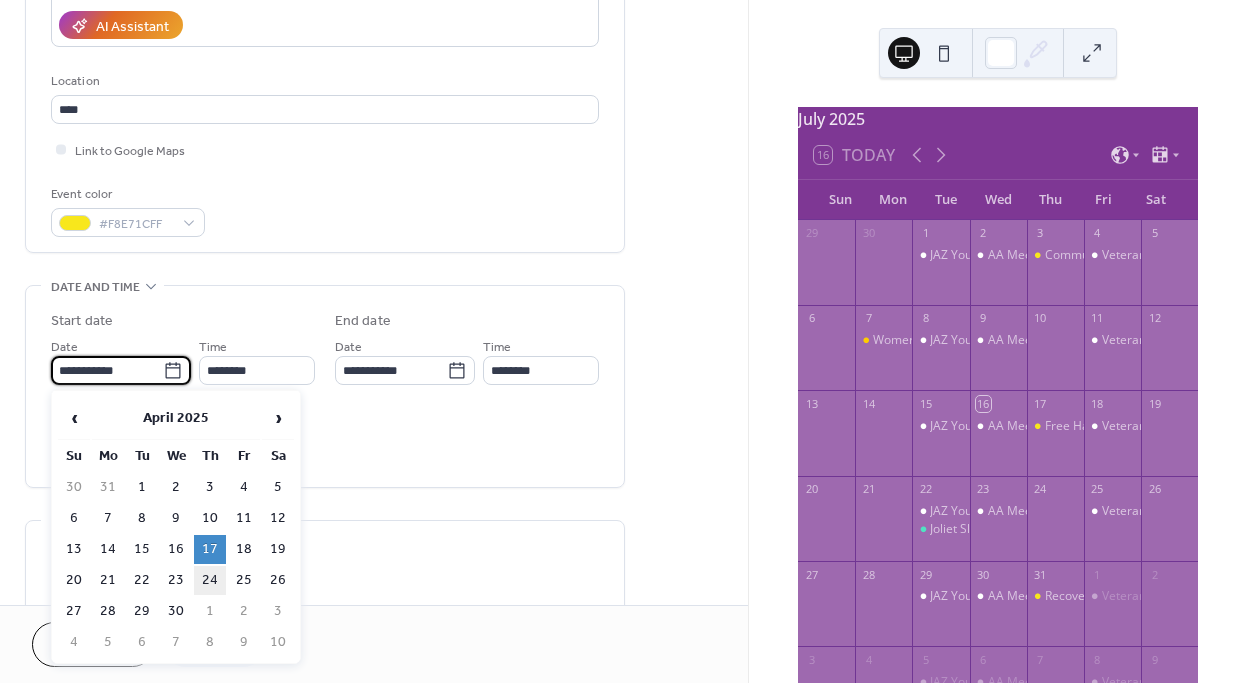 click on "24" at bounding box center (210, 580) 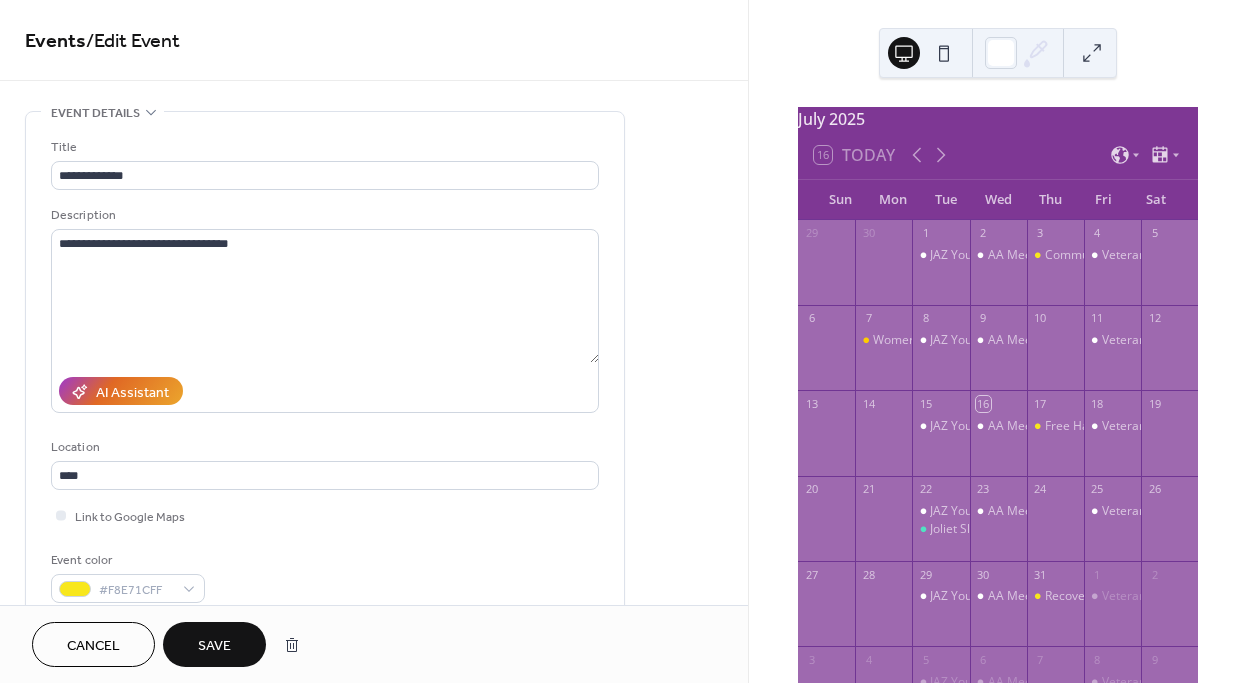 scroll, scrollTop: 1187, scrollLeft: 0, axis: vertical 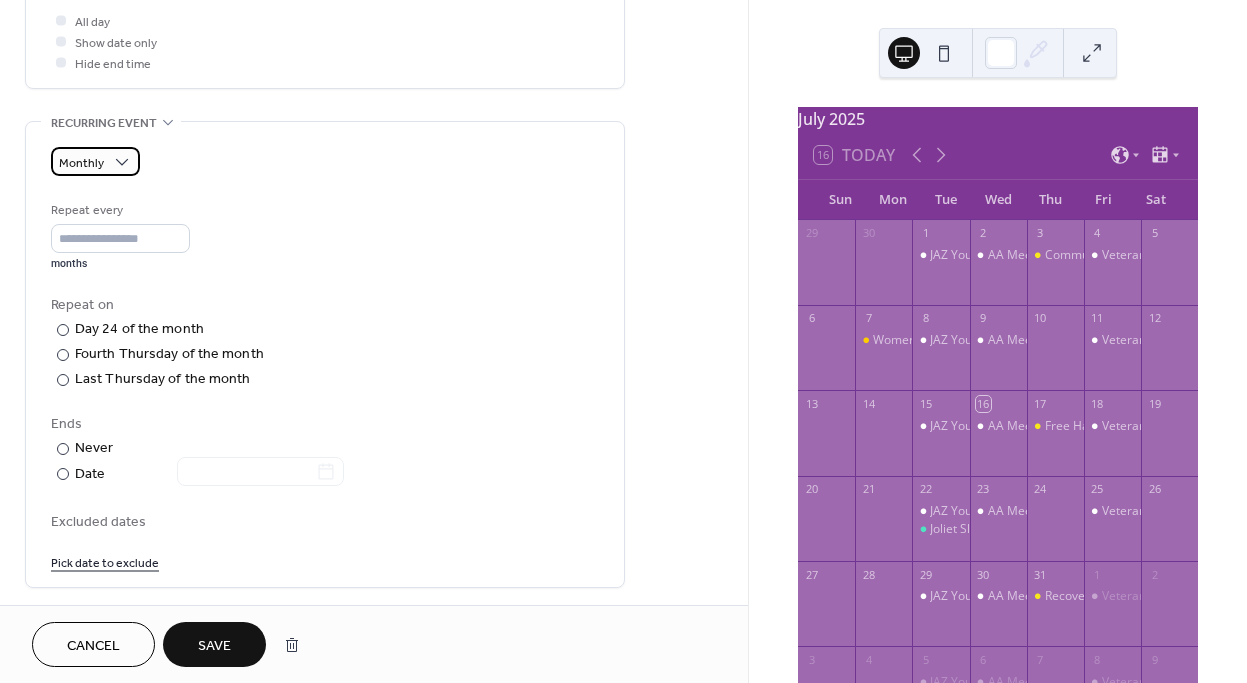 click on "Monthly" at bounding box center (95, 161) 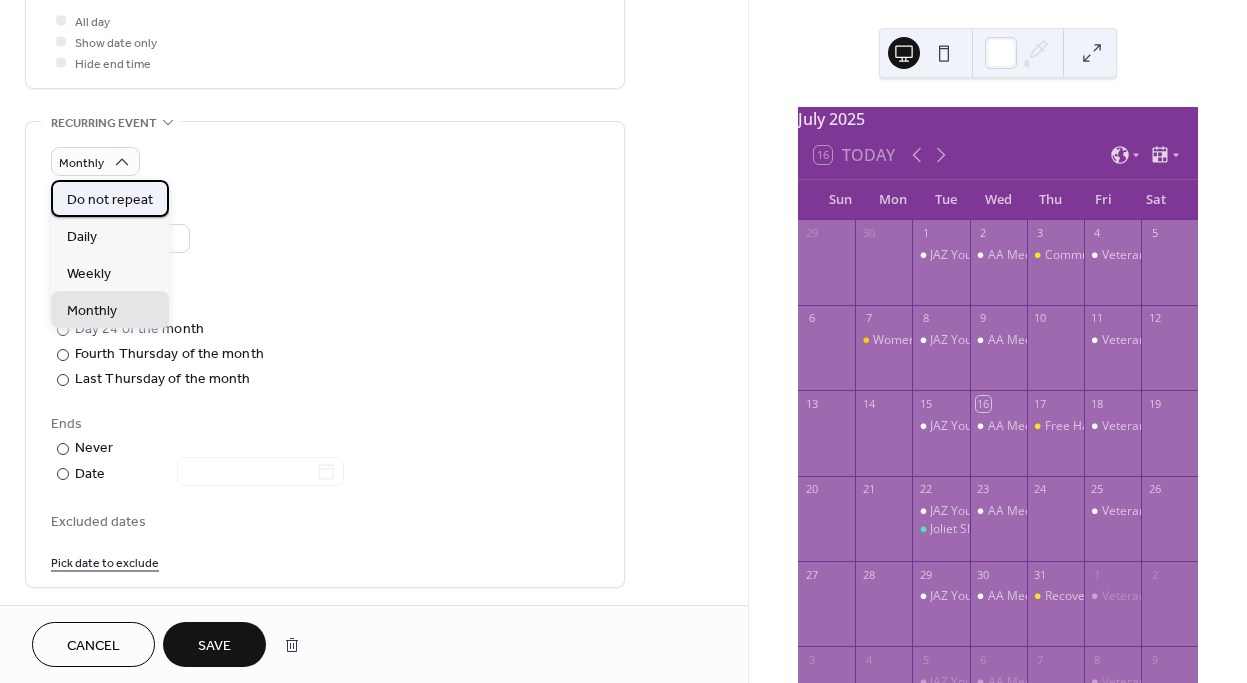 click on "Do not repeat" at bounding box center [110, 199] 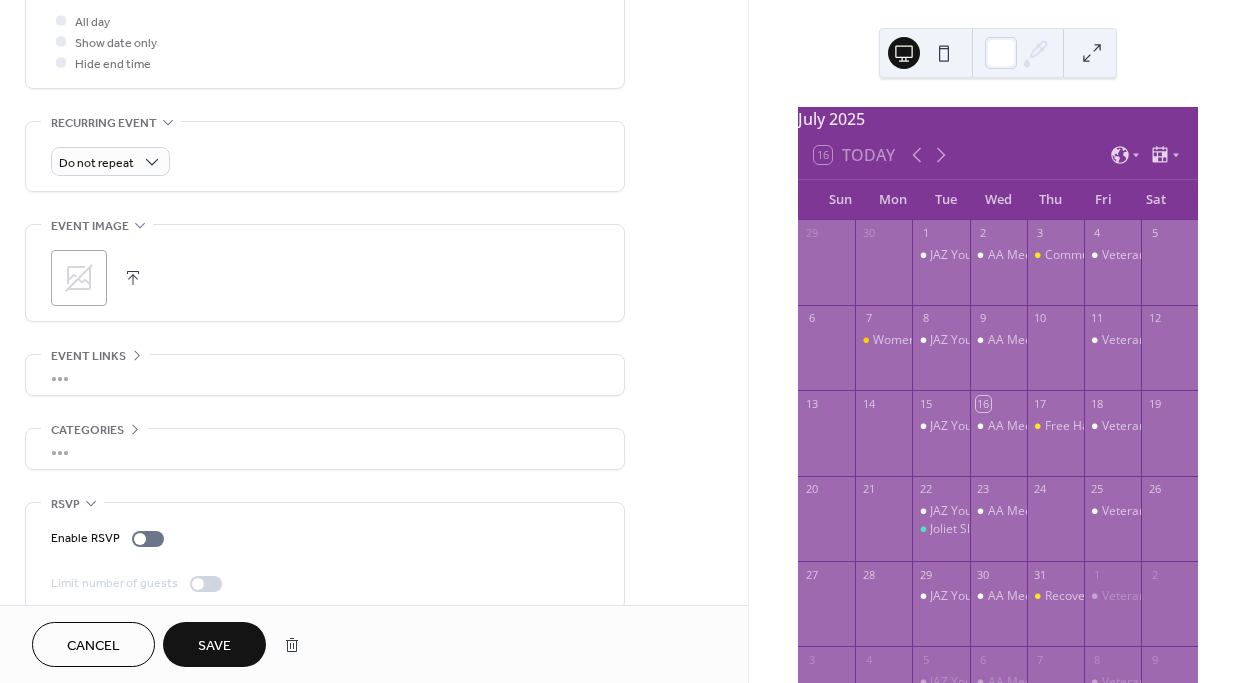 click on "Save" at bounding box center [214, 644] 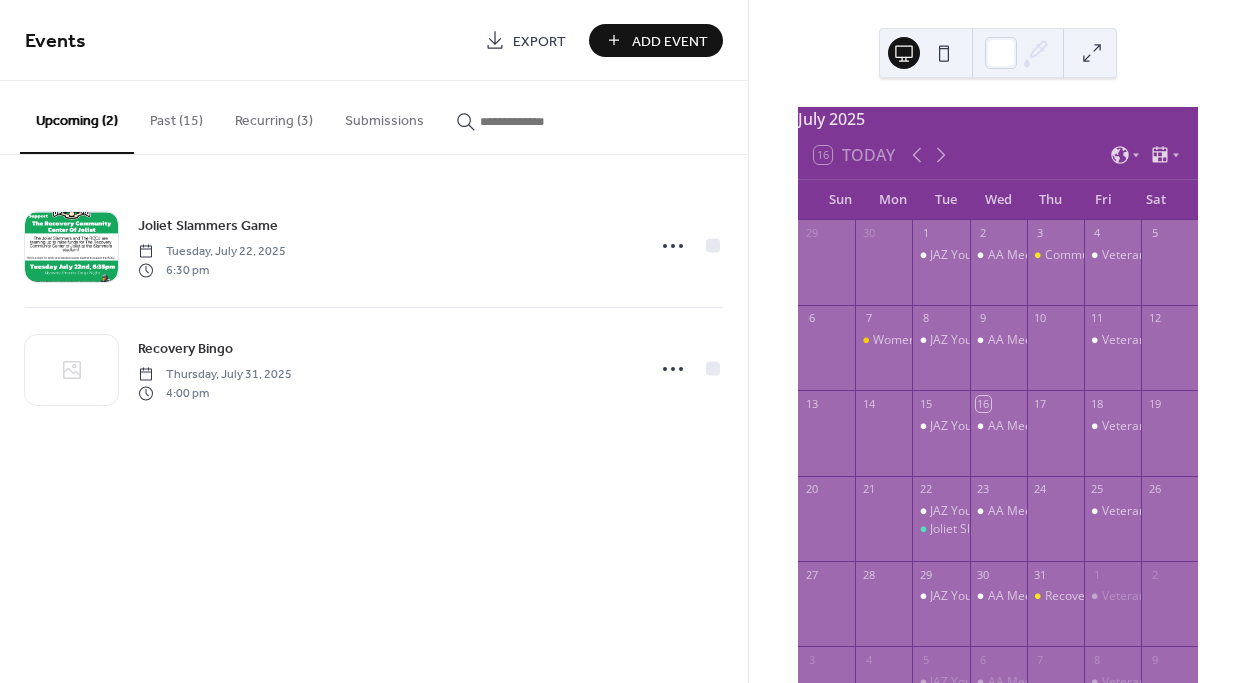 click on "Upcoming (2)" at bounding box center (77, 117) 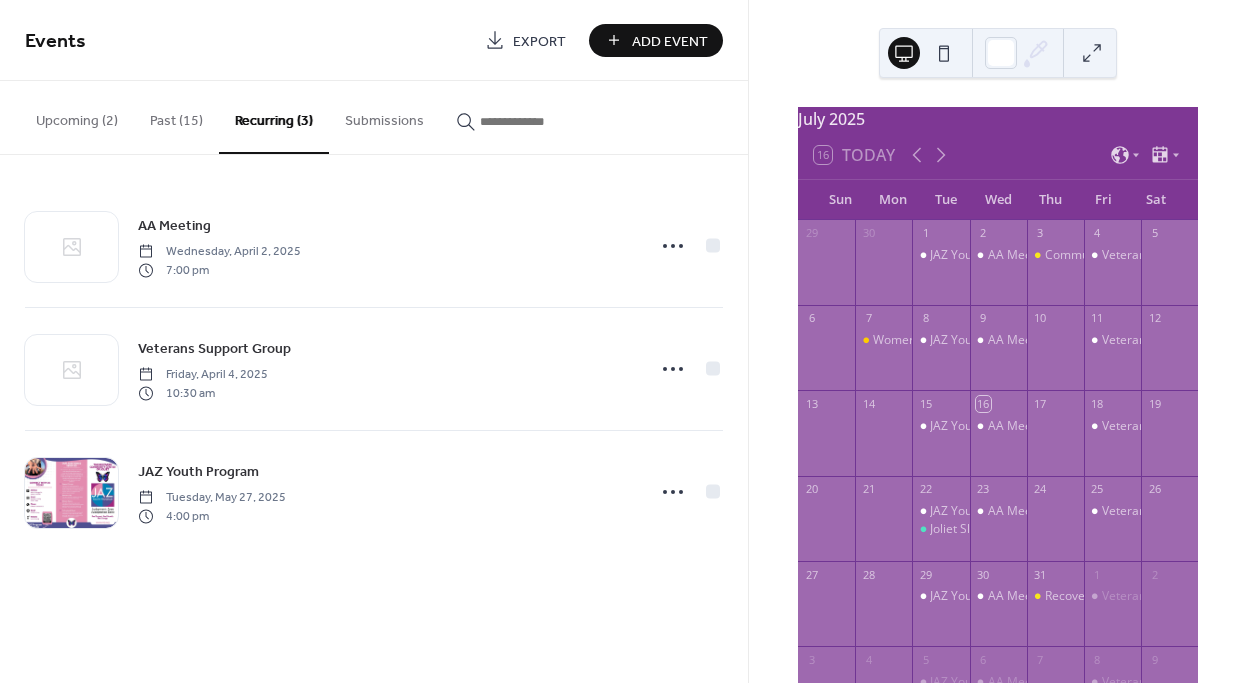 click on "Past (15)" at bounding box center (176, 116) 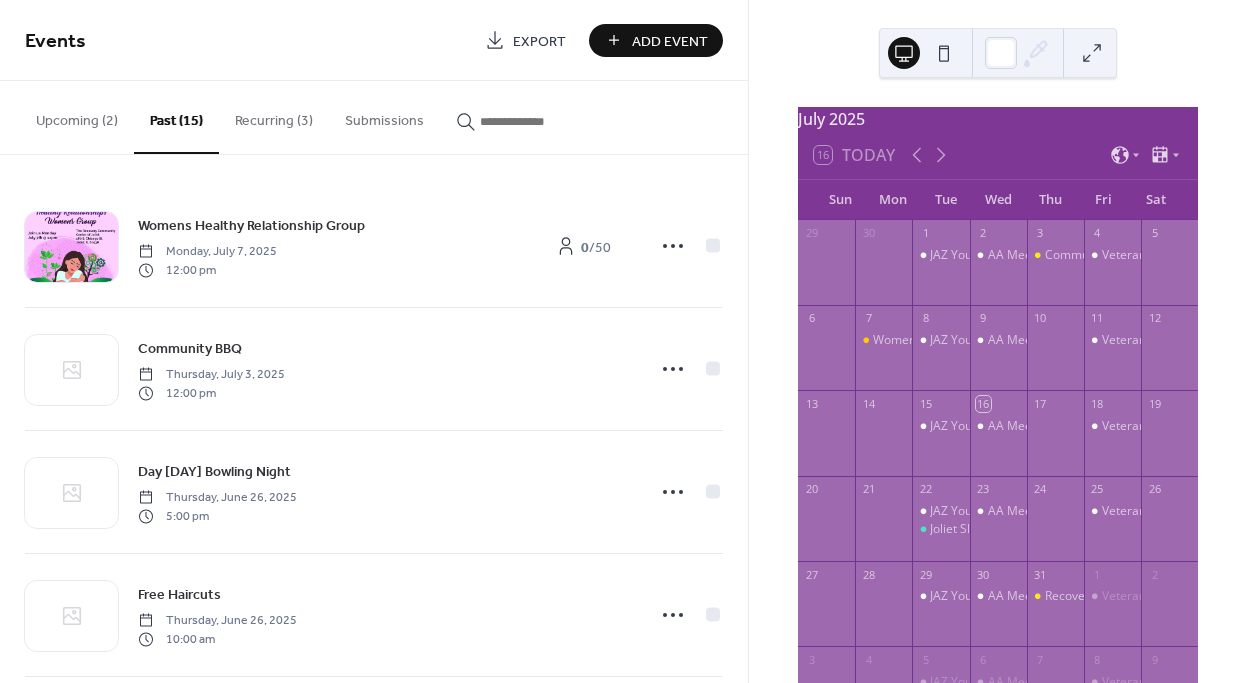 click on "Upcoming (2)" at bounding box center [77, 116] 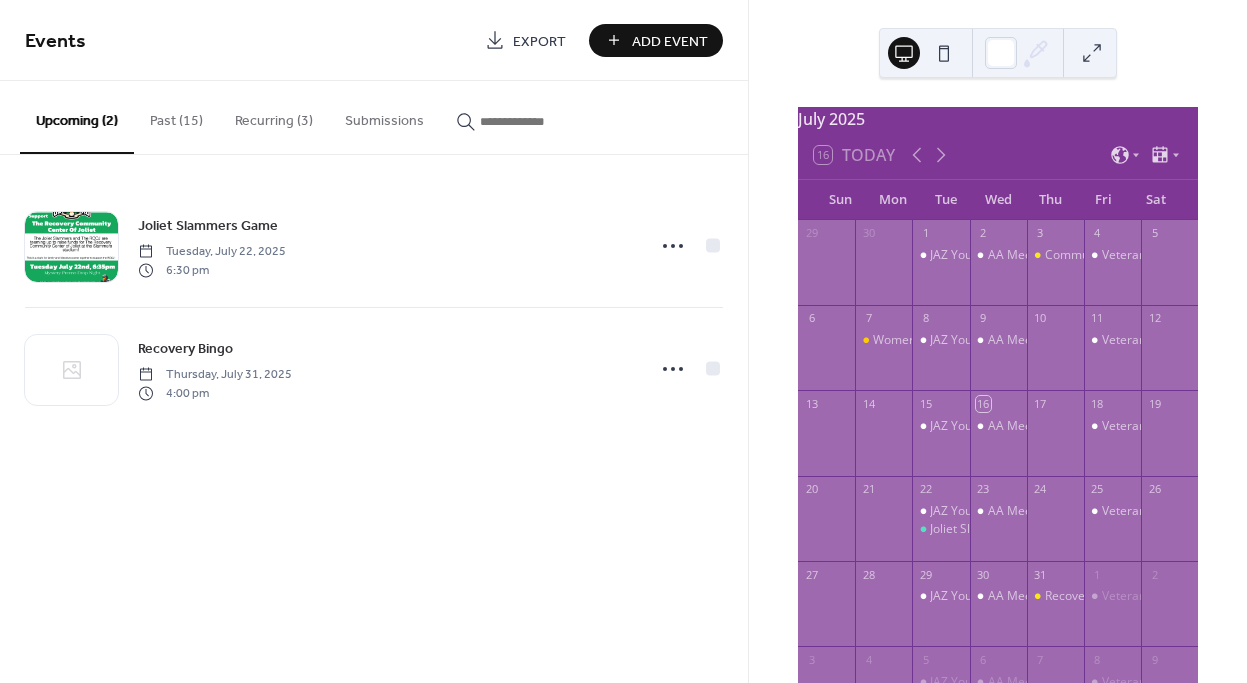 click on "Submissions" at bounding box center [384, 116] 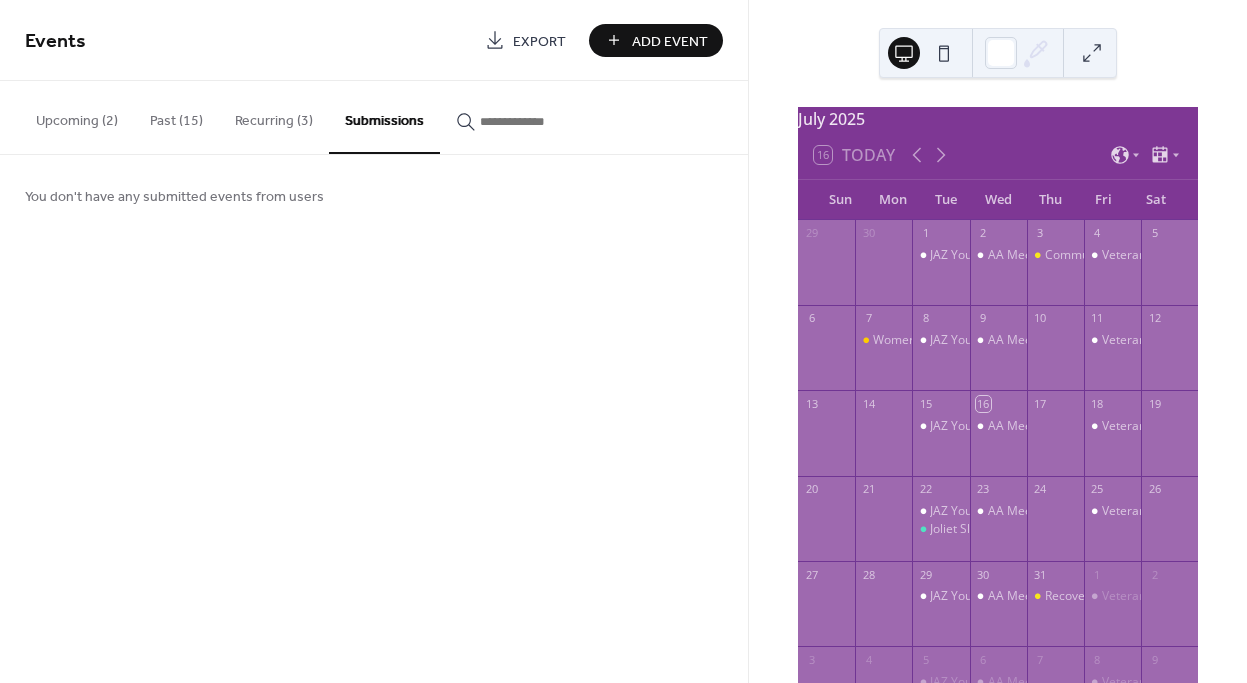 click on "Recurring (3)" at bounding box center [274, 116] 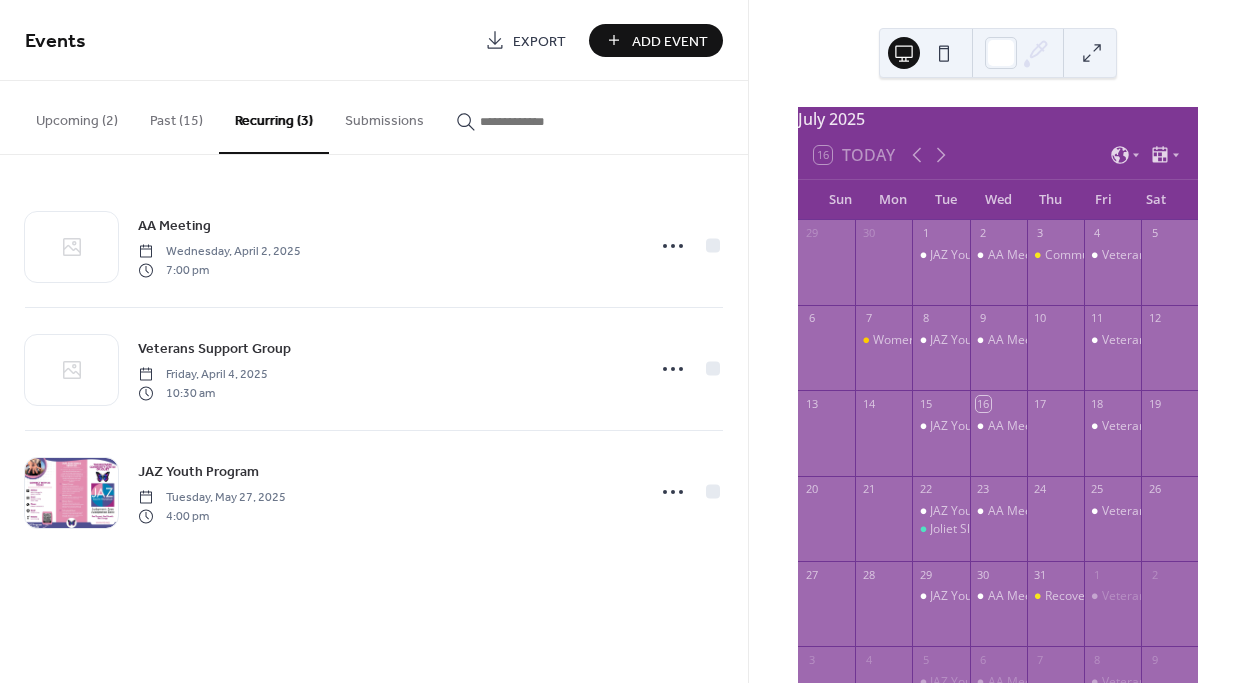 click on "Past (15)" at bounding box center (176, 116) 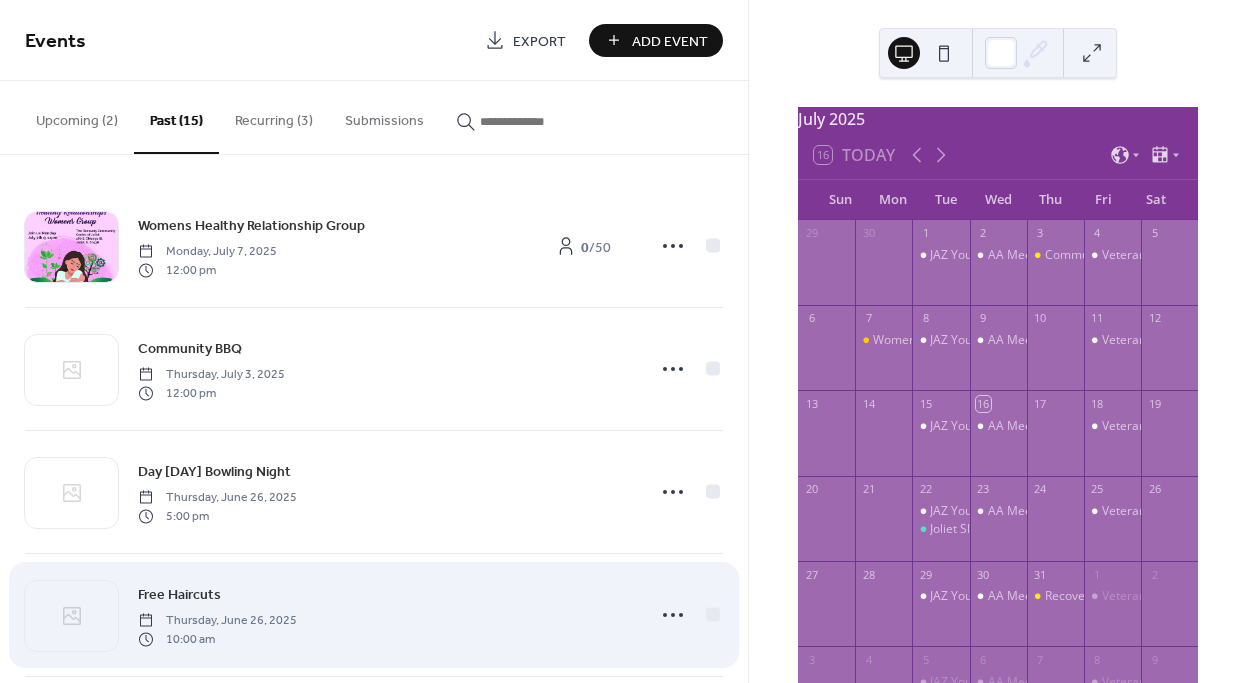 click on "Free Haircuts" at bounding box center [179, 595] 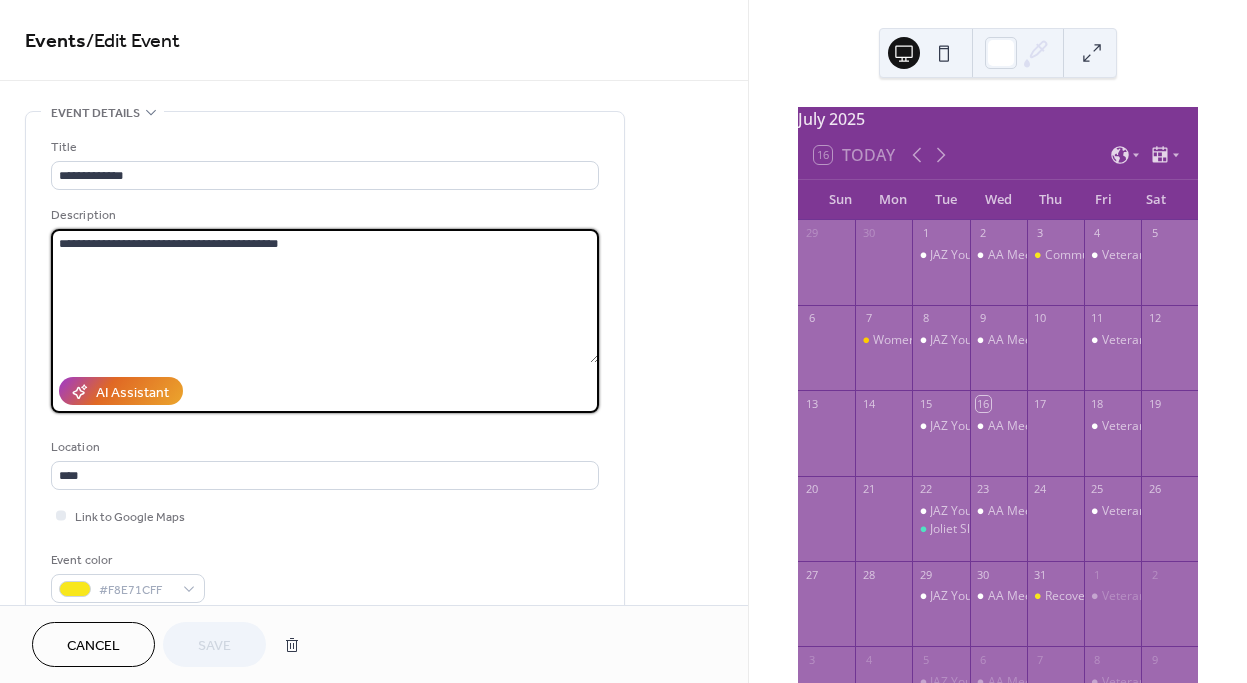 drag, startPoint x: 302, startPoint y: 242, endPoint x: 30, endPoint y: 239, distance: 272.01654 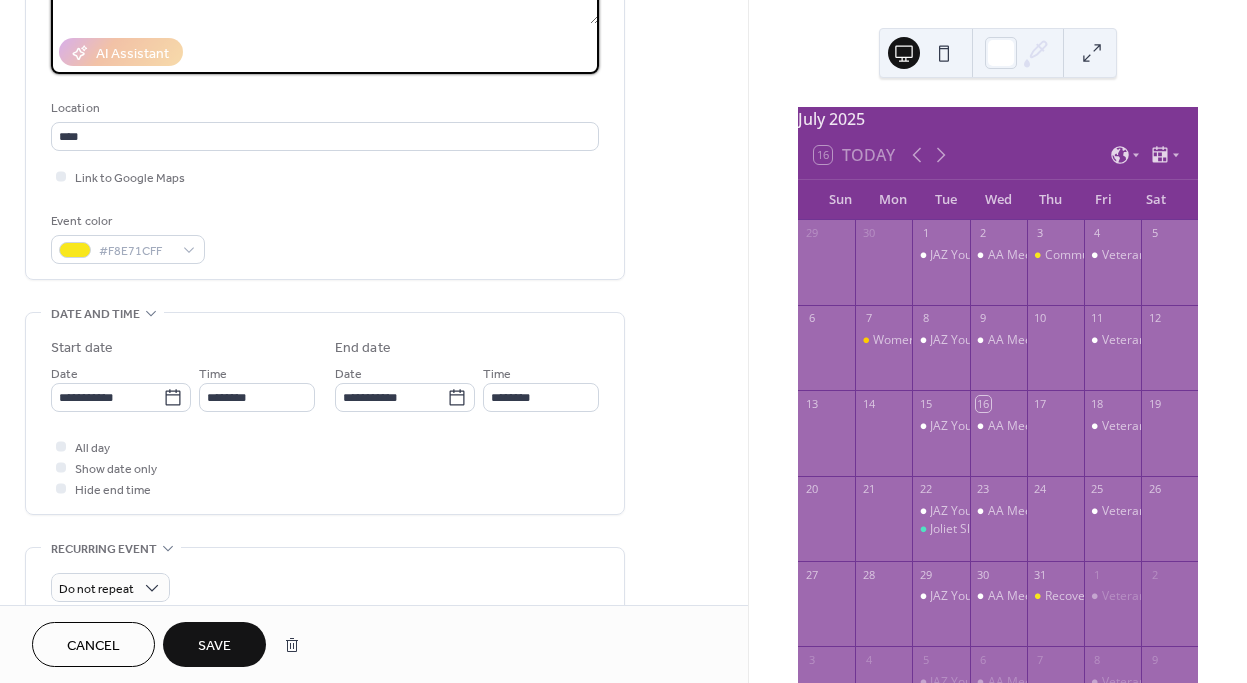scroll, scrollTop: 373, scrollLeft: 0, axis: vertical 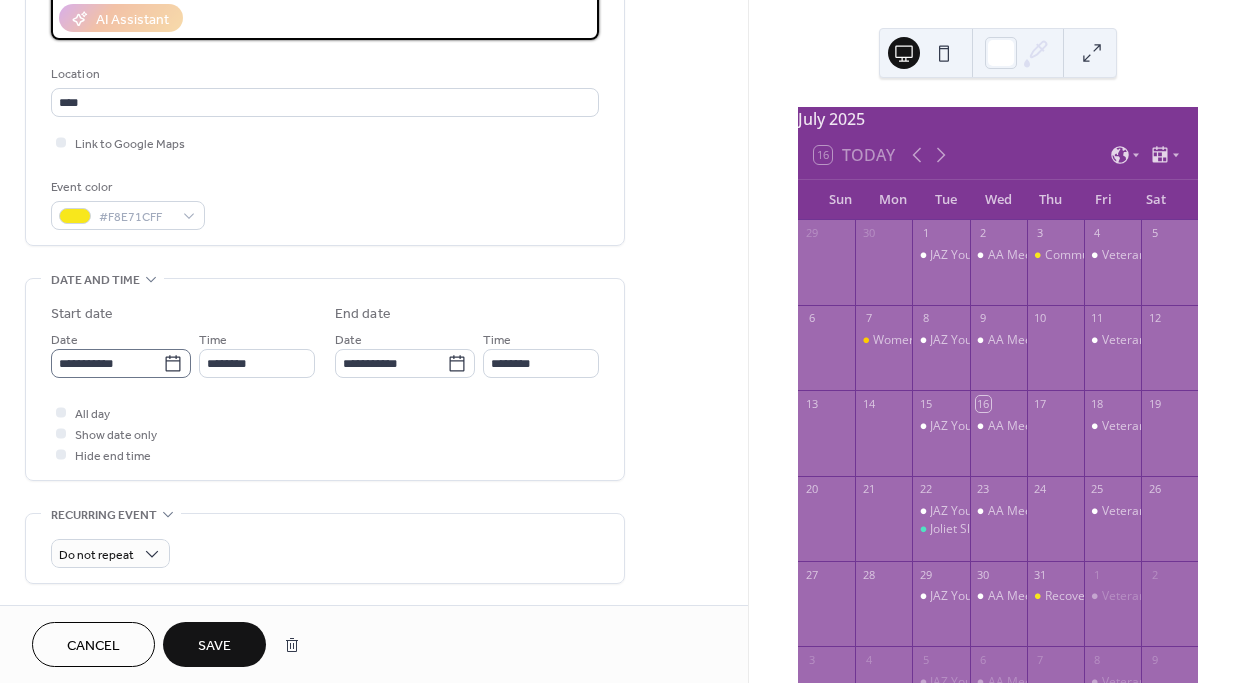 type 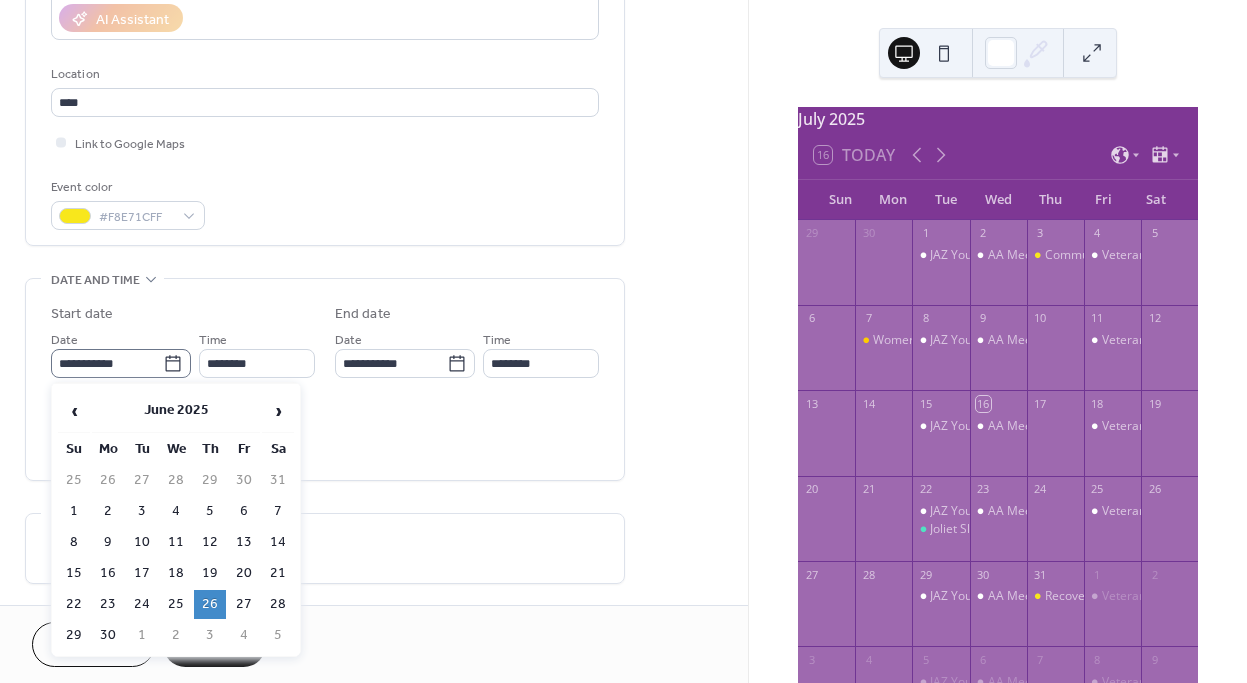 click 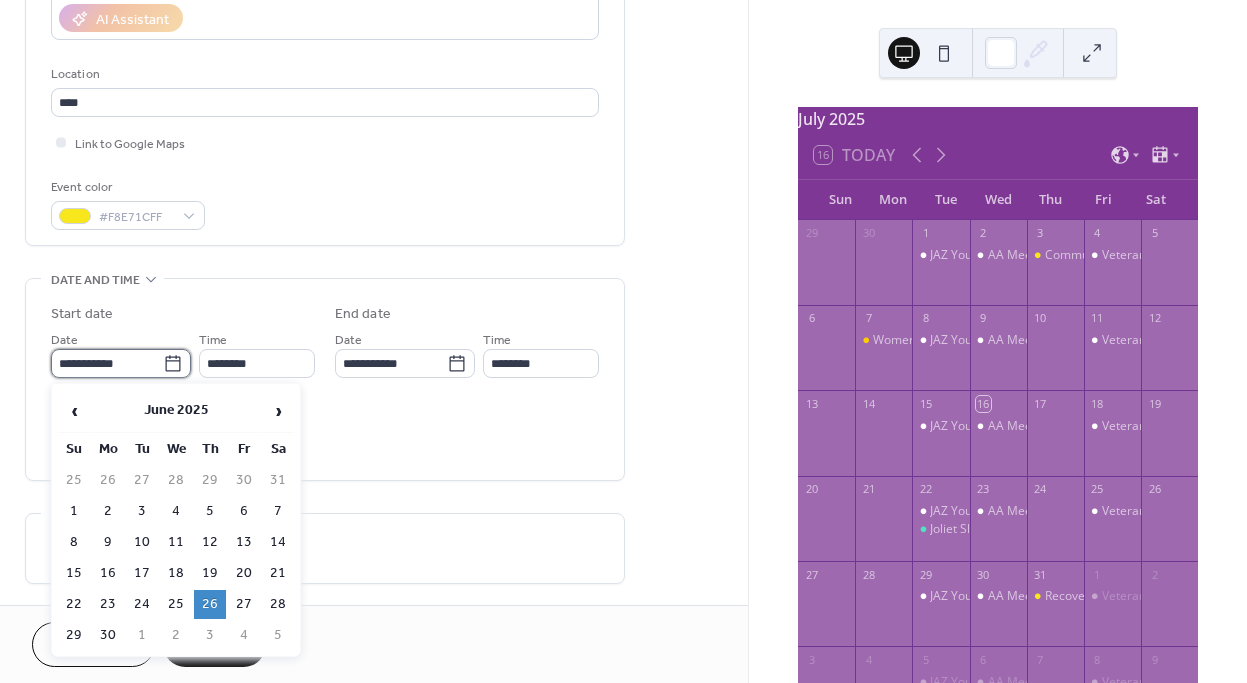 click on "**********" at bounding box center [107, 363] 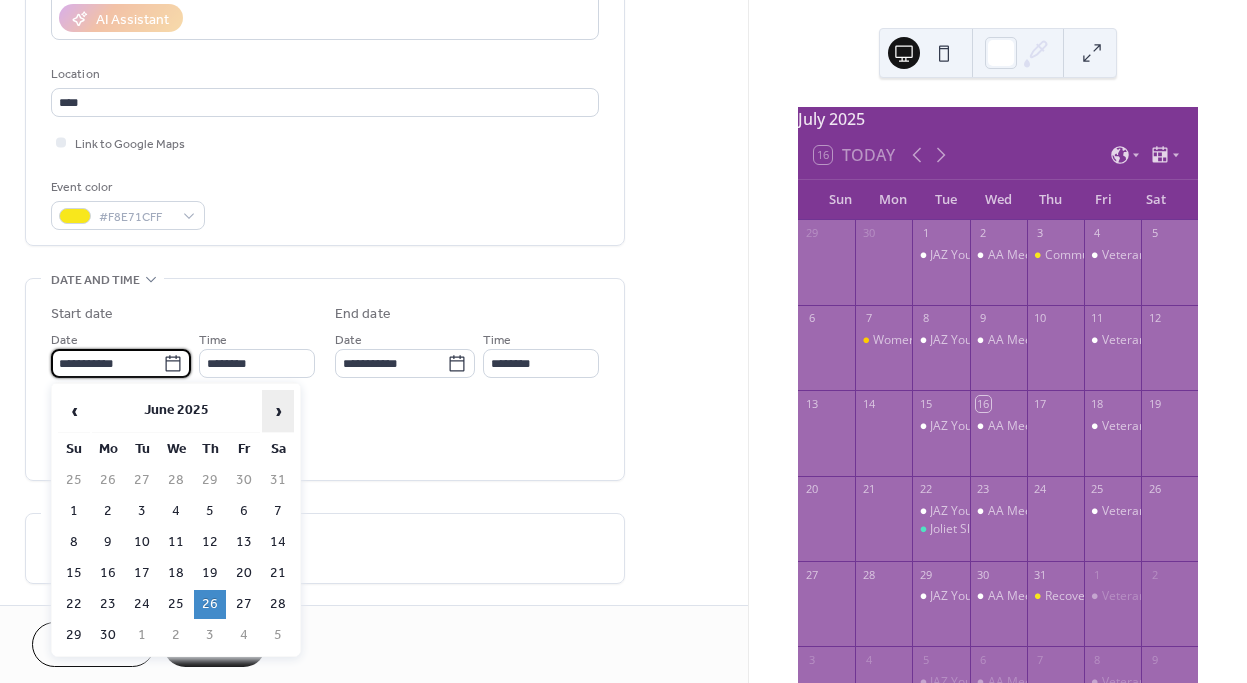 click on "›" at bounding box center [278, 411] 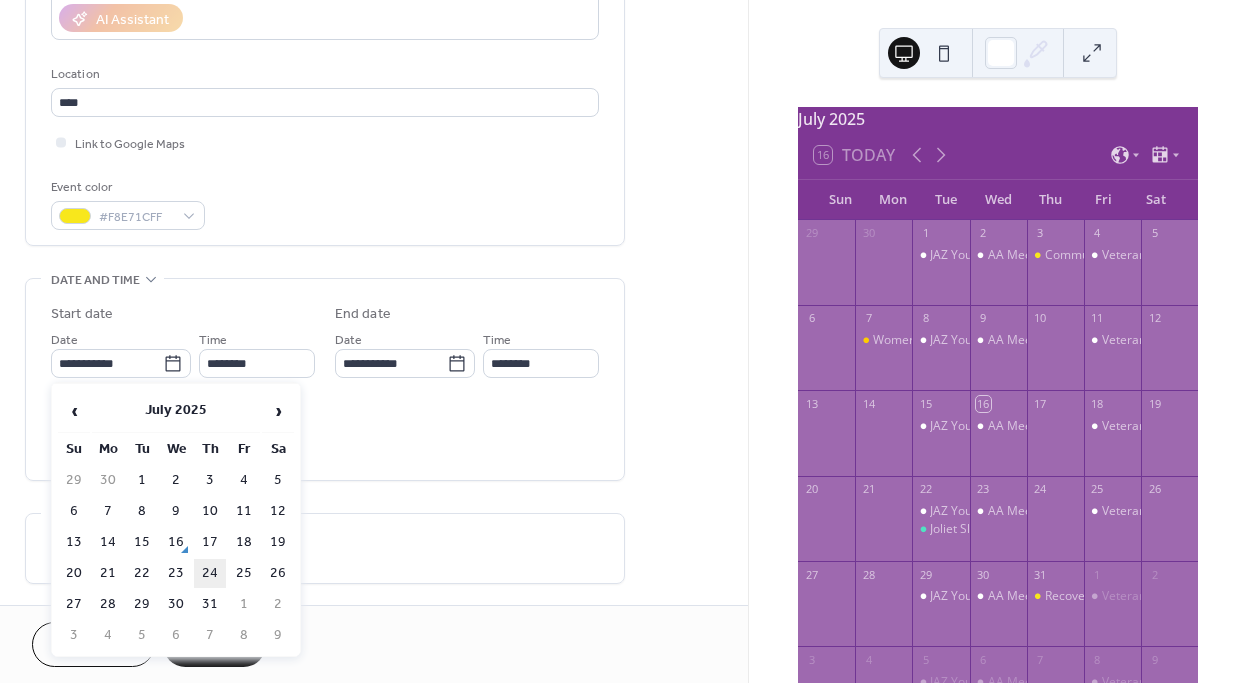 click on "24" at bounding box center (210, 573) 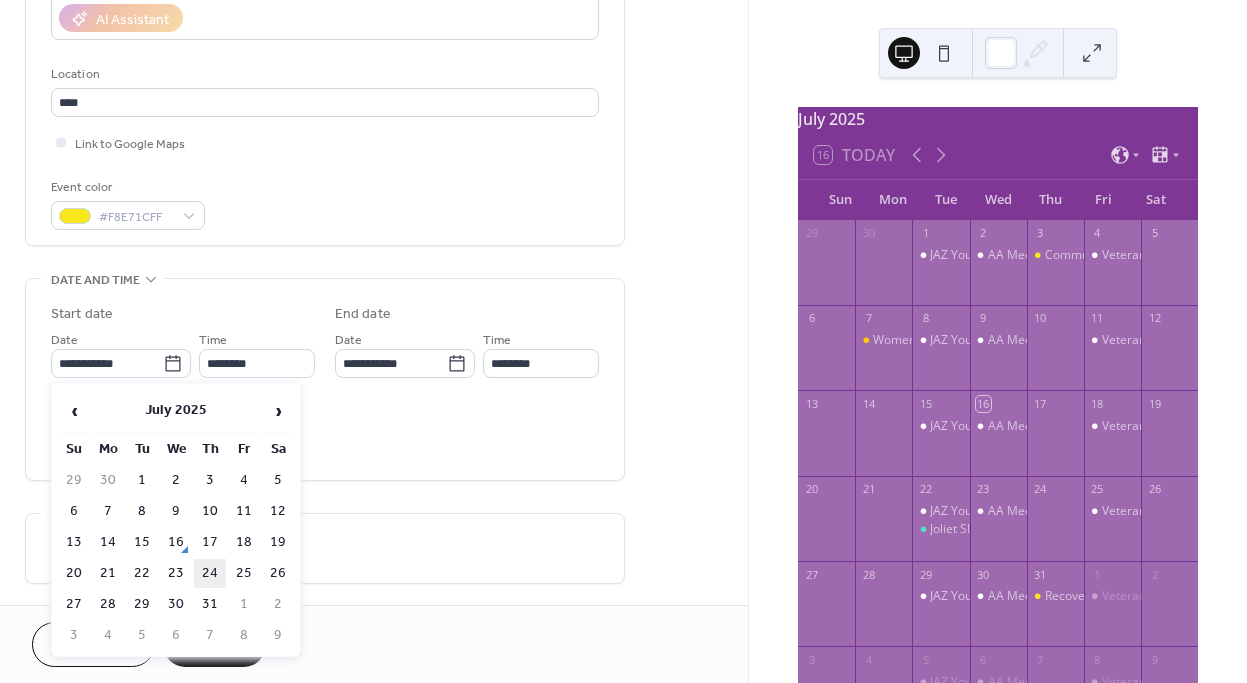 type on "**********" 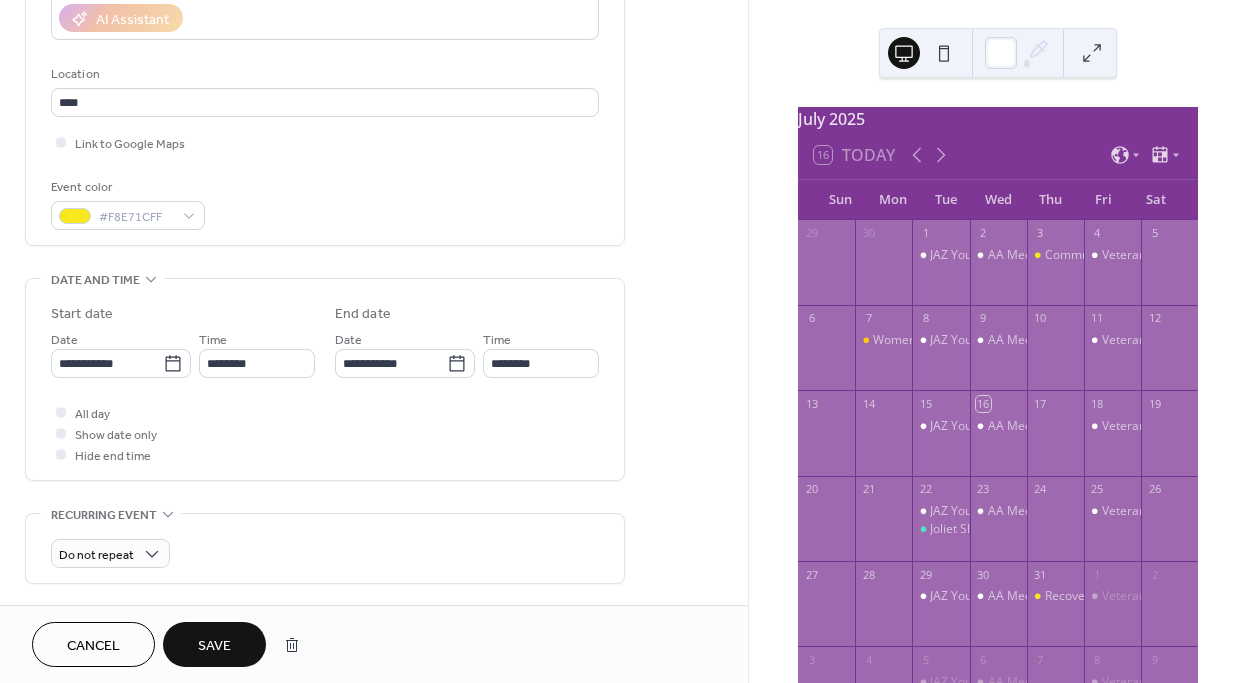 click on "Save" at bounding box center (214, 646) 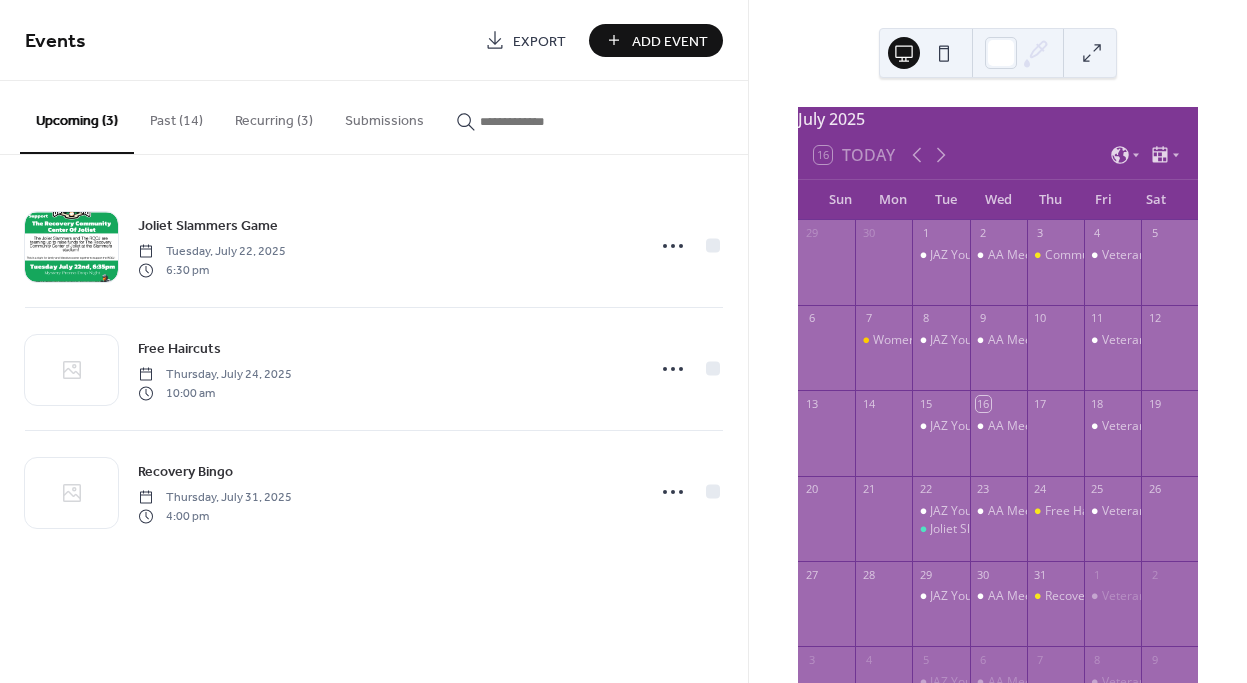 click on "Recurring (3)" at bounding box center (274, 116) 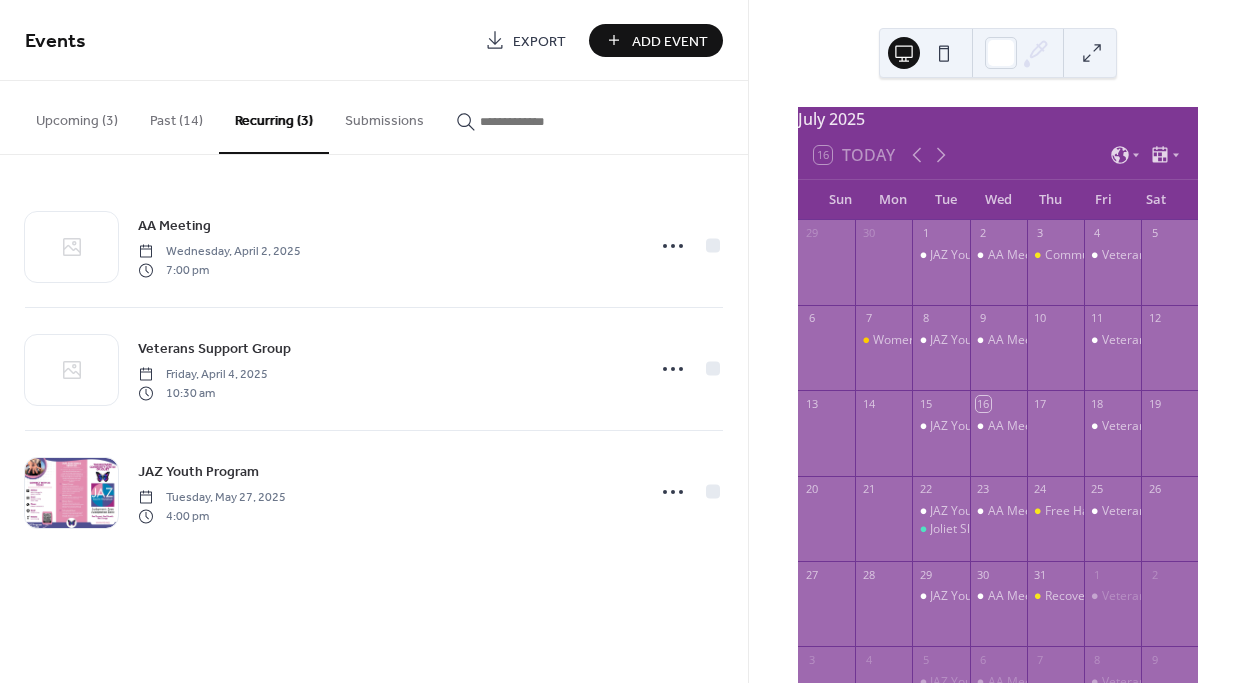 click on "Add Event" at bounding box center [670, 41] 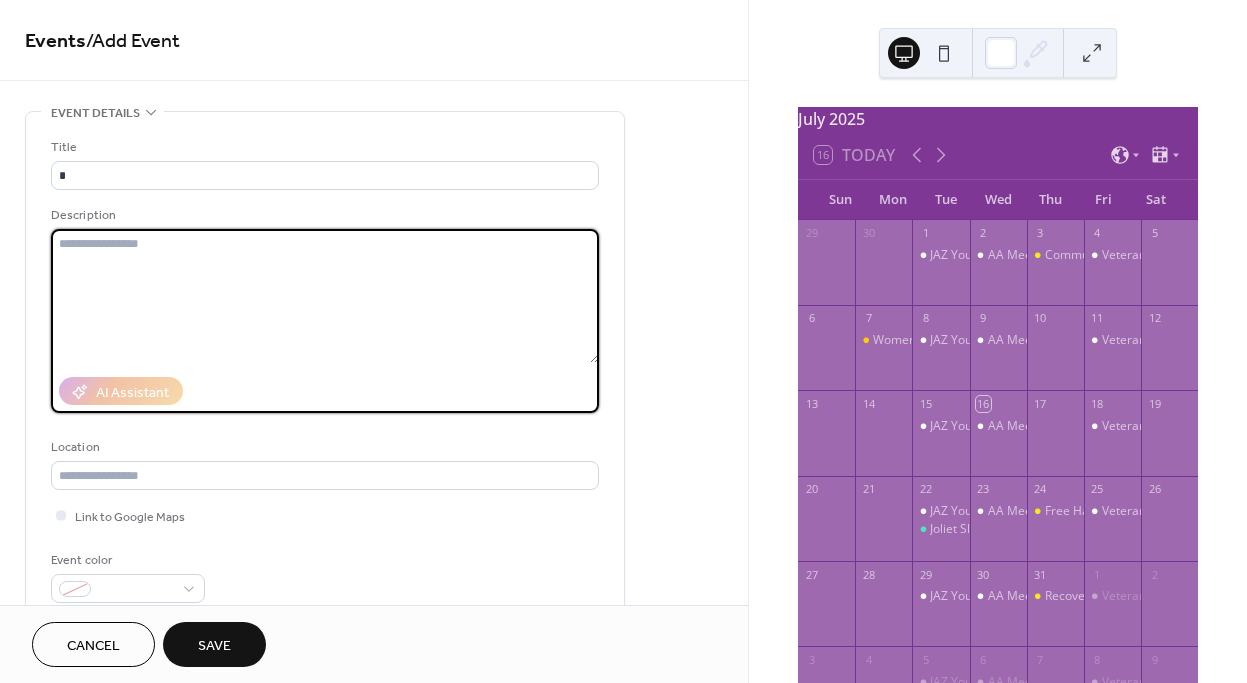 click at bounding box center [325, 296] 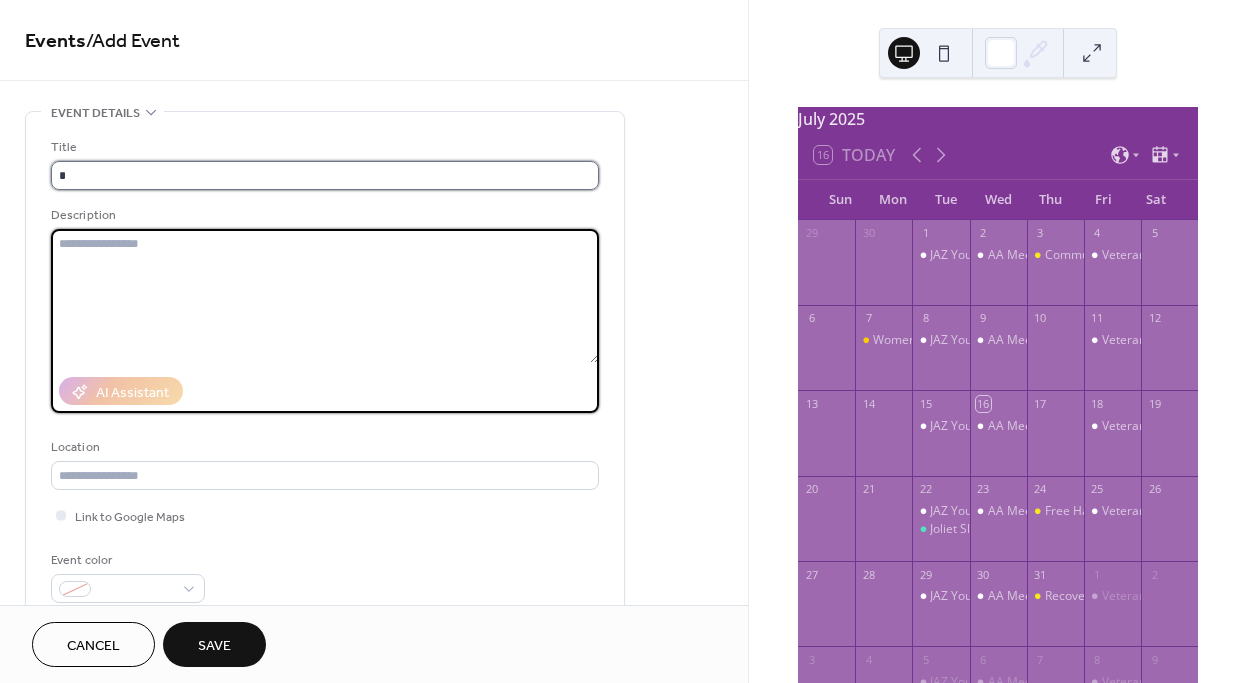 click on "*" at bounding box center [325, 175] 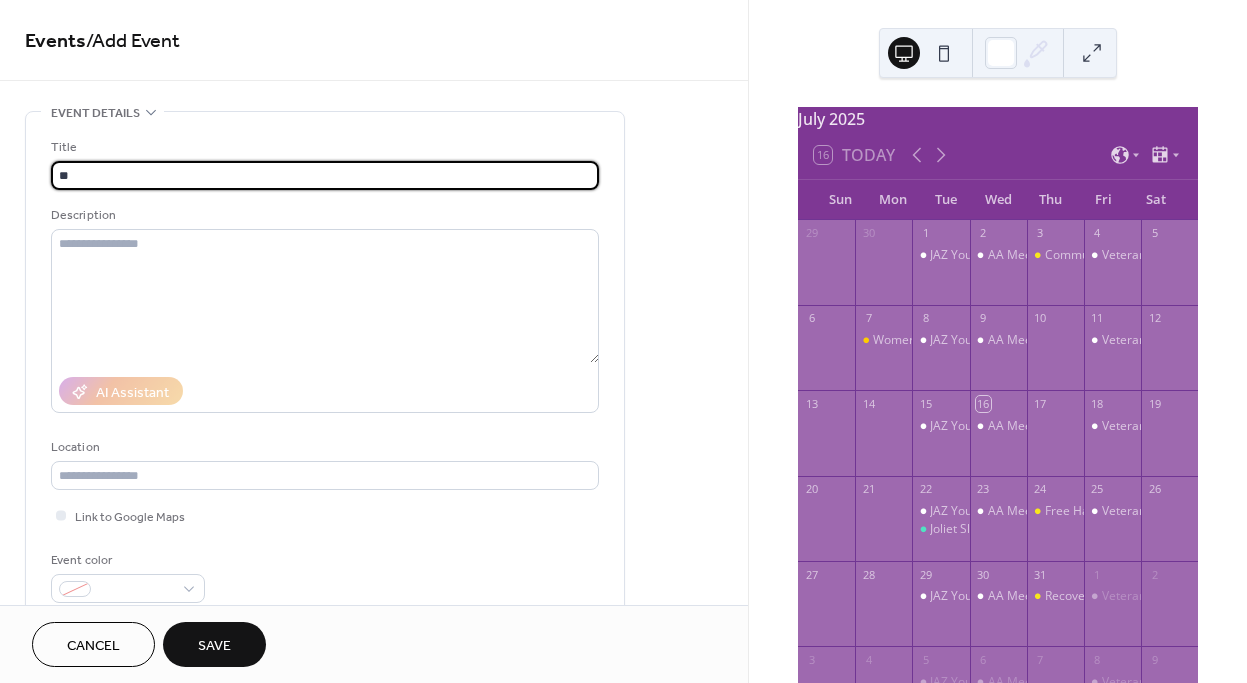 click on "**" at bounding box center (325, 175) 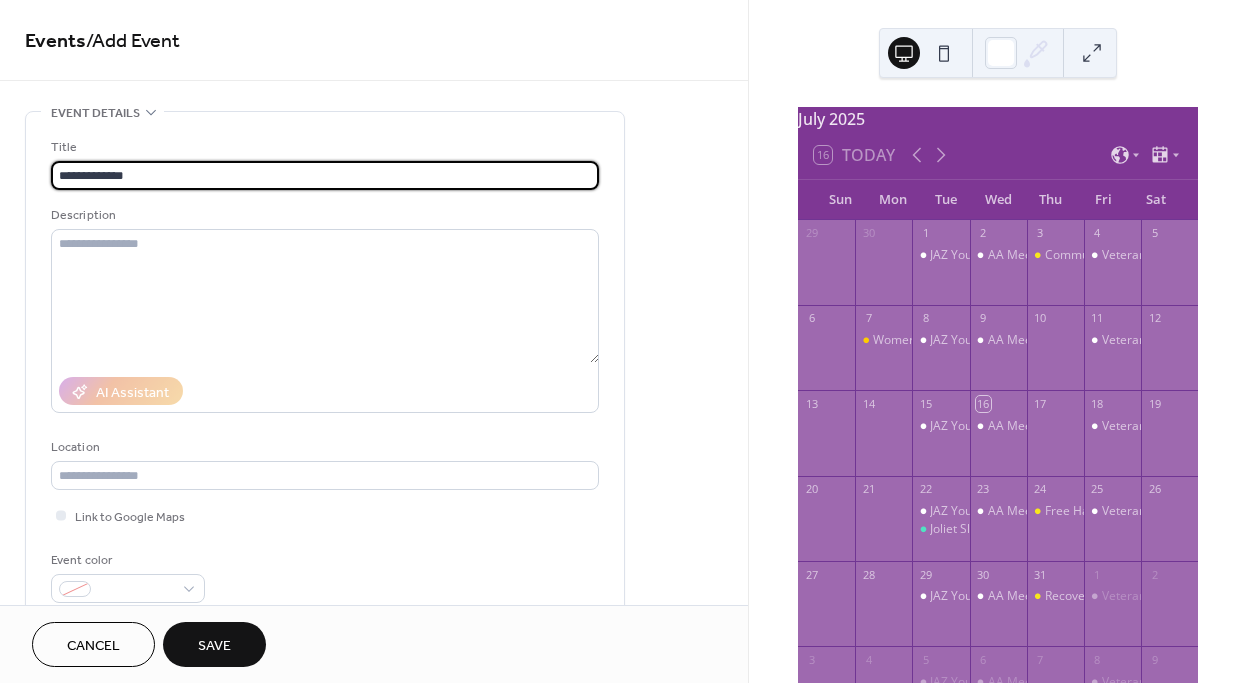 type on "**********" 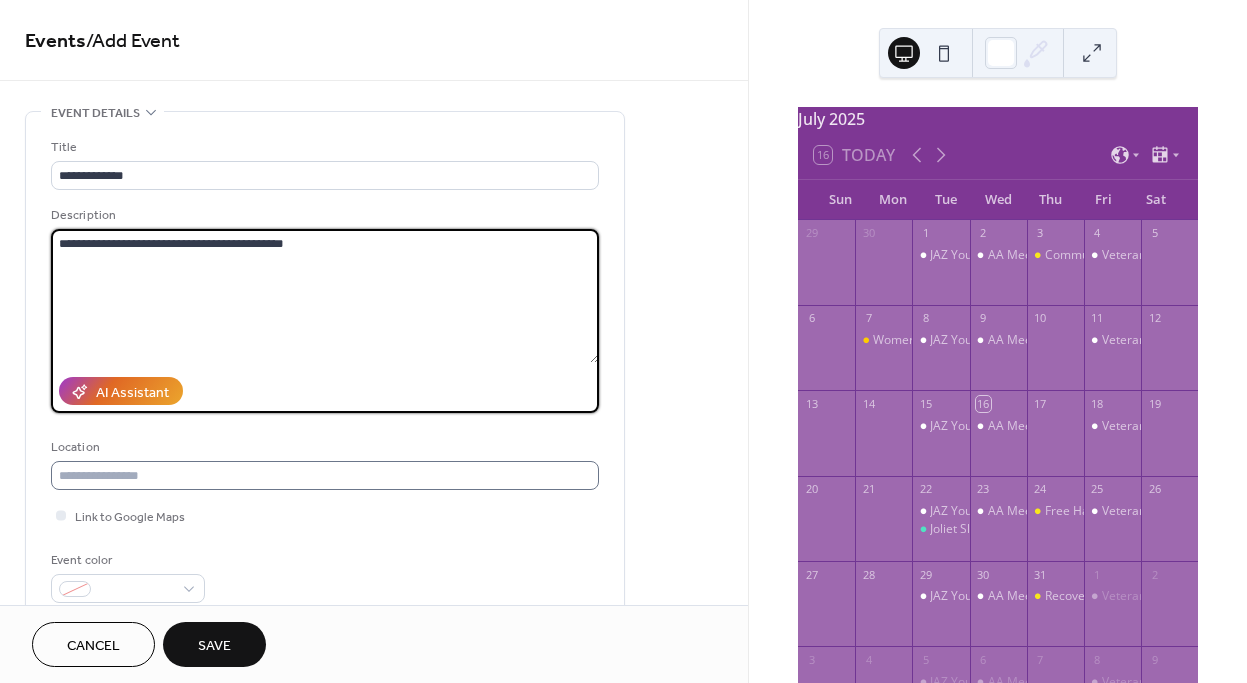 type on "**********" 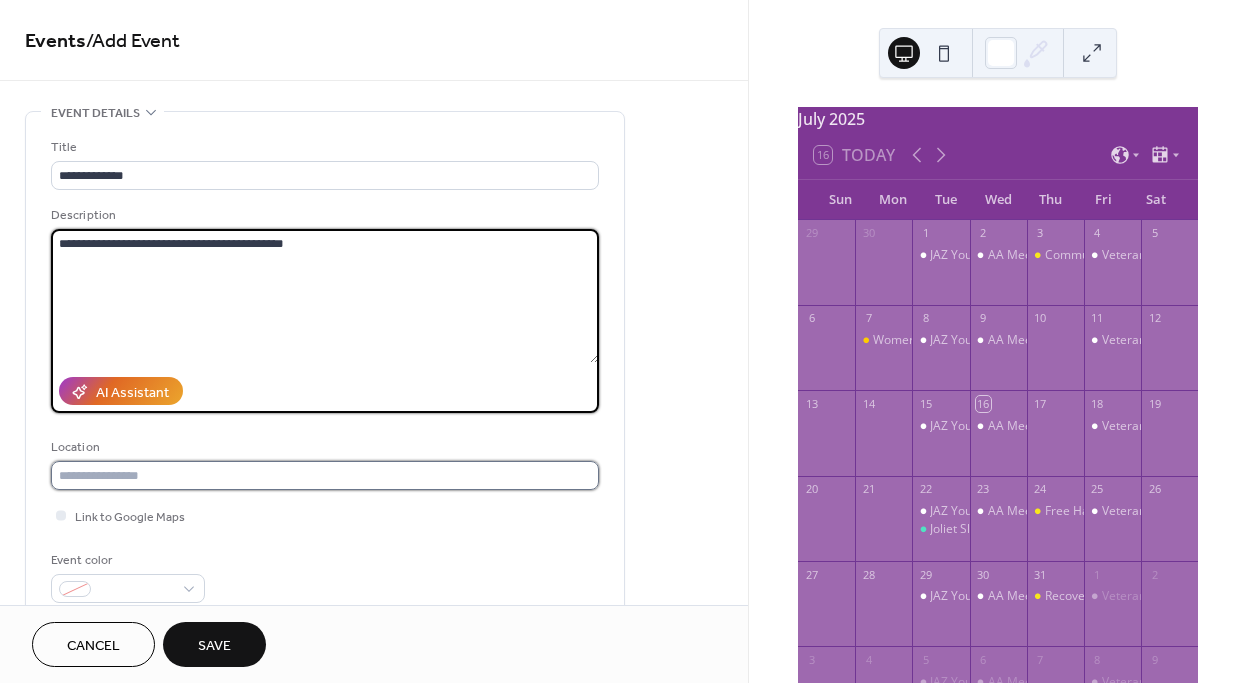 click at bounding box center (325, 475) 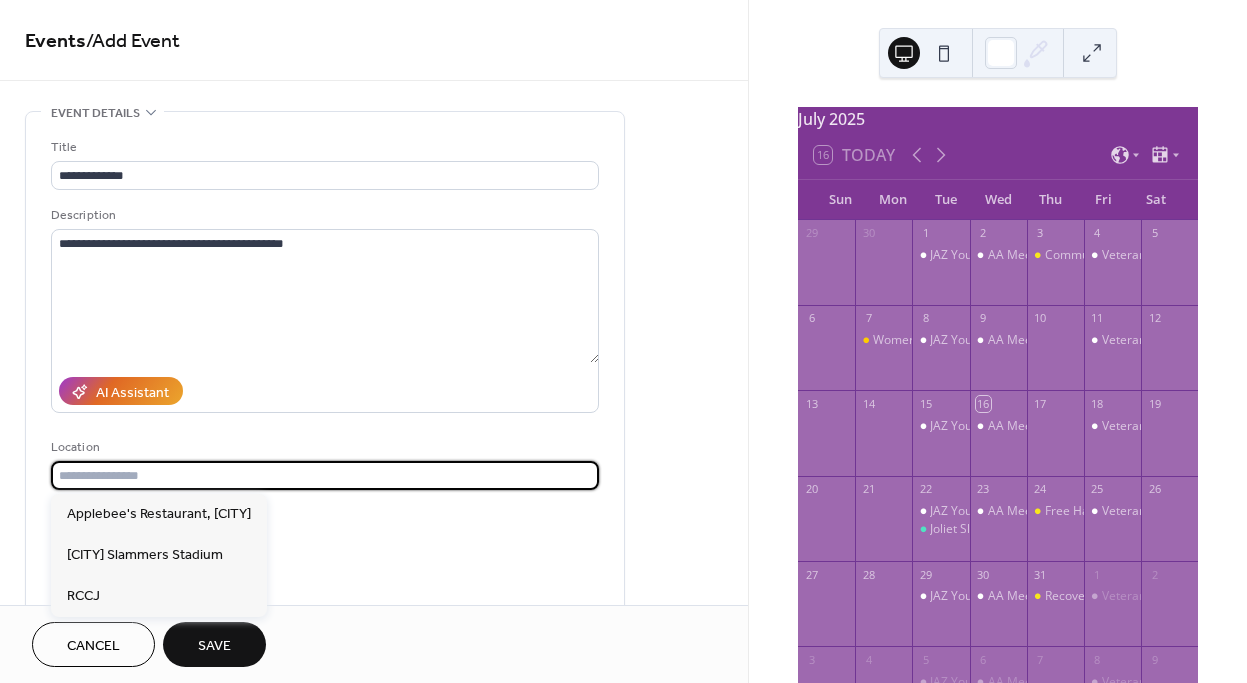 click at bounding box center [325, 475] 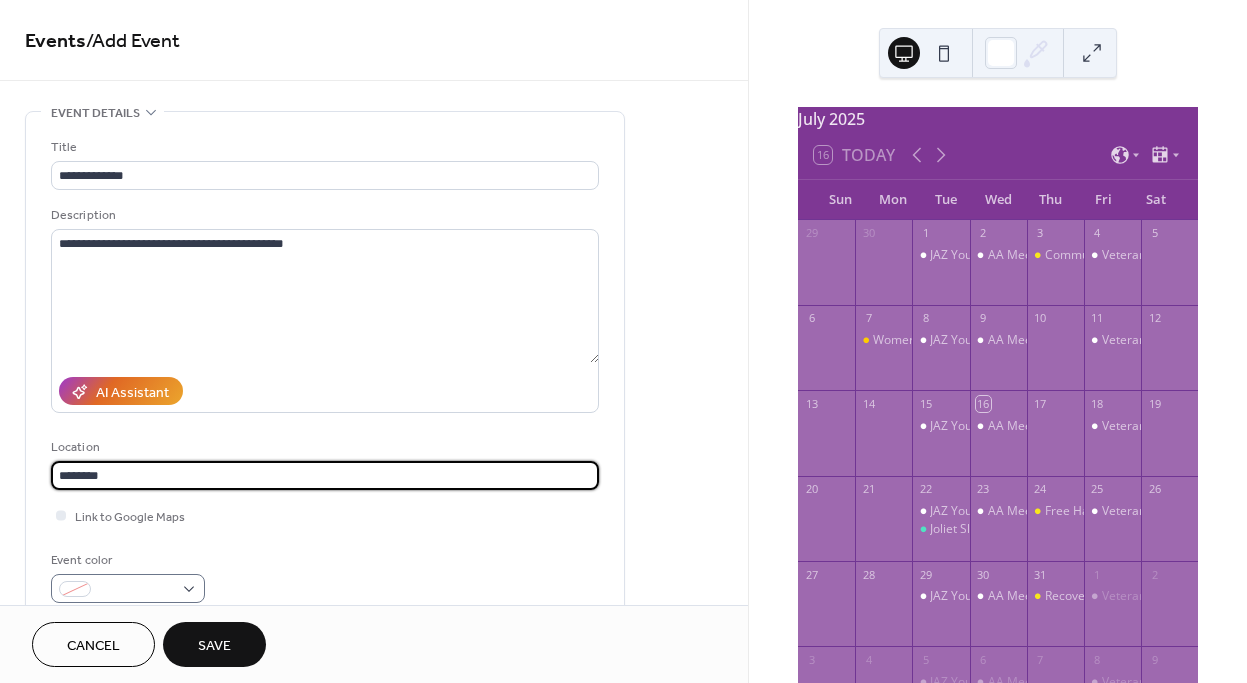 type on "********" 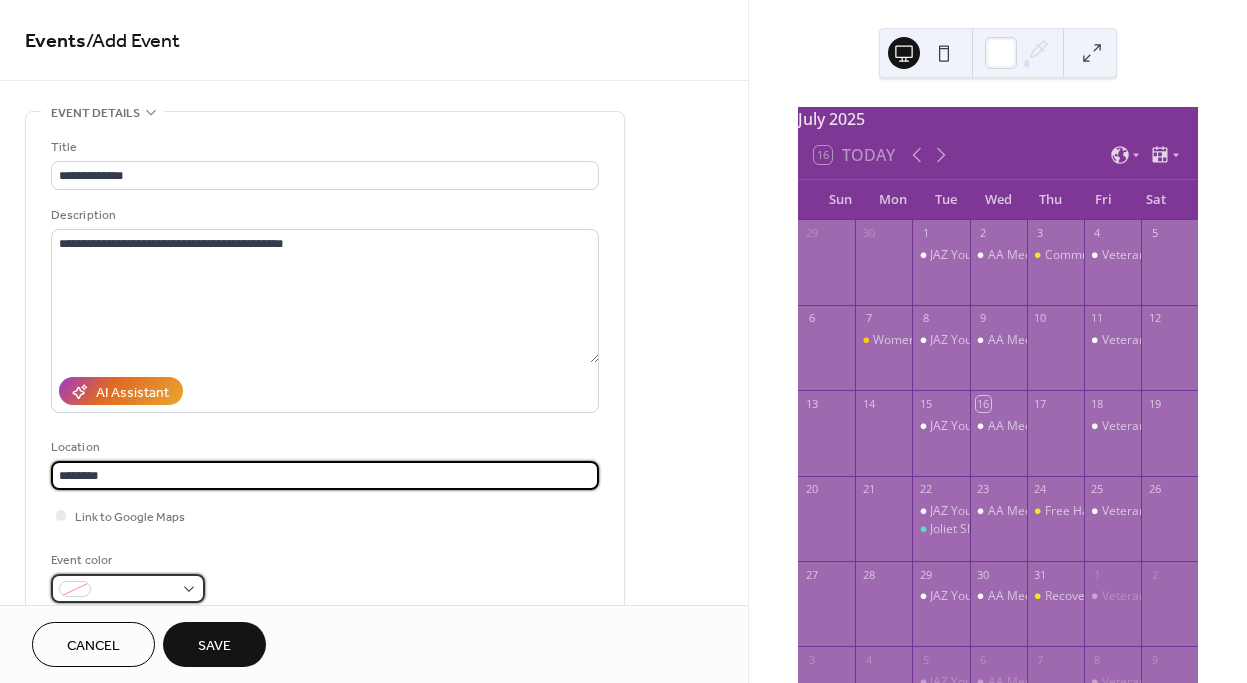 click at bounding box center (128, 588) 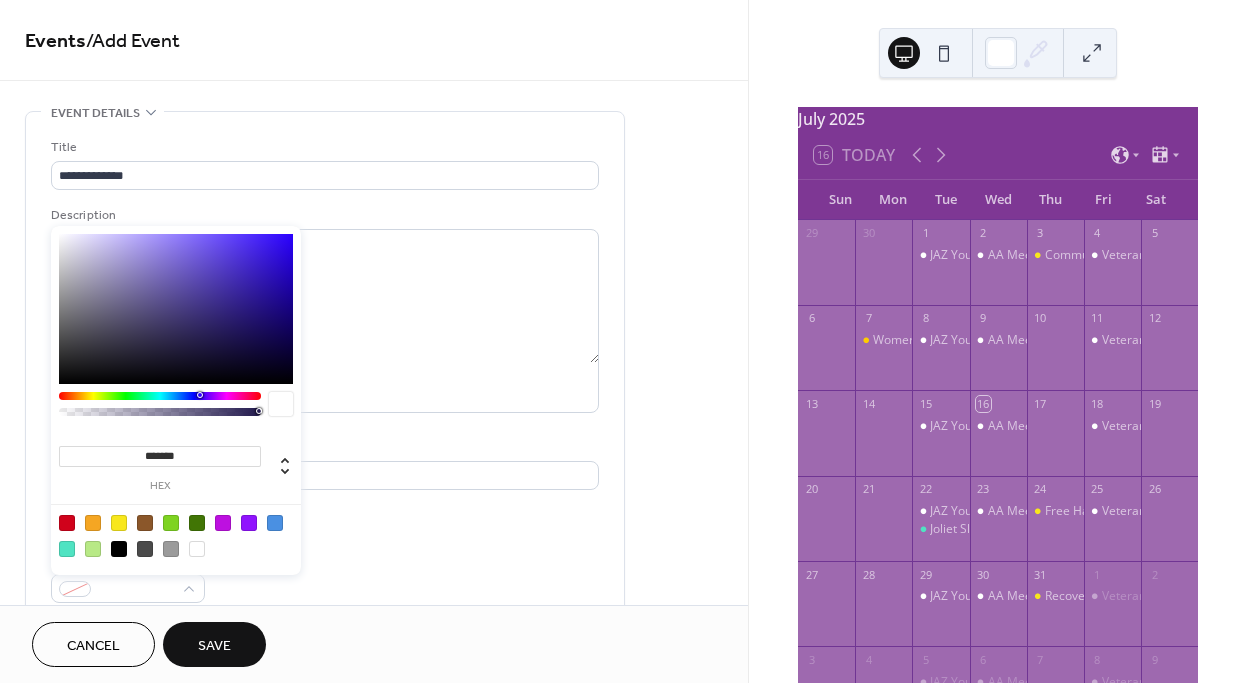 click at bounding box center [119, 523] 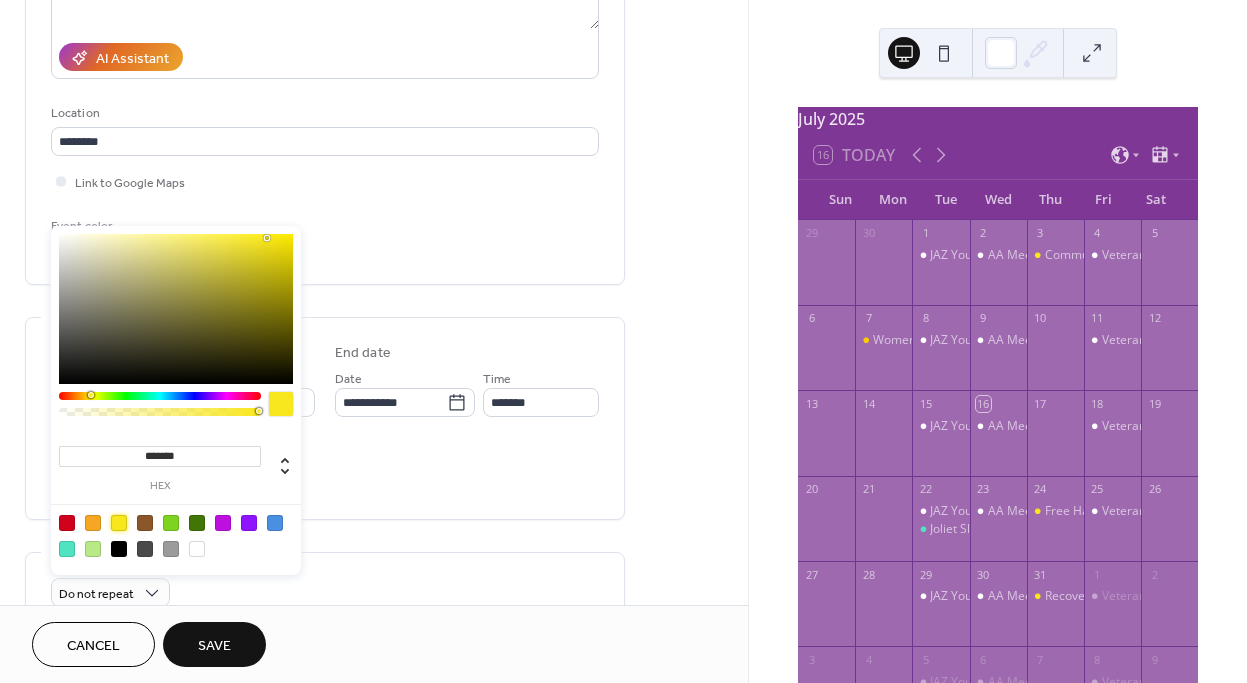 scroll, scrollTop: 335, scrollLeft: 0, axis: vertical 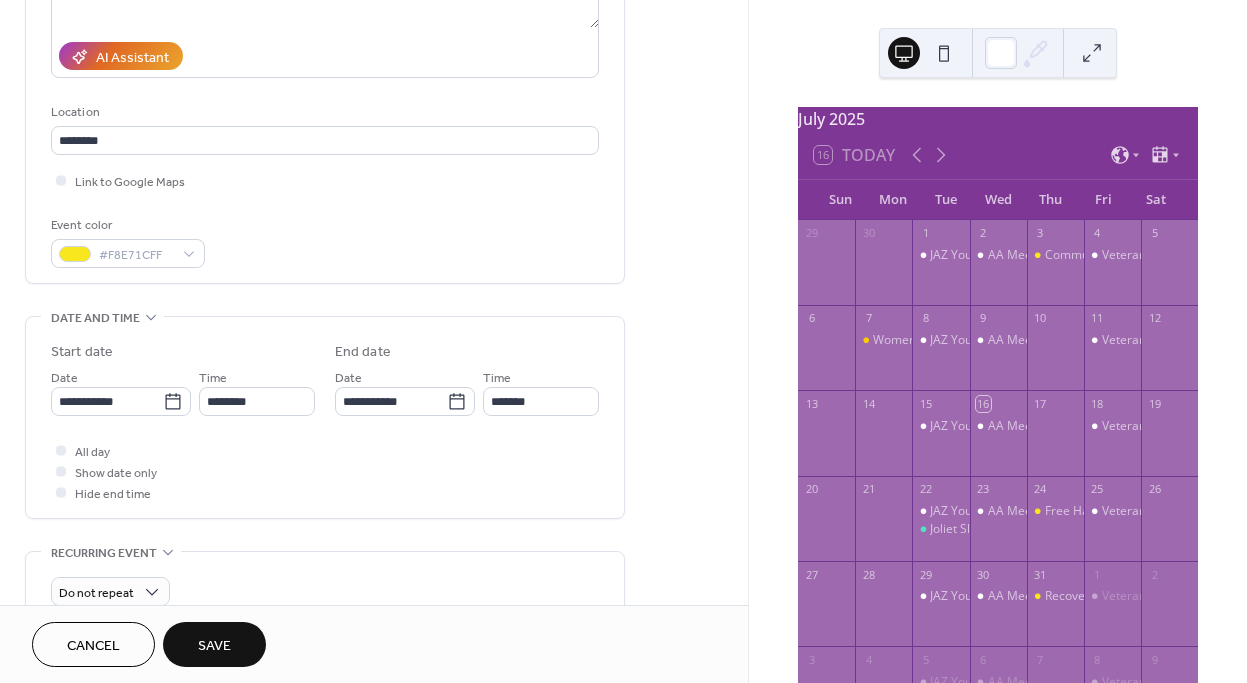 click on "All day Show date only Hide end time" at bounding box center (325, 471) 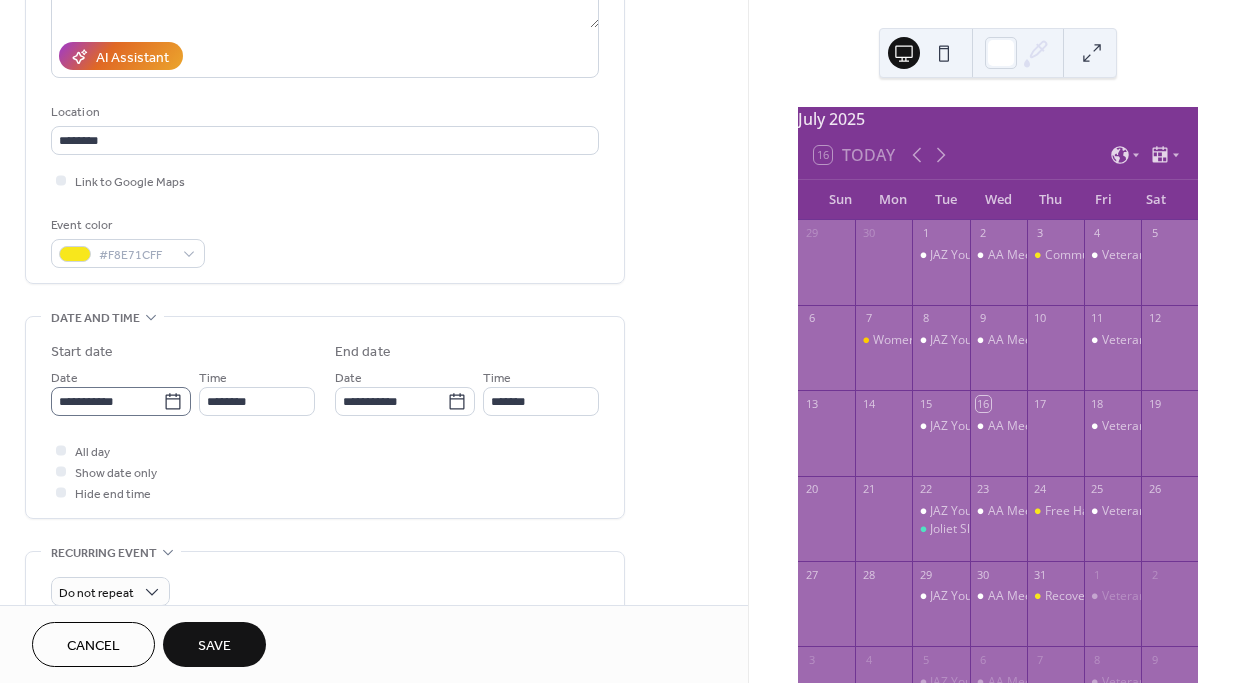 click 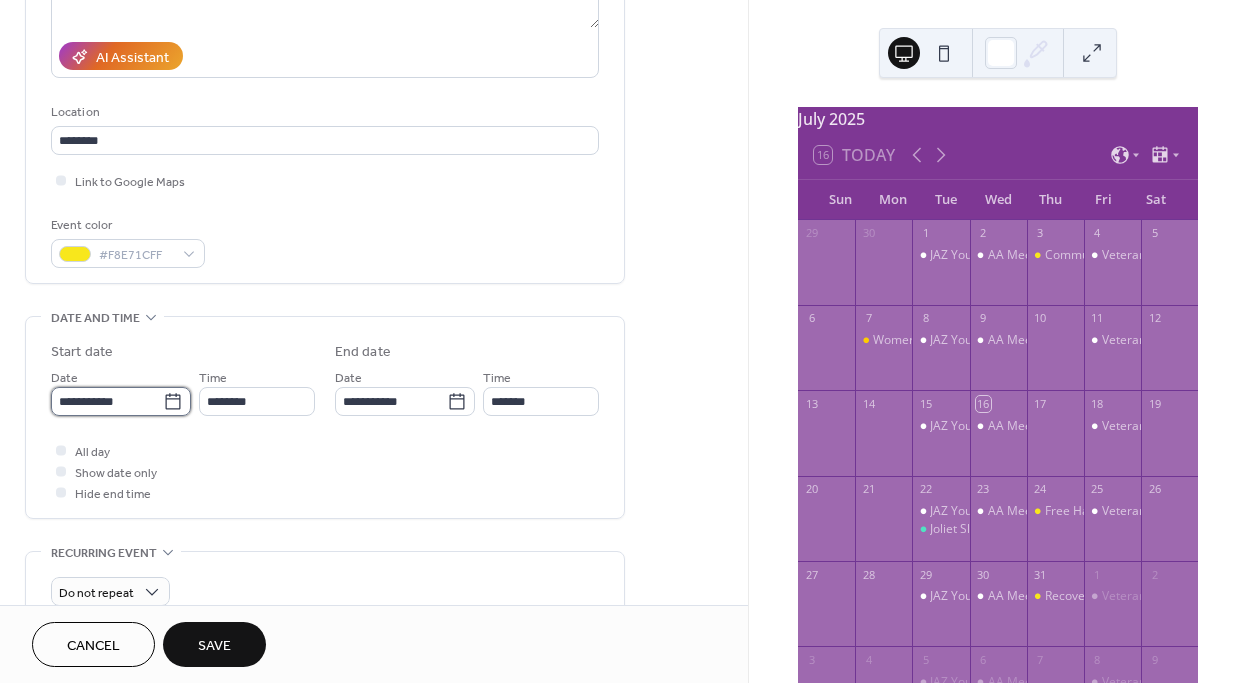 click on "**********" at bounding box center (107, 401) 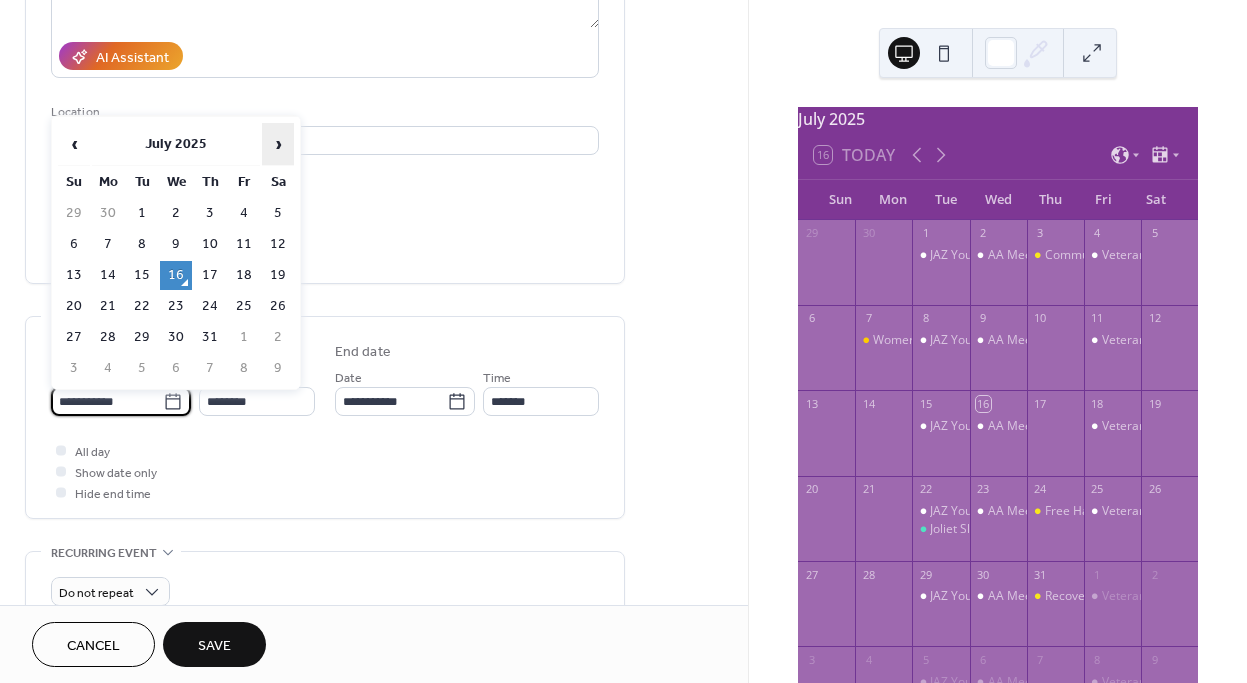 click on "›" at bounding box center [278, 144] 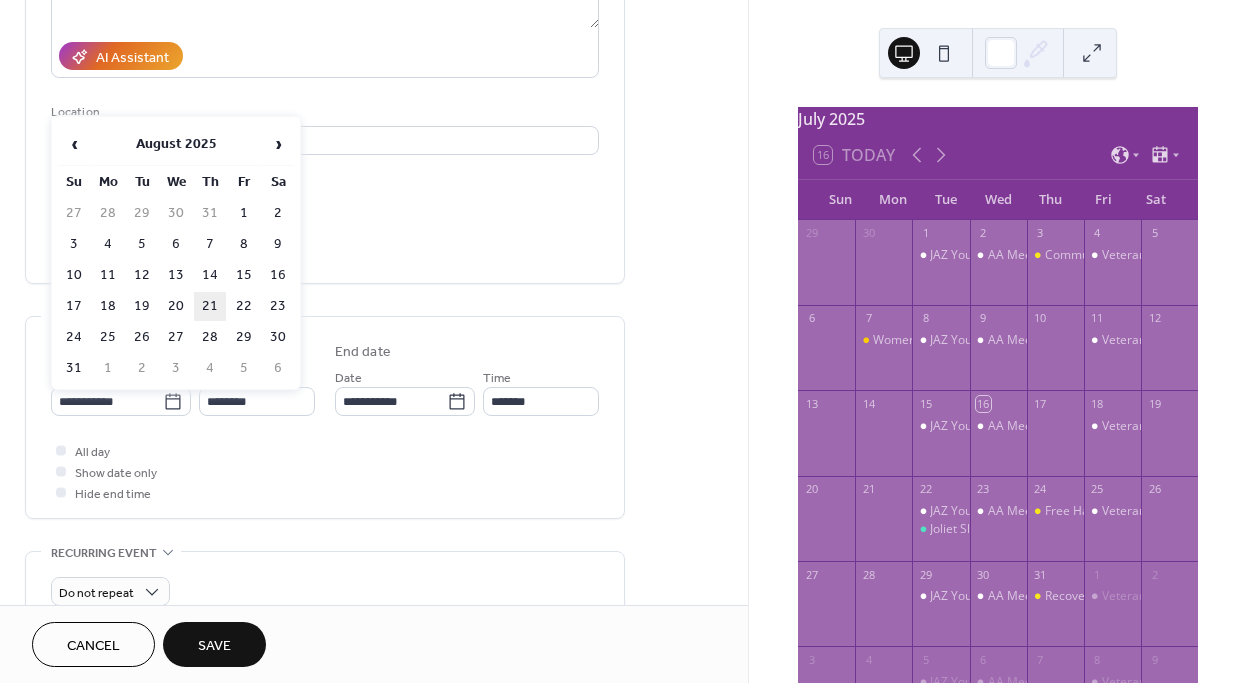 click on "21" at bounding box center [210, 306] 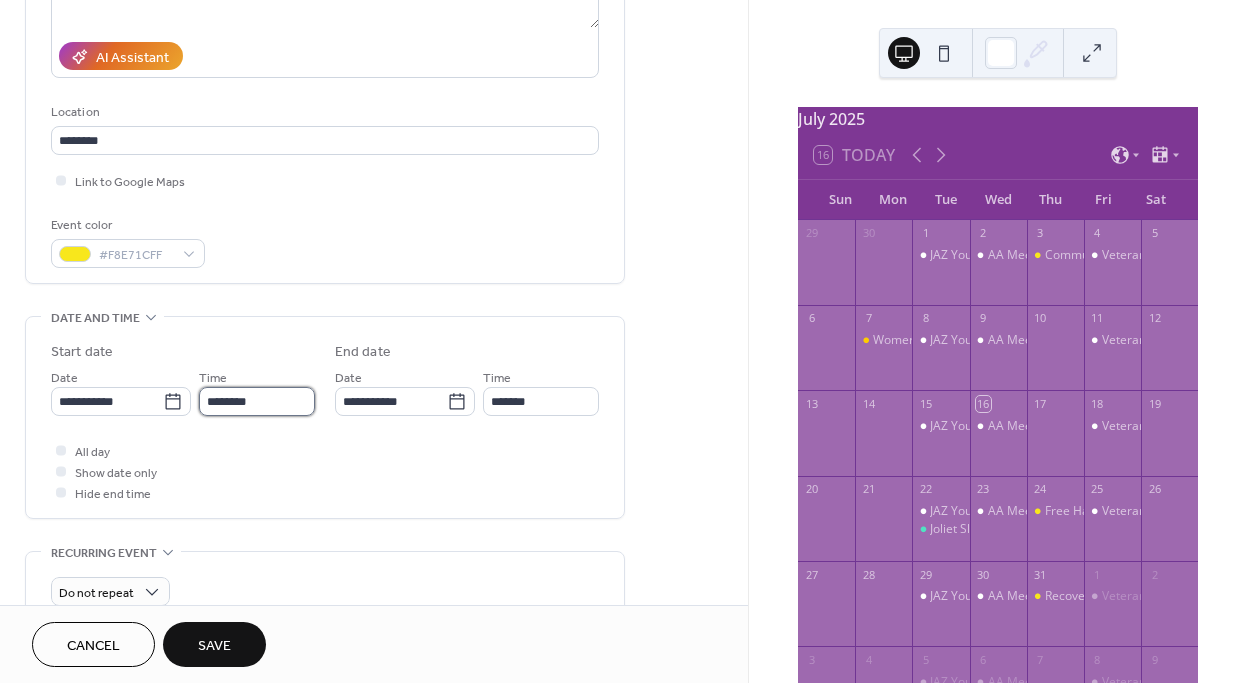 click on "********" at bounding box center [257, 401] 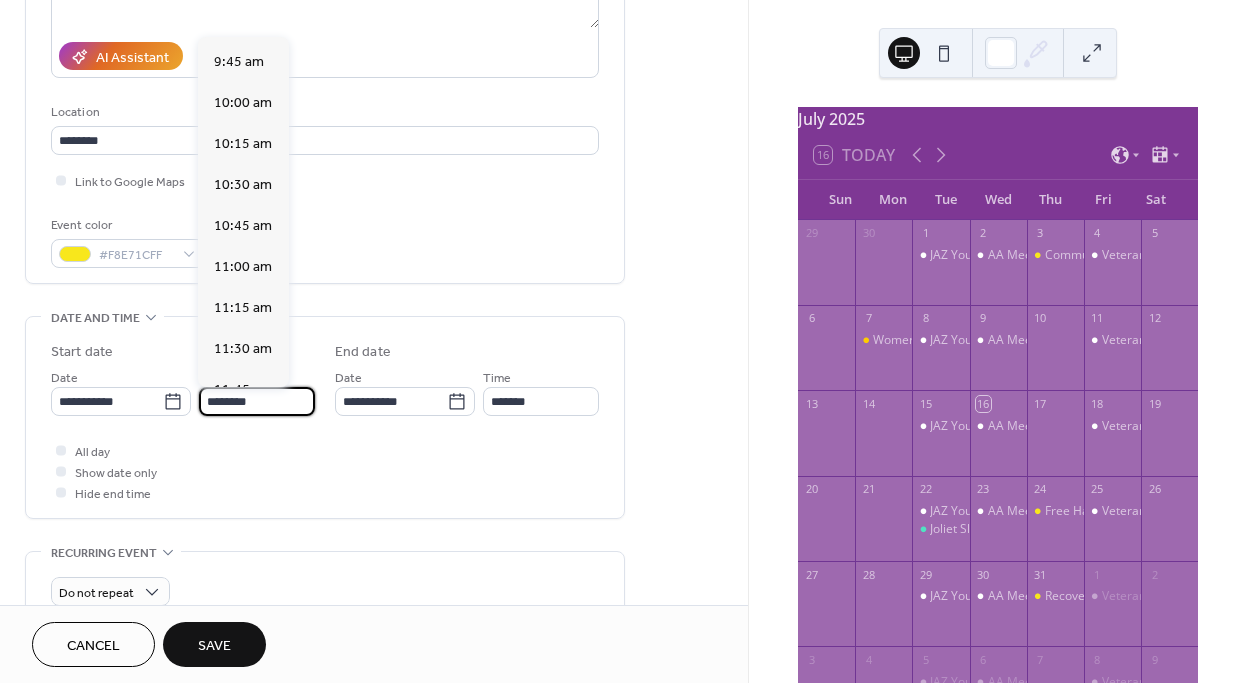 scroll, scrollTop: 1590, scrollLeft: 0, axis: vertical 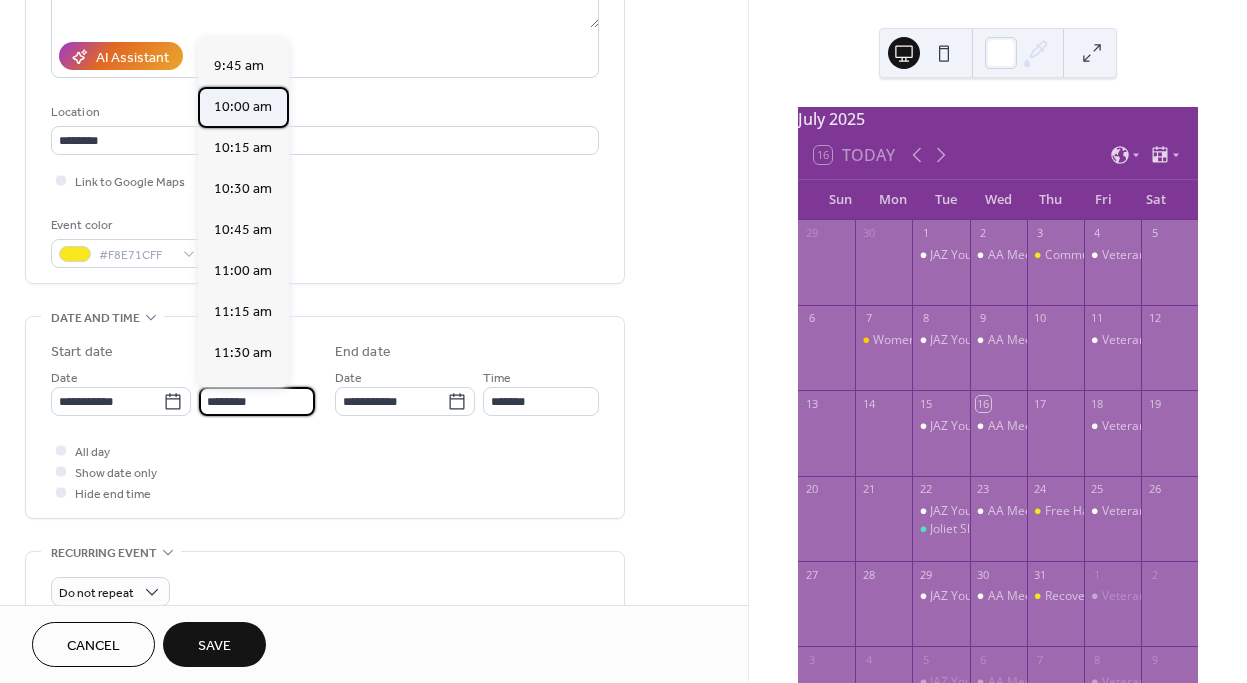 click on "10:00 am" at bounding box center (243, 106) 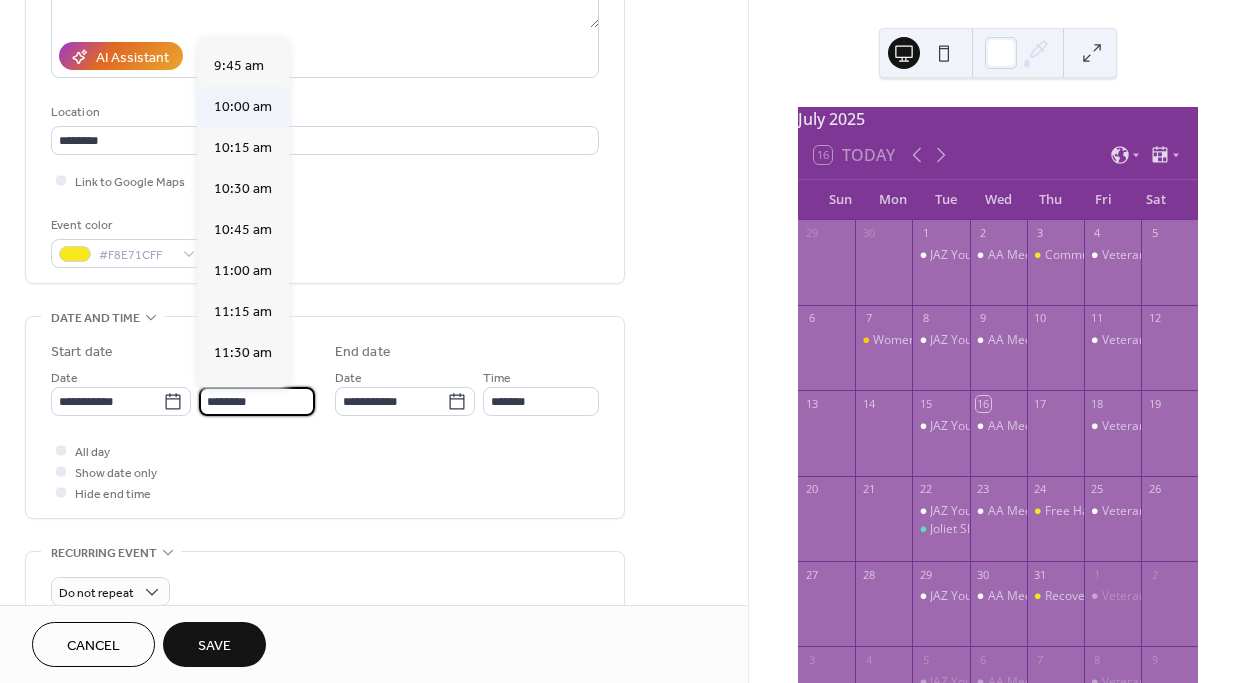 type on "********" 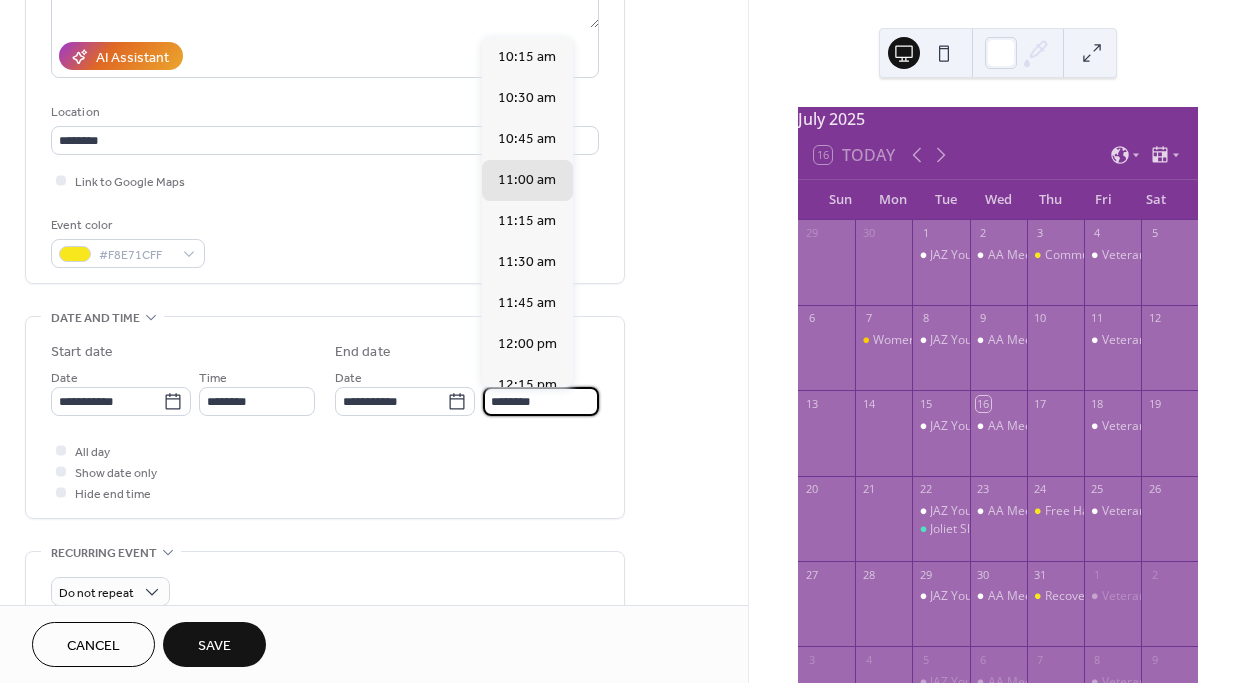 click on "********" at bounding box center [541, 401] 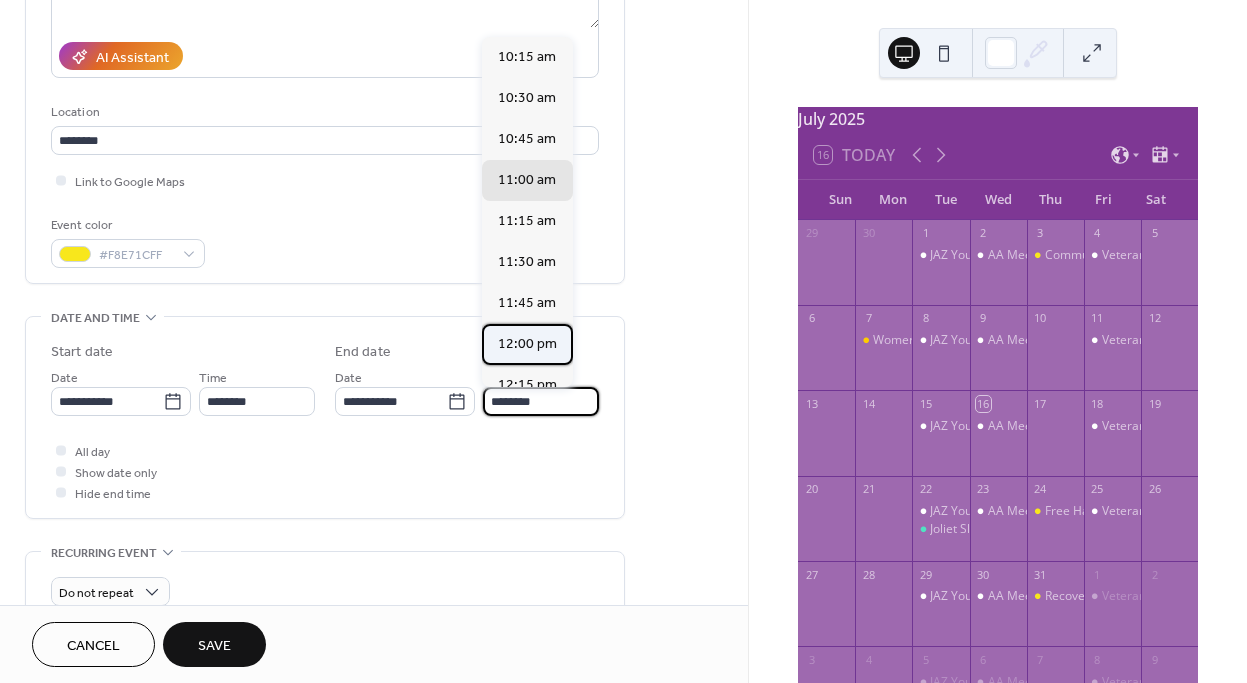 click on "12:00 pm" at bounding box center [527, 343] 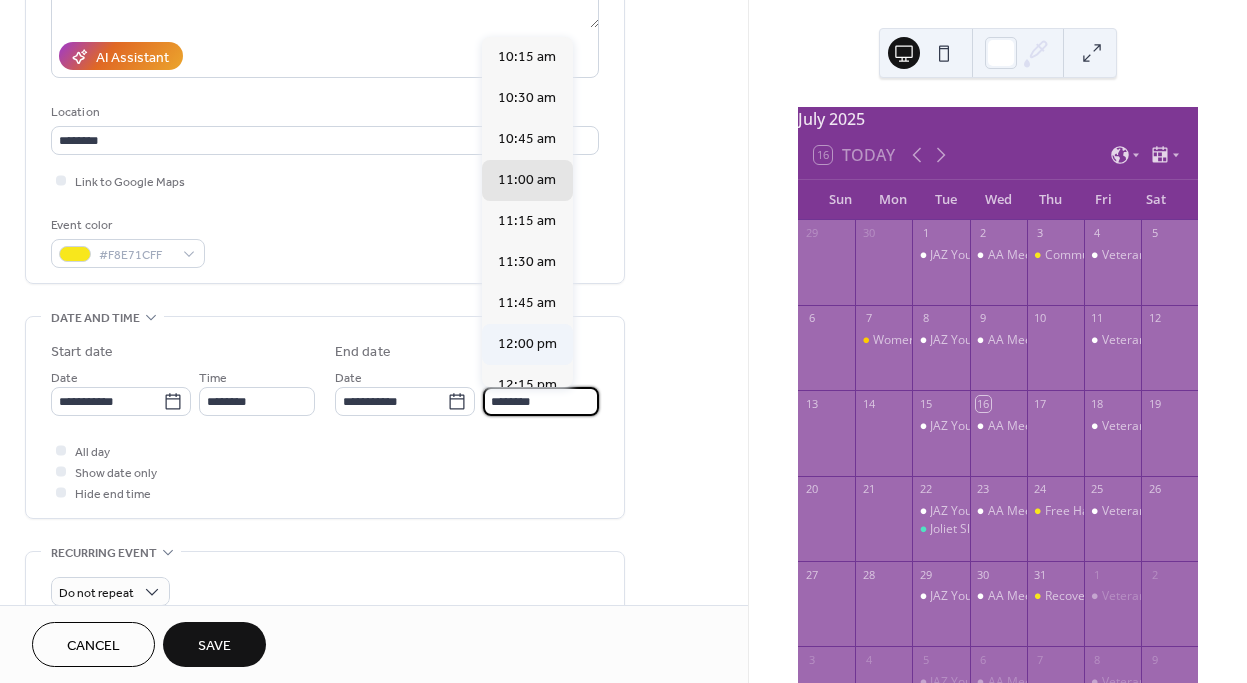 type on "********" 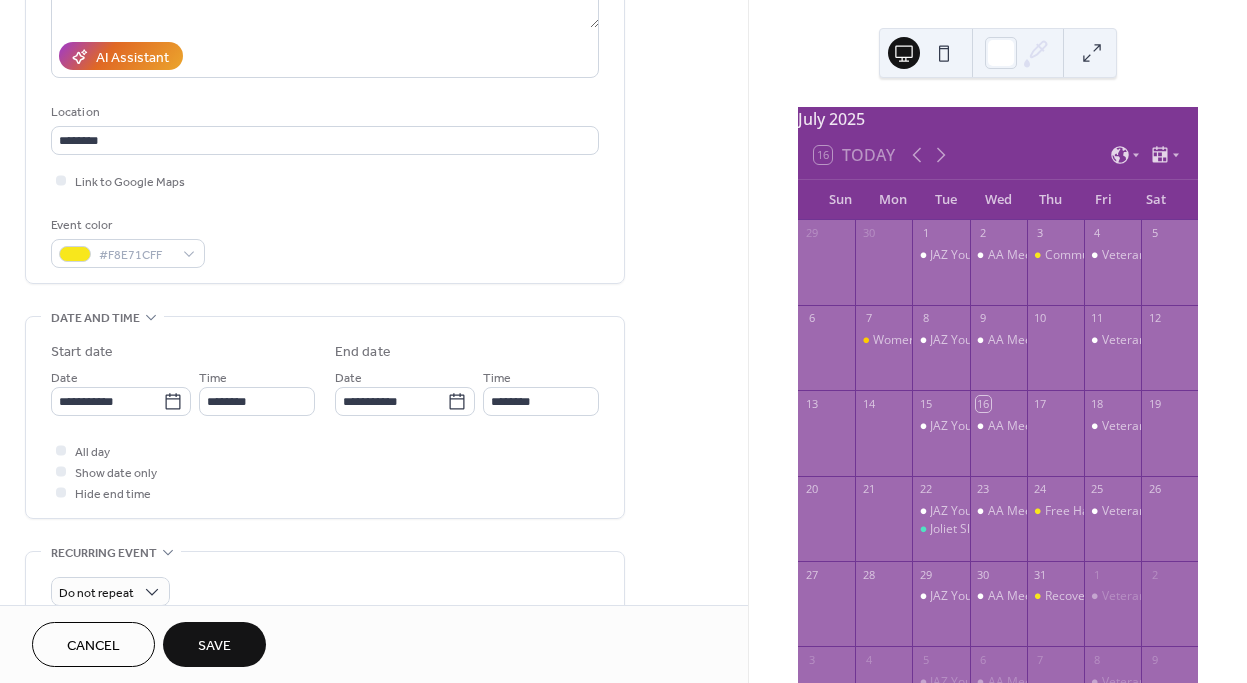 scroll, scrollTop: 791, scrollLeft: 0, axis: vertical 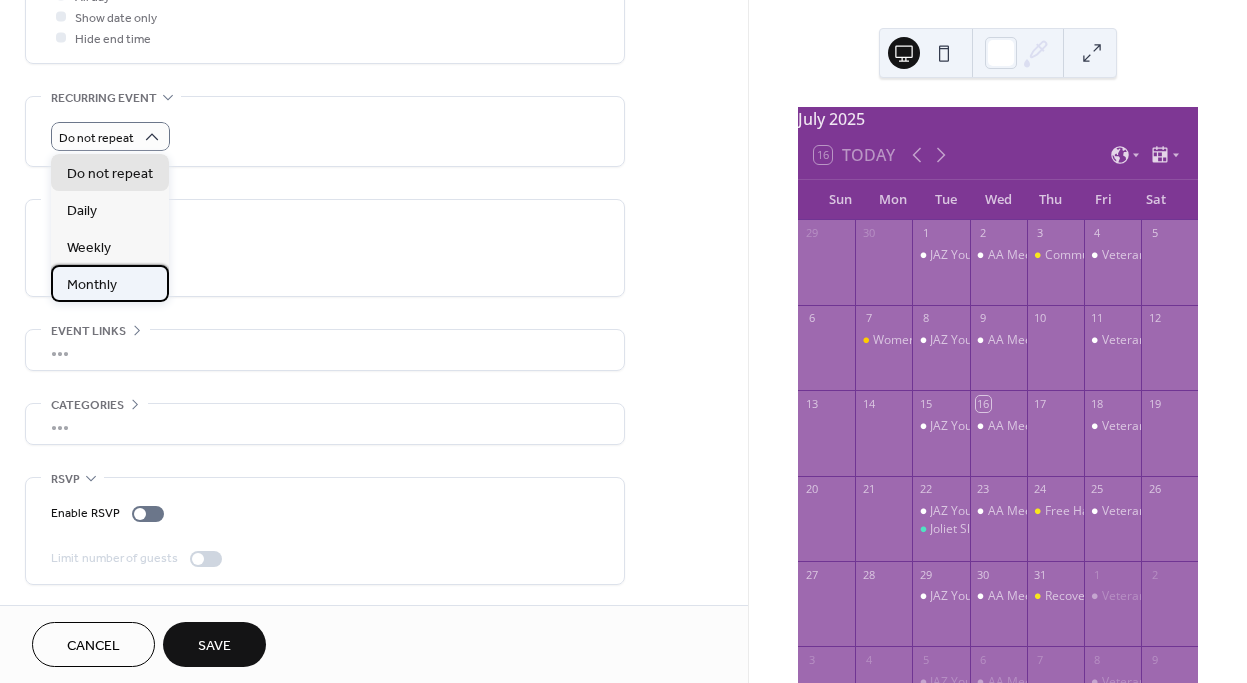 click on "Monthly" at bounding box center (92, 285) 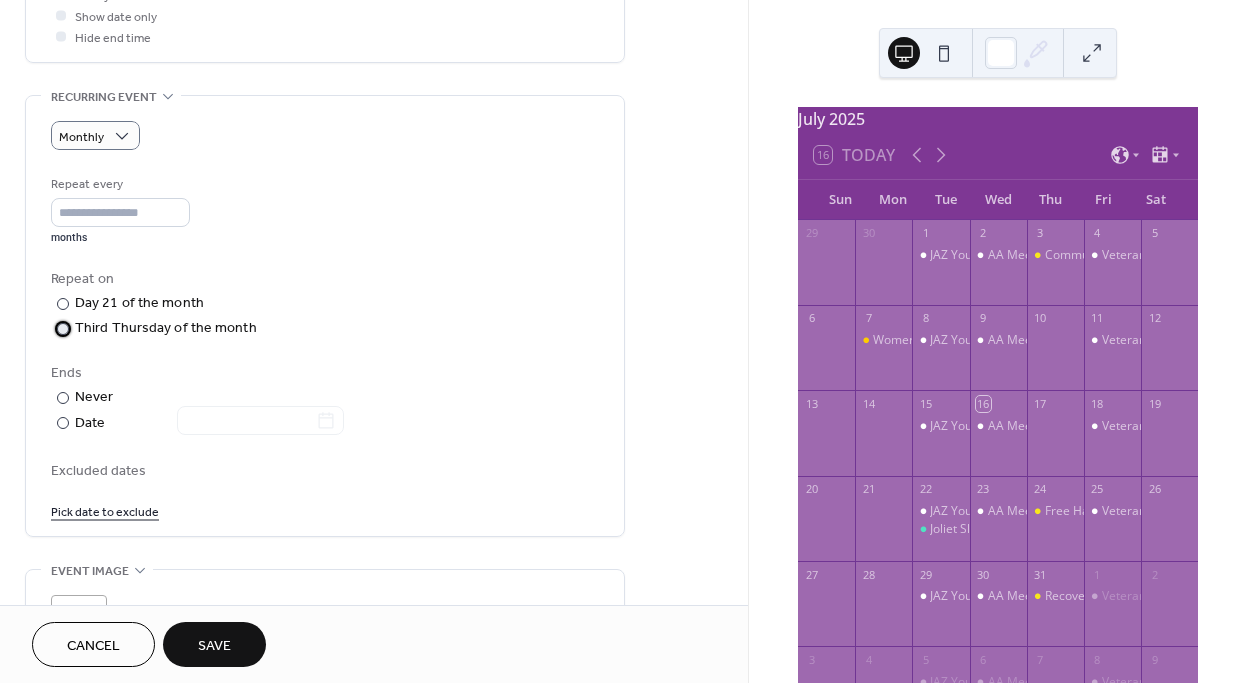 click at bounding box center [63, 329] 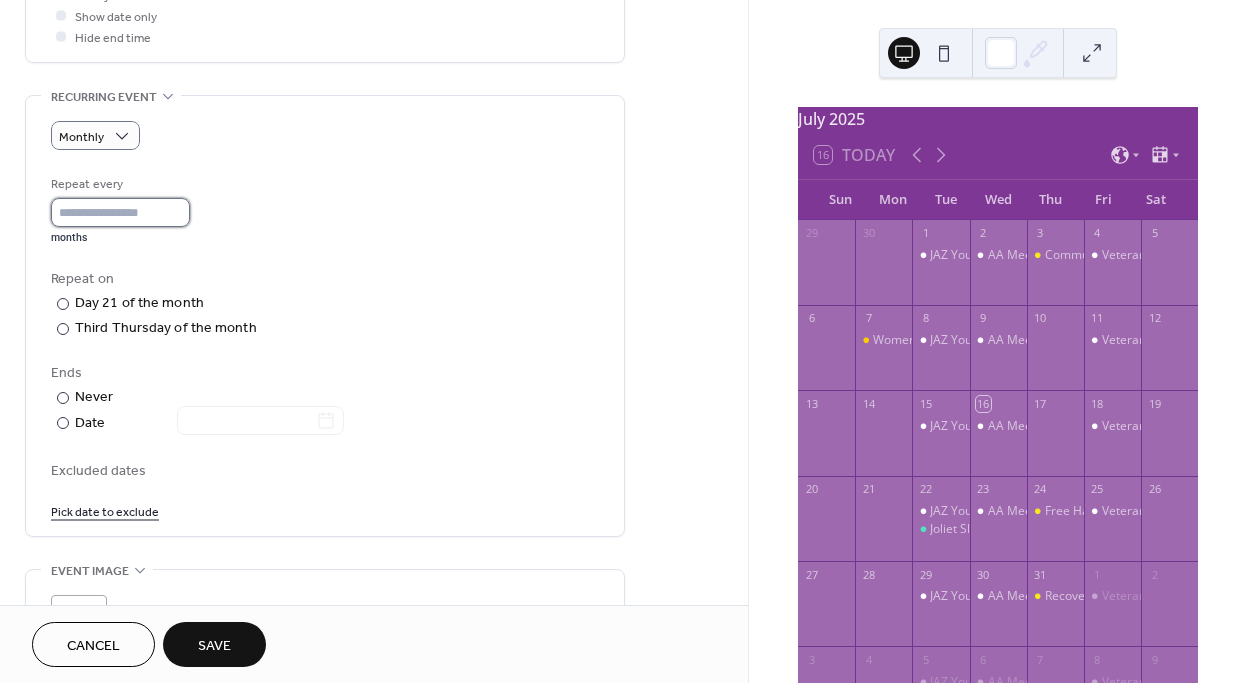 click on "*" at bounding box center (120, 212) 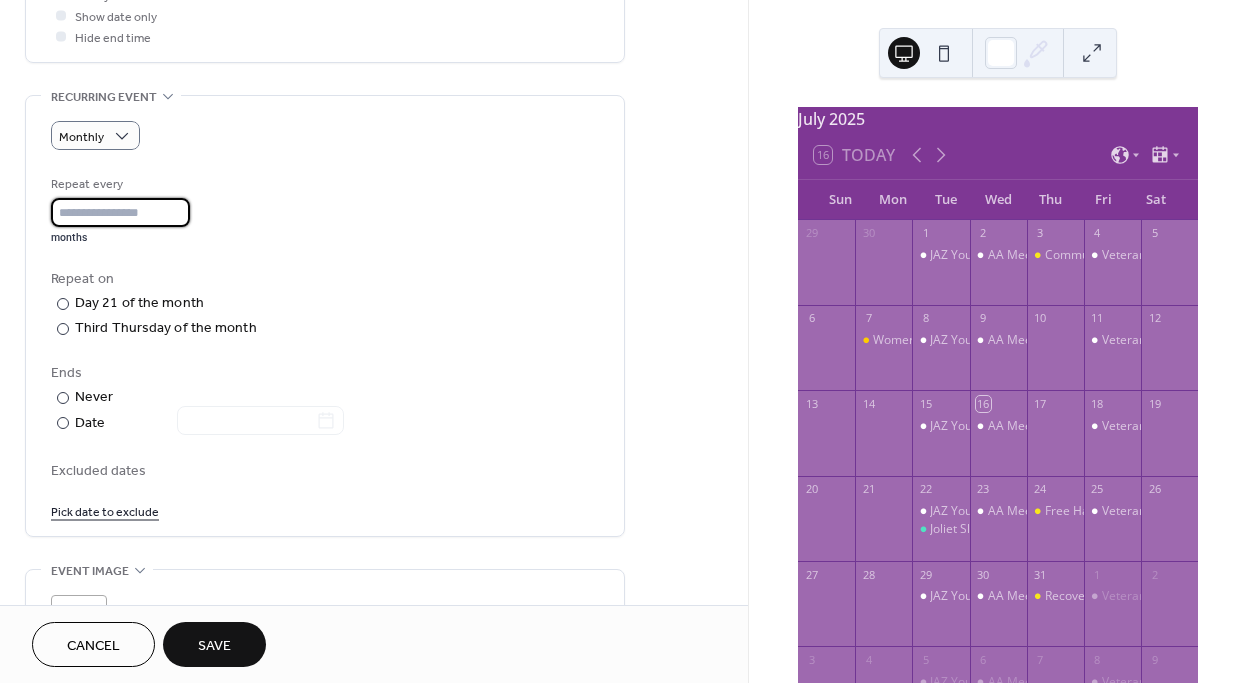 click on "Repeat every * months Repeat on ​ Day 21 of the month ​ Third Thursday of the month ​ Last Thursday of the month Ends ​ Never ​ Date Excluded dates   Pick date to exclude" at bounding box center [325, 347] 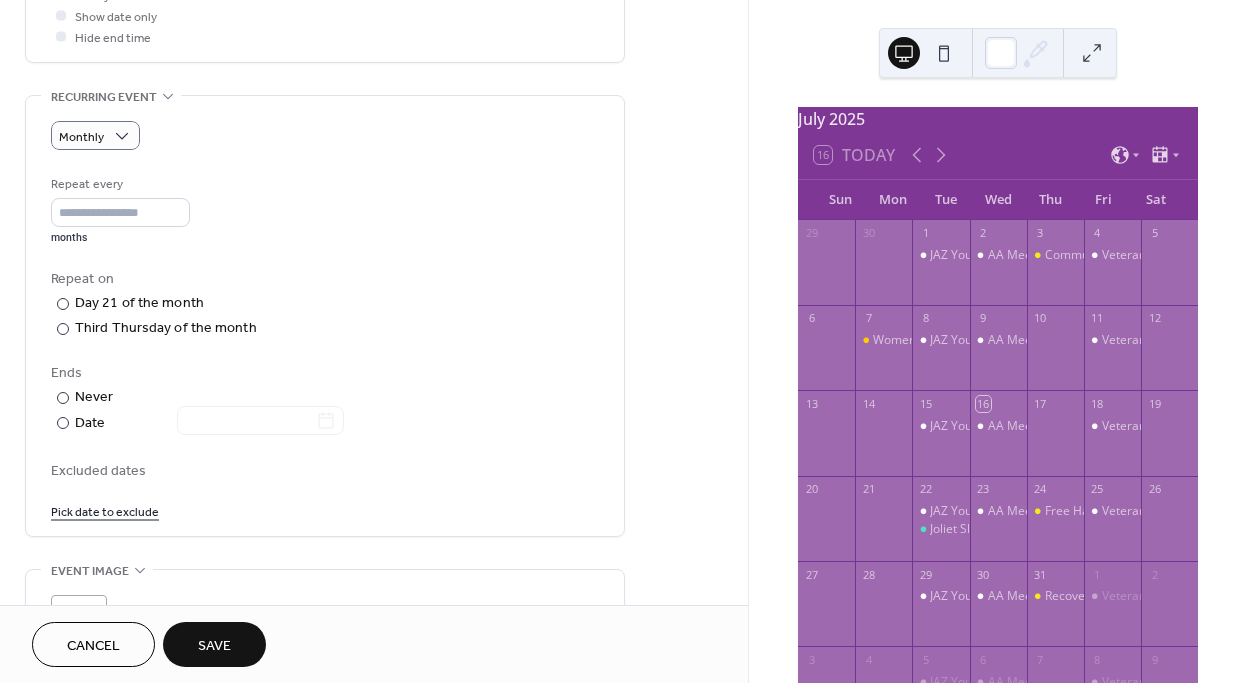 scroll, scrollTop: 1162, scrollLeft: 0, axis: vertical 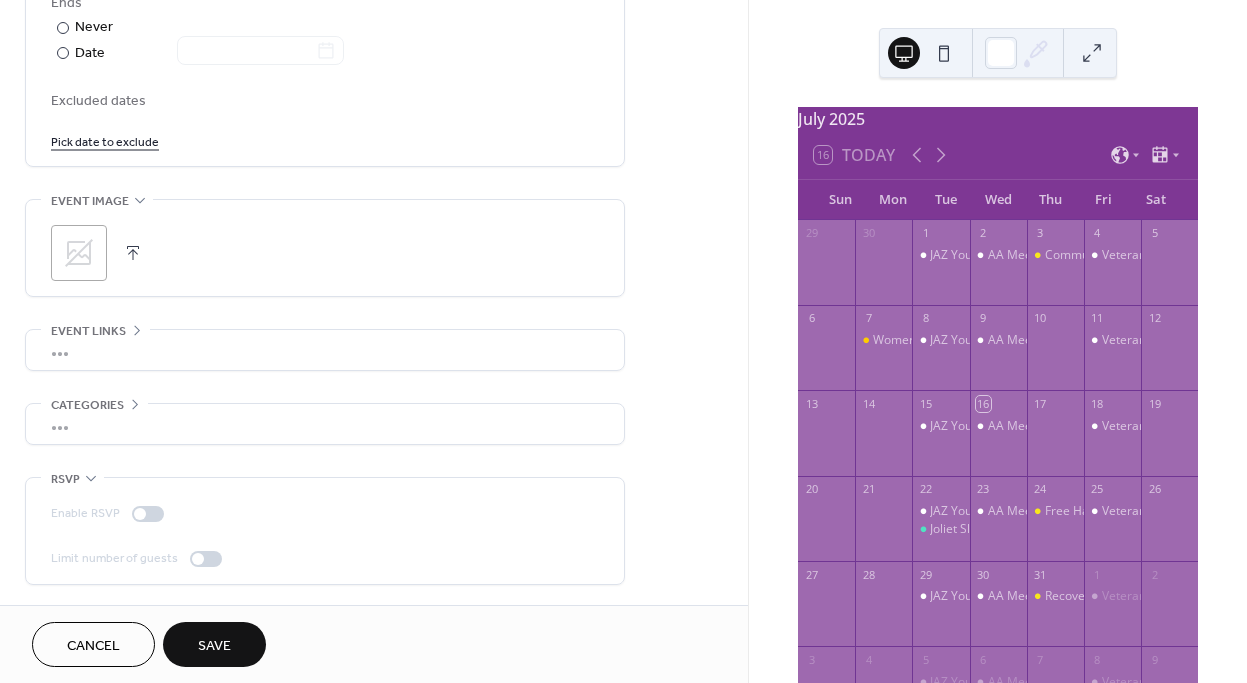 click 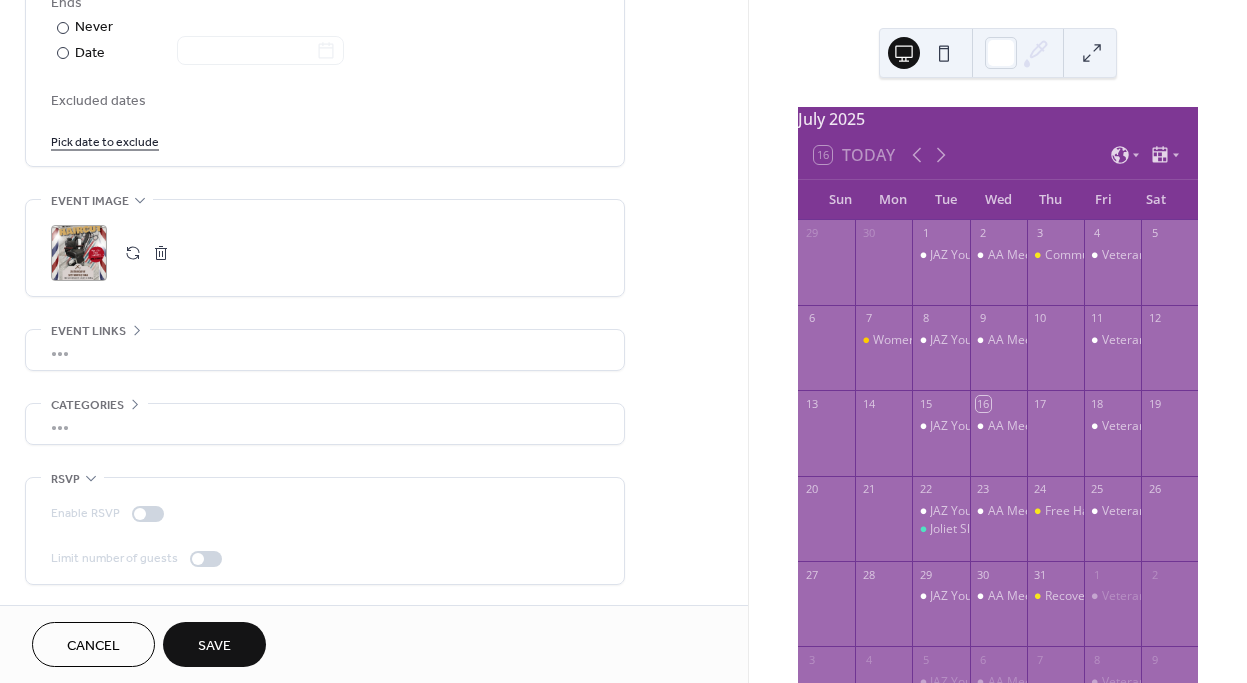click on "Save" at bounding box center [214, 646] 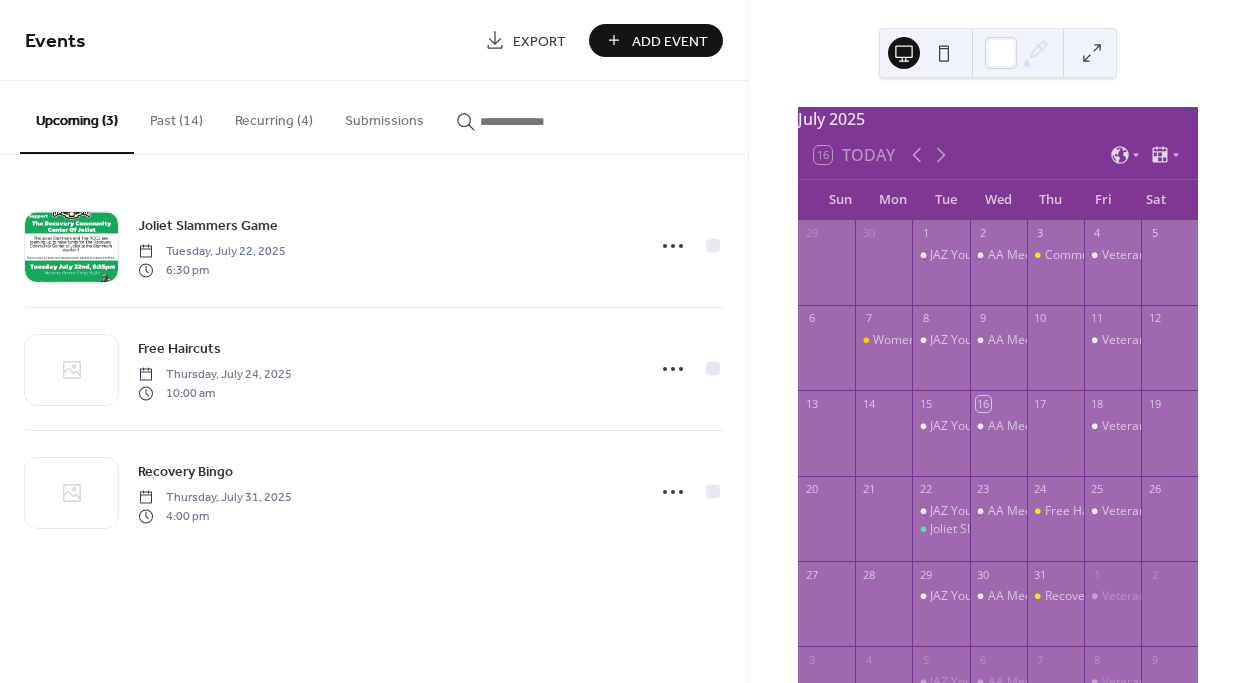 click on "Add Event" at bounding box center (670, 41) 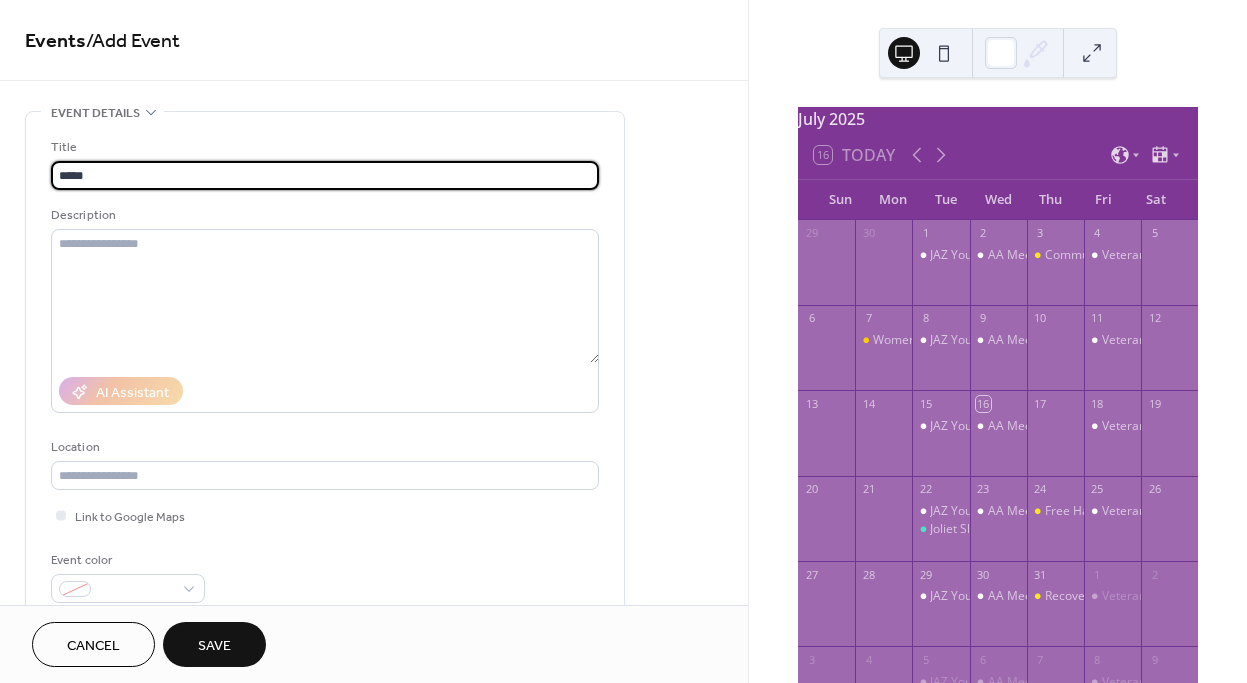 type on "**********" 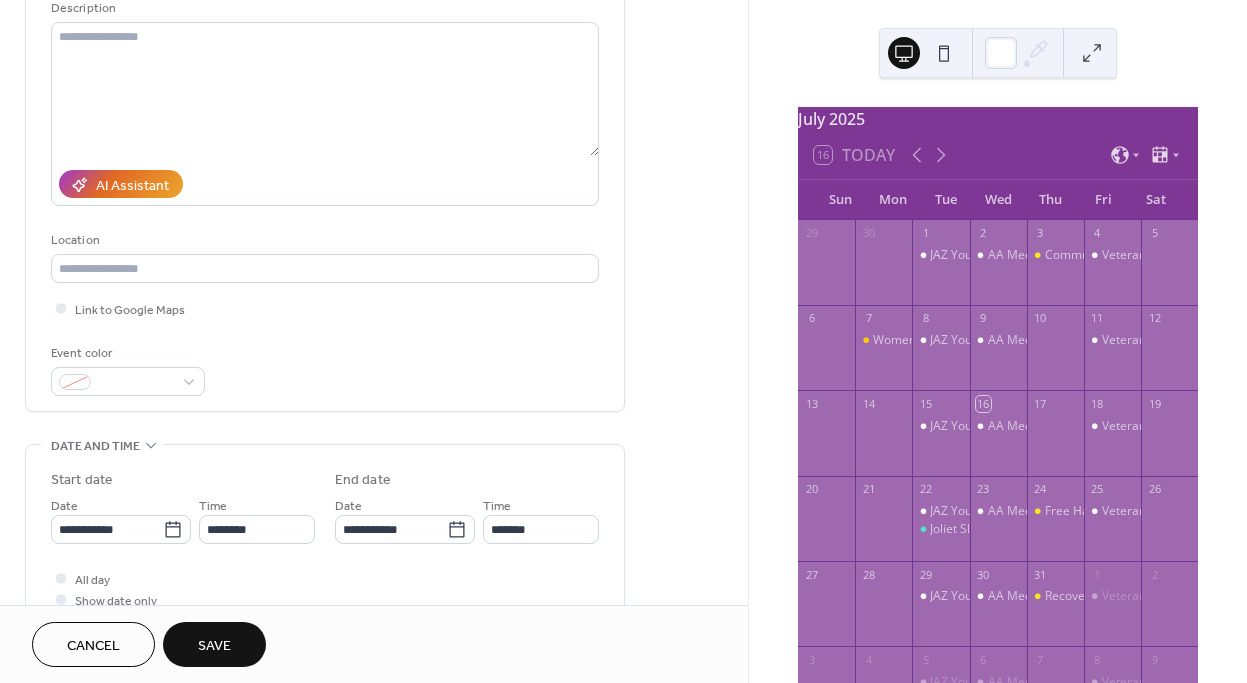 scroll, scrollTop: 0, scrollLeft: 0, axis: both 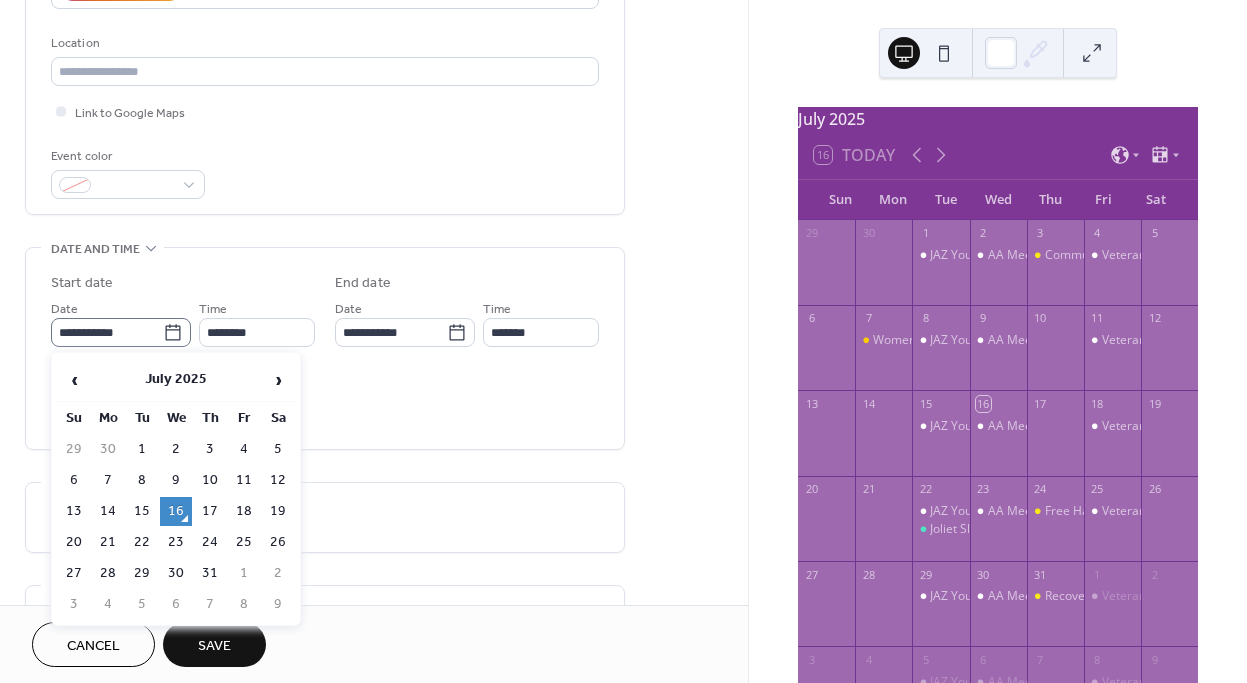 click 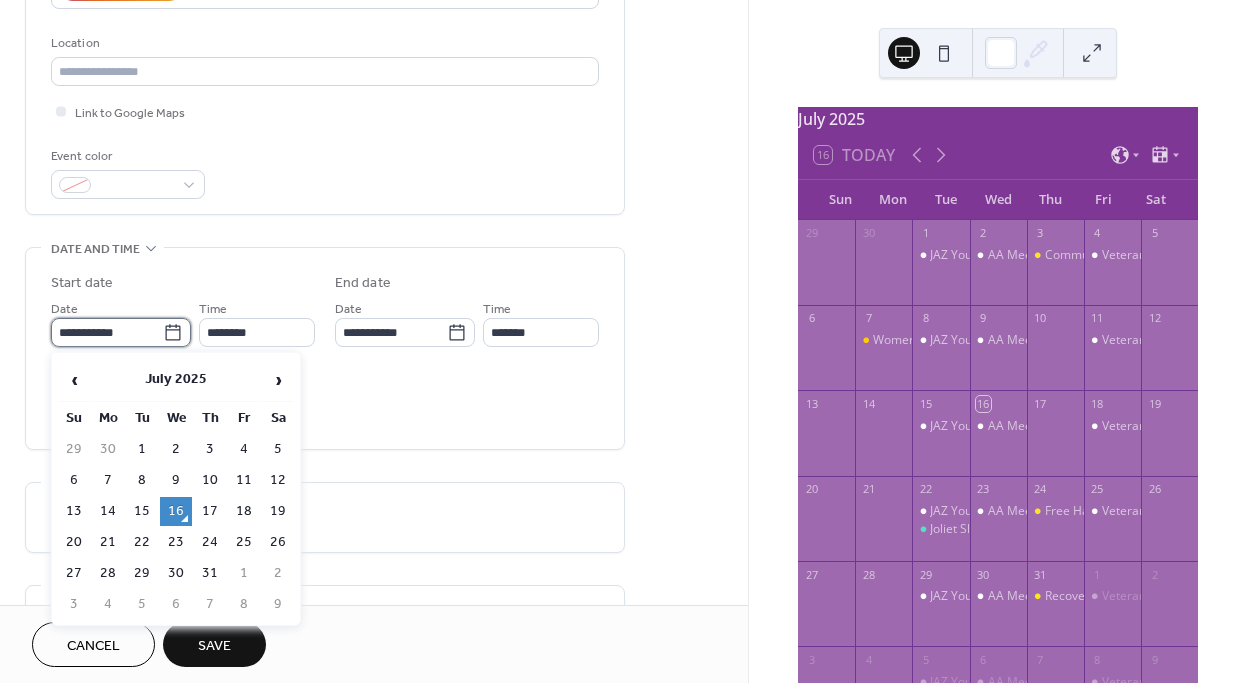 click on "**********" at bounding box center (107, 332) 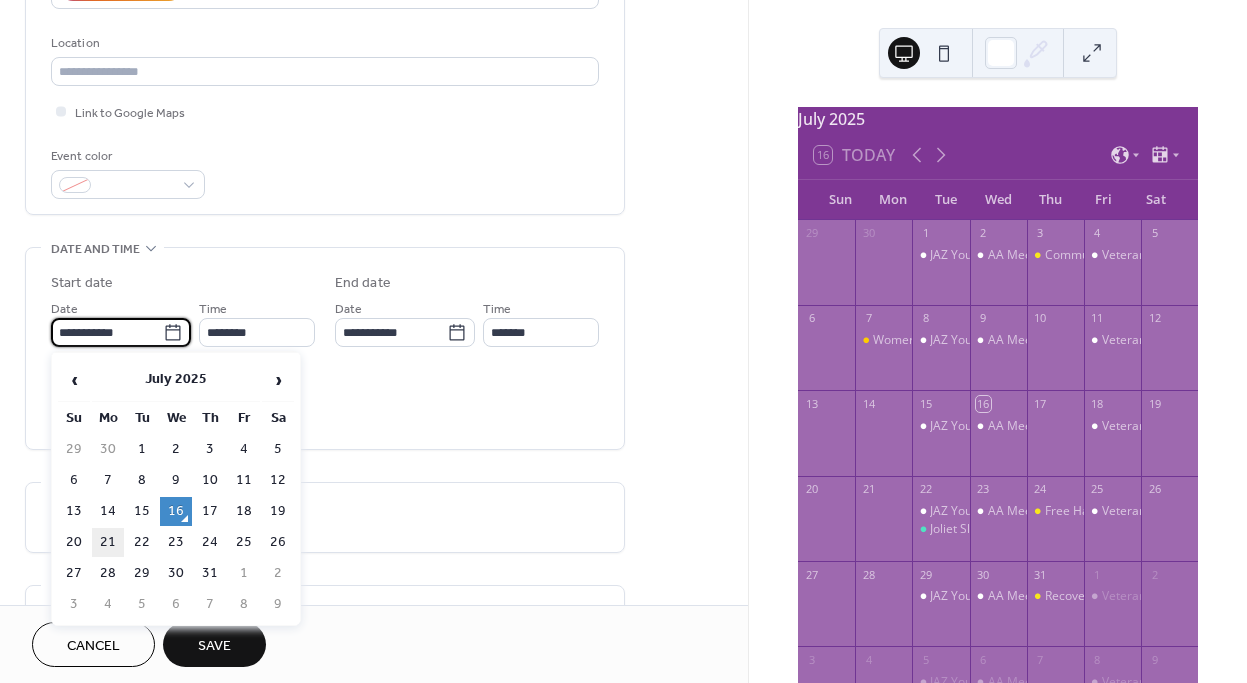 click on "21" at bounding box center [108, 542] 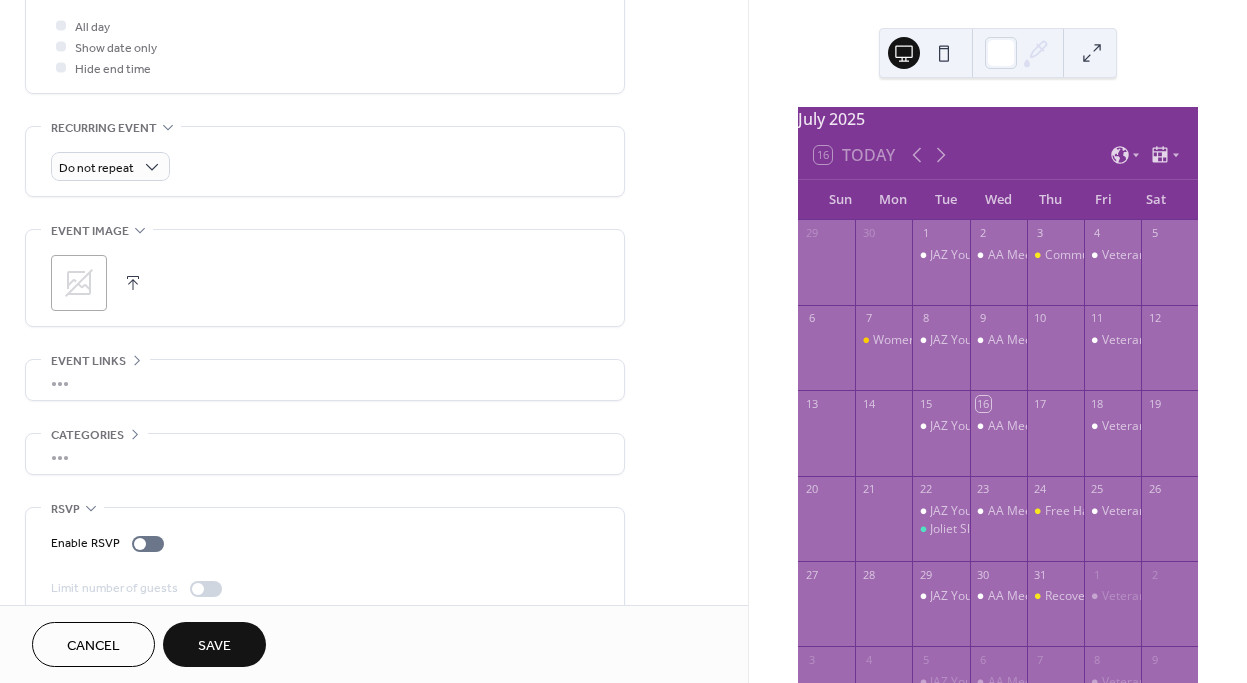 scroll, scrollTop: 791, scrollLeft: 0, axis: vertical 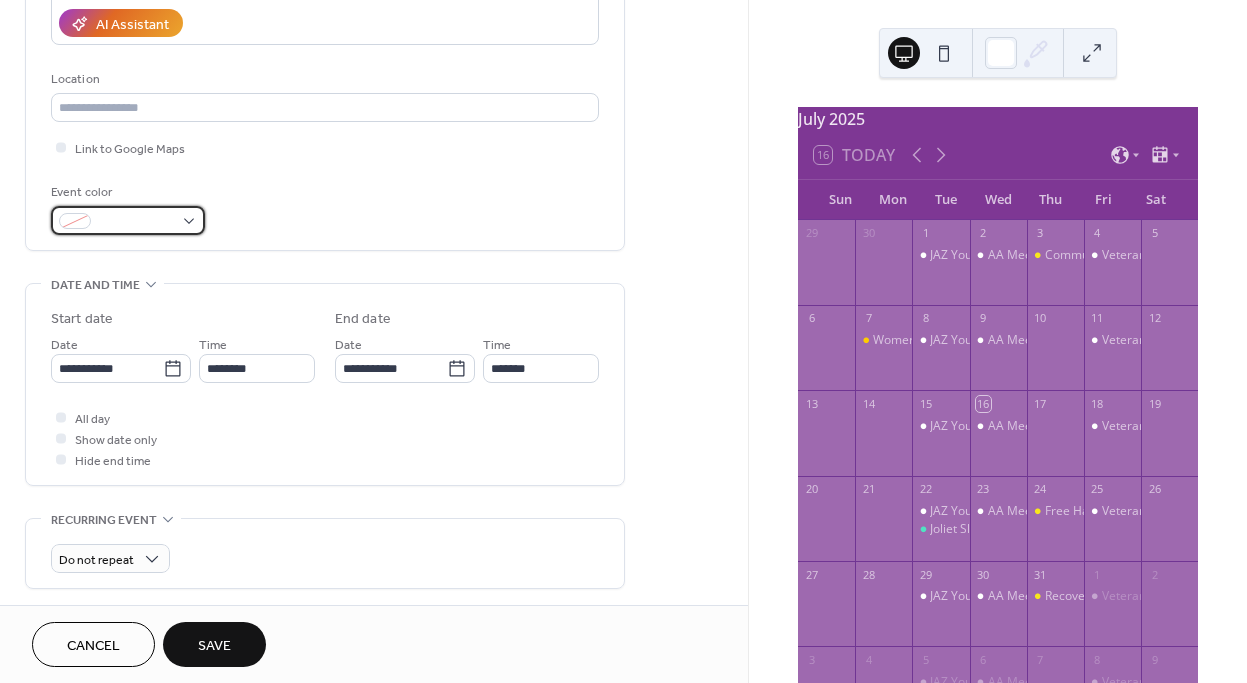 click at bounding box center (128, 220) 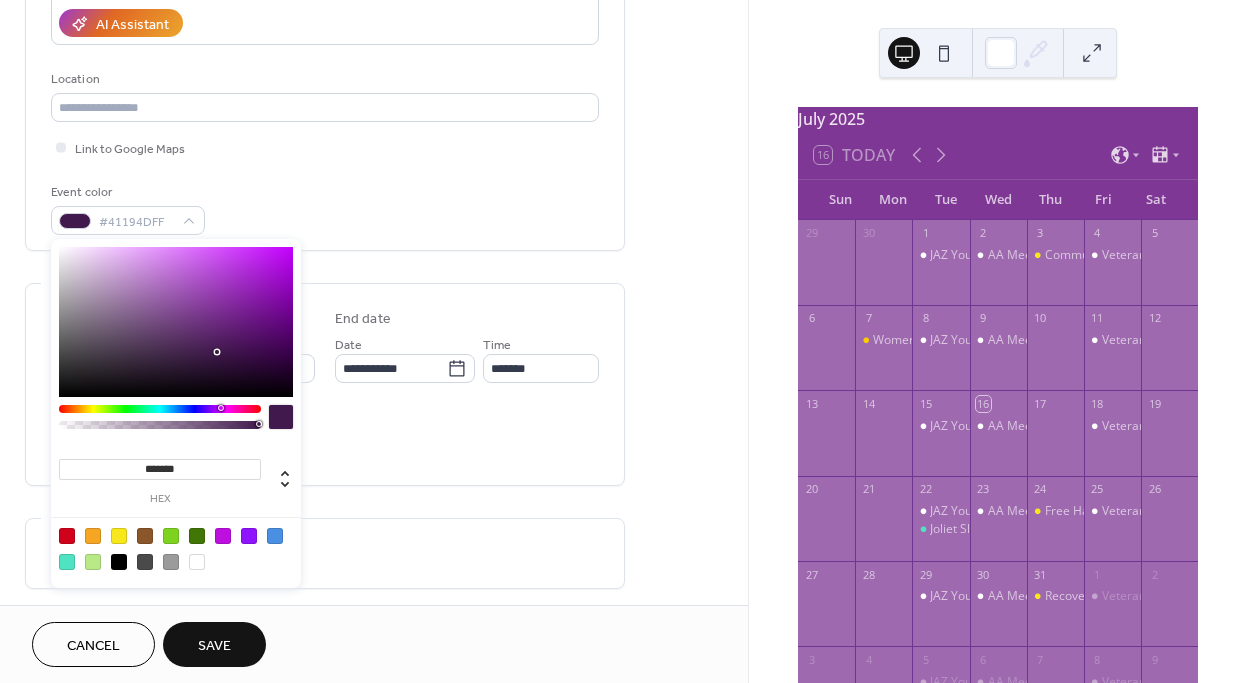 click at bounding box center [160, 409] 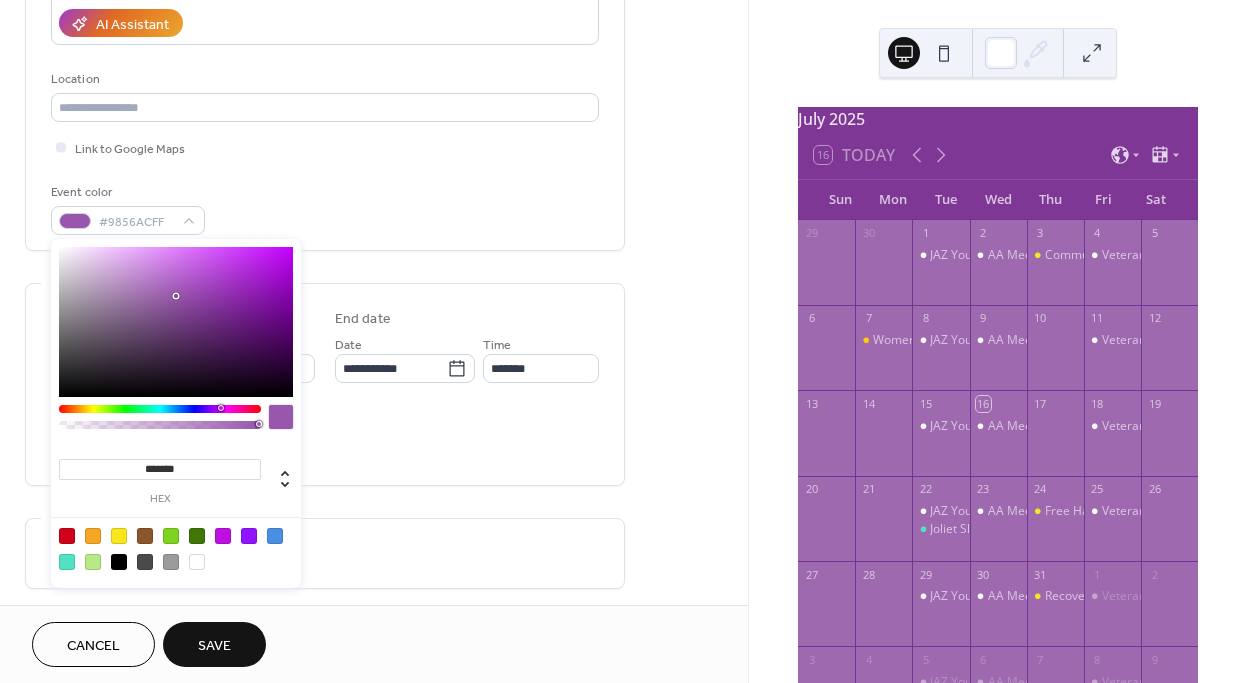 click at bounding box center (176, 322) 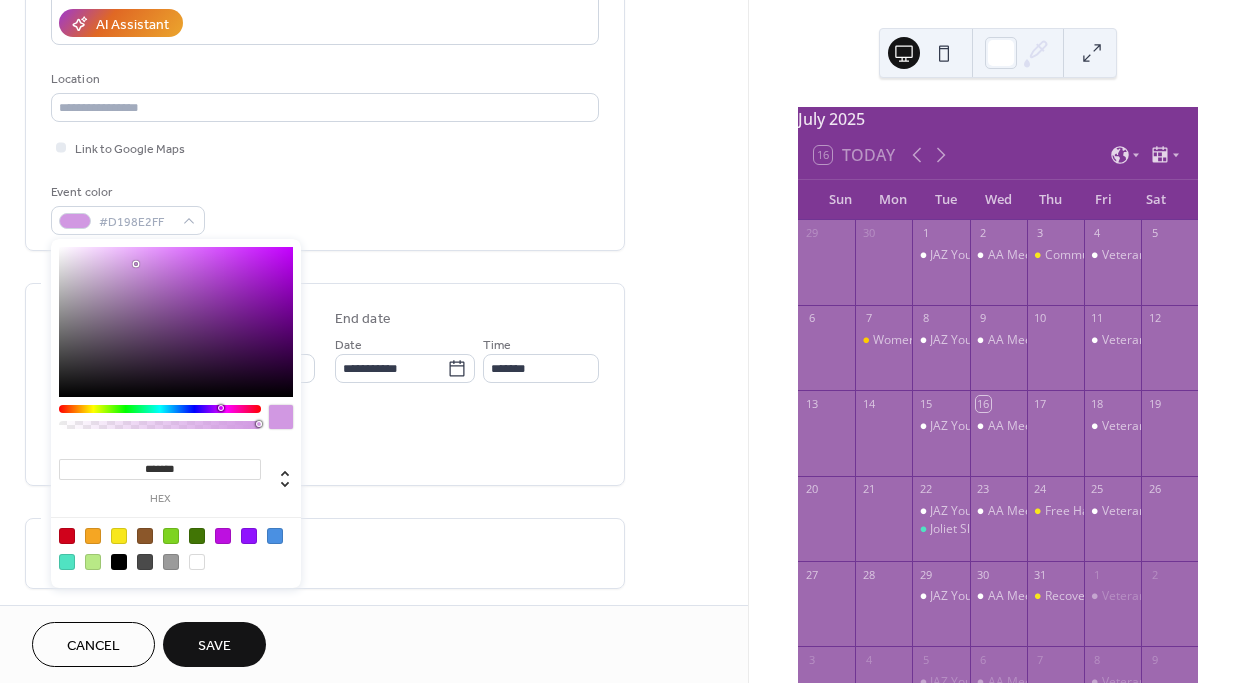 type on "*******" 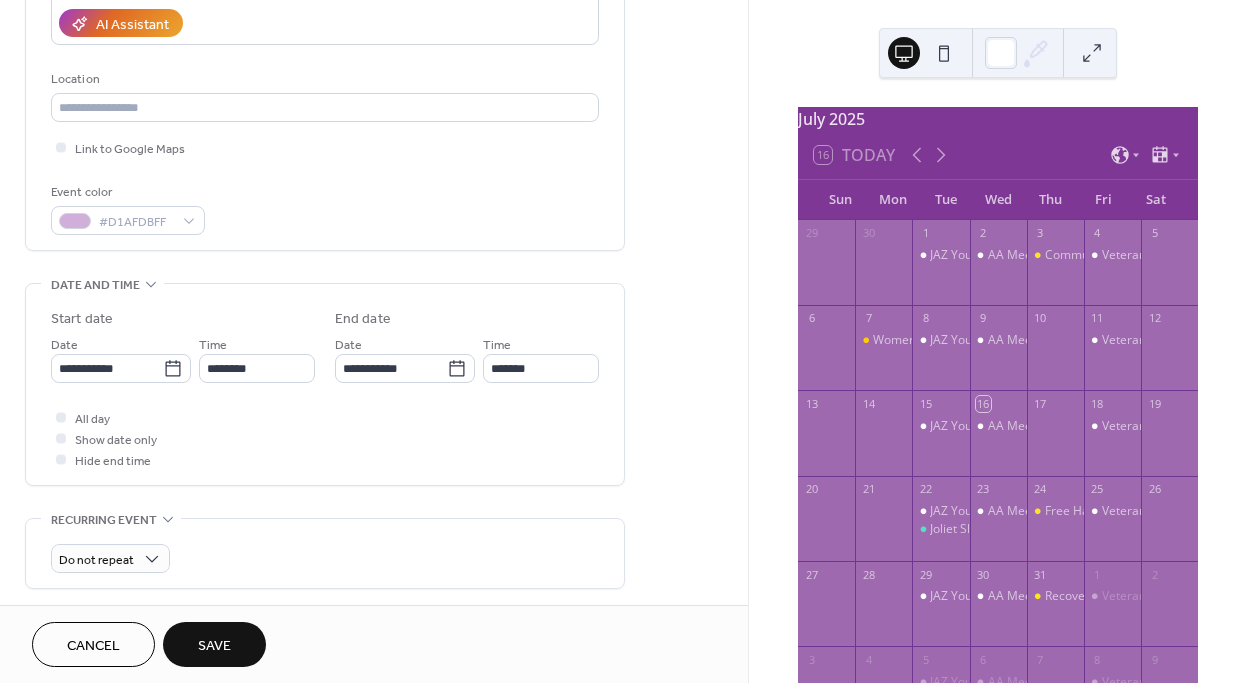click on "Save" at bounding box center [214, 644] 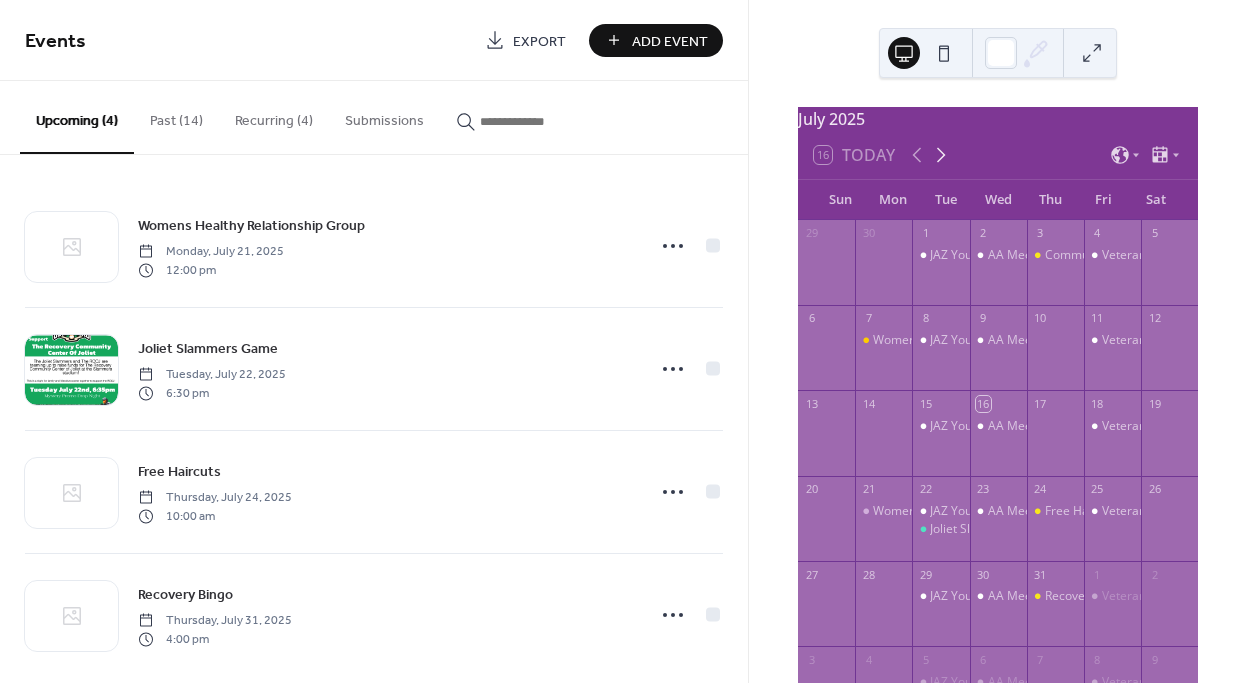 click 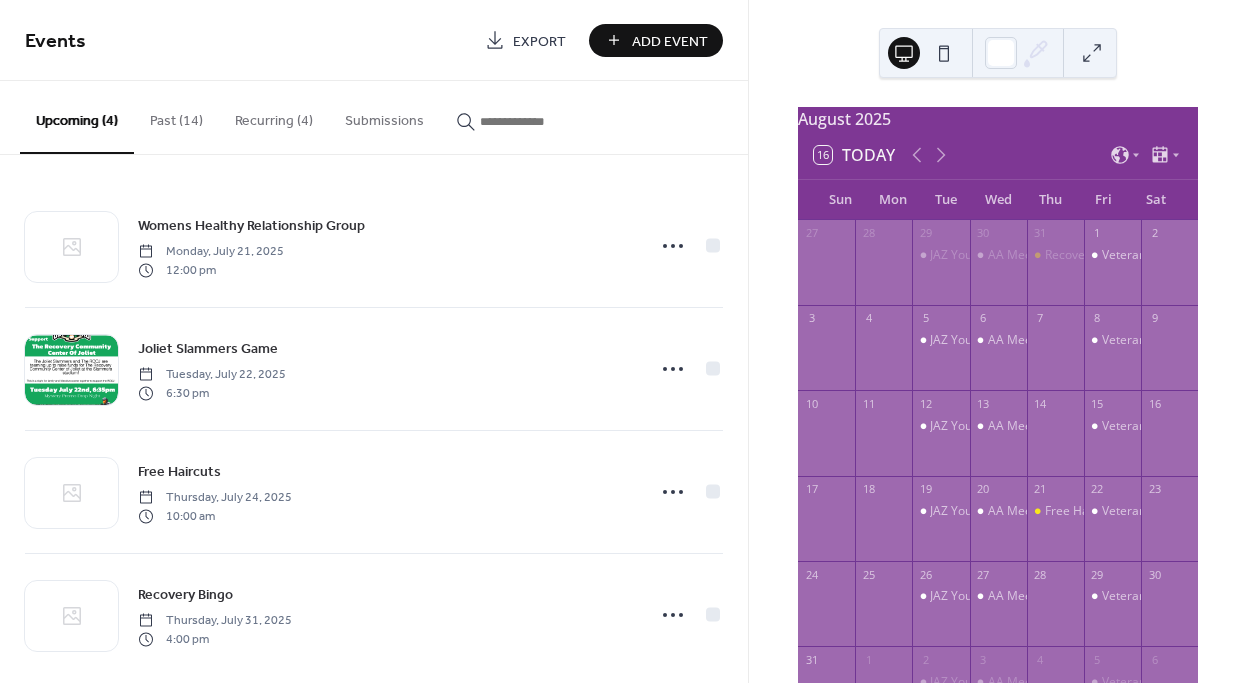 click on "Add Event" at bounding box center [656, 40] 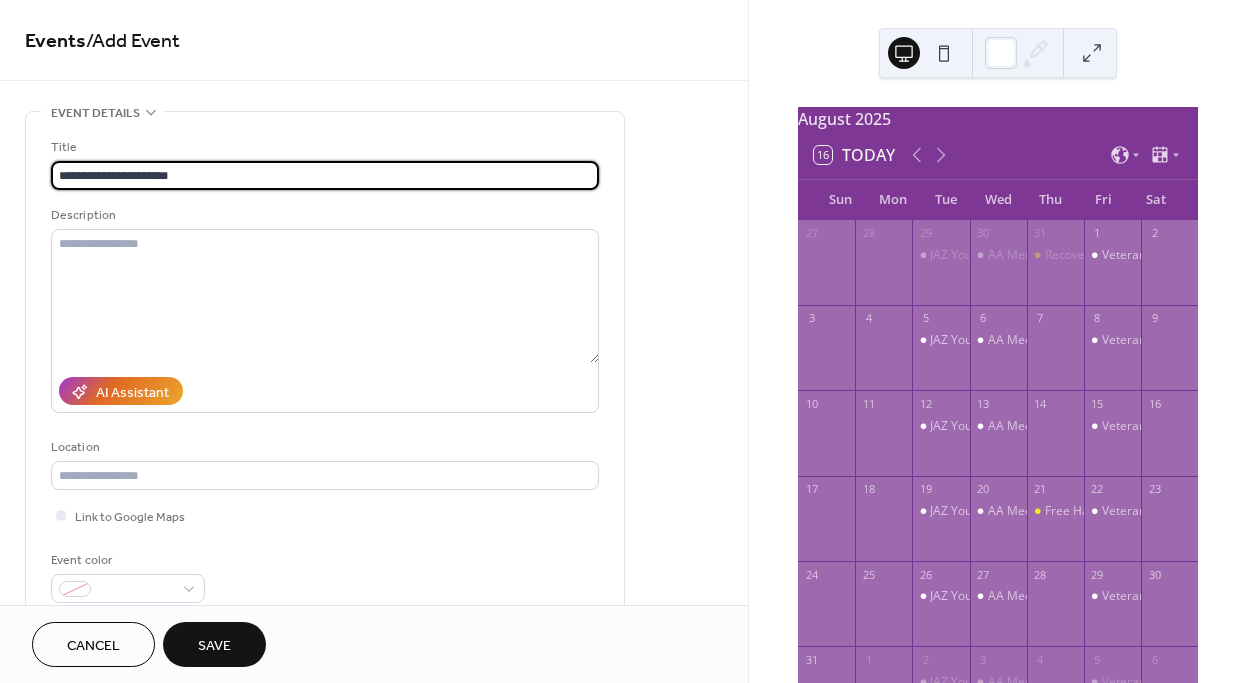 type on "**********" 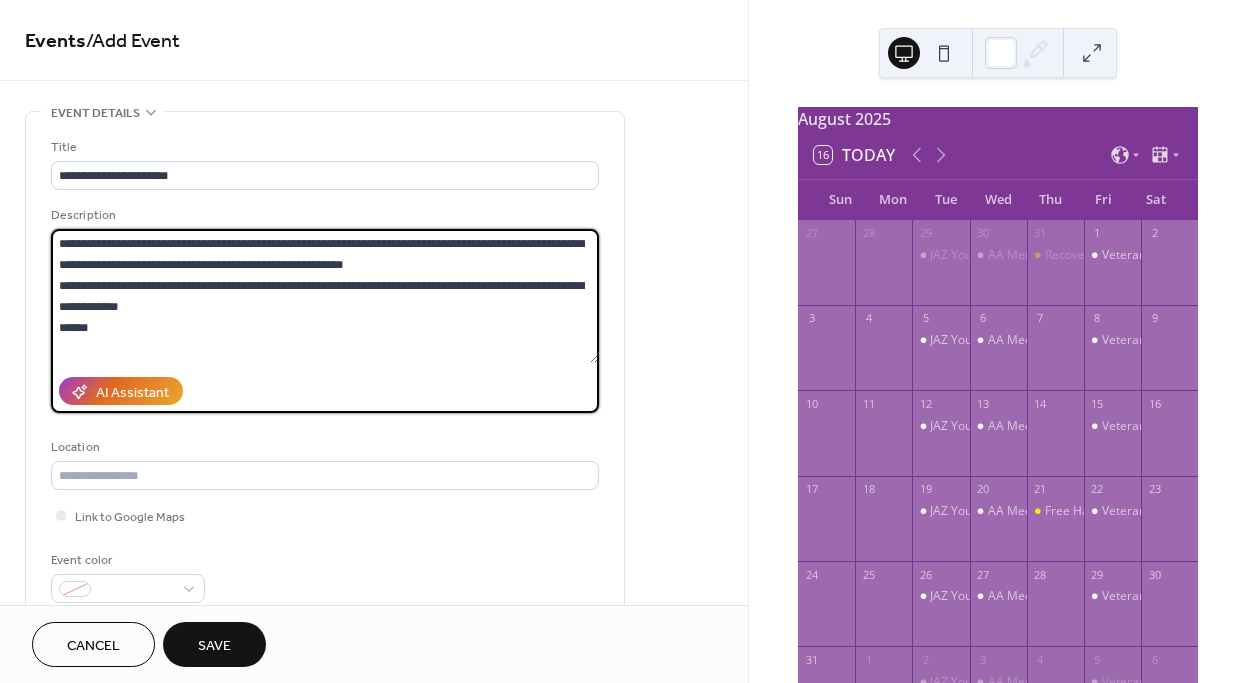 paste on "**********" 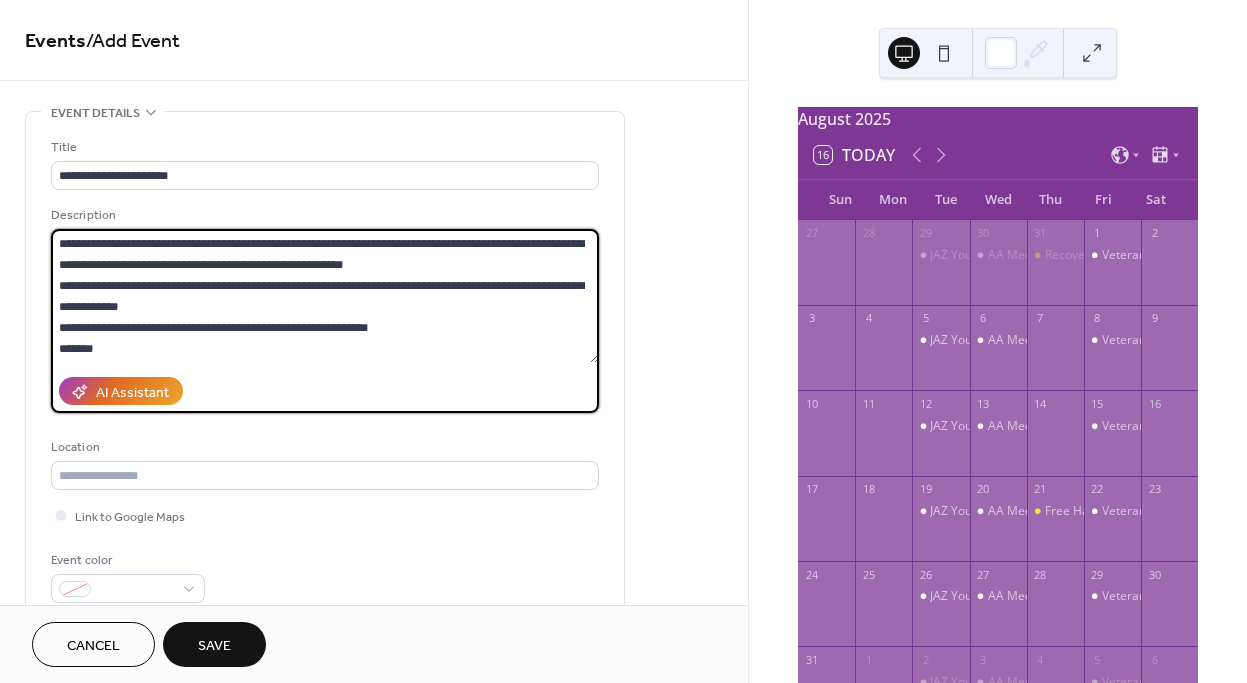 paste on "**********" 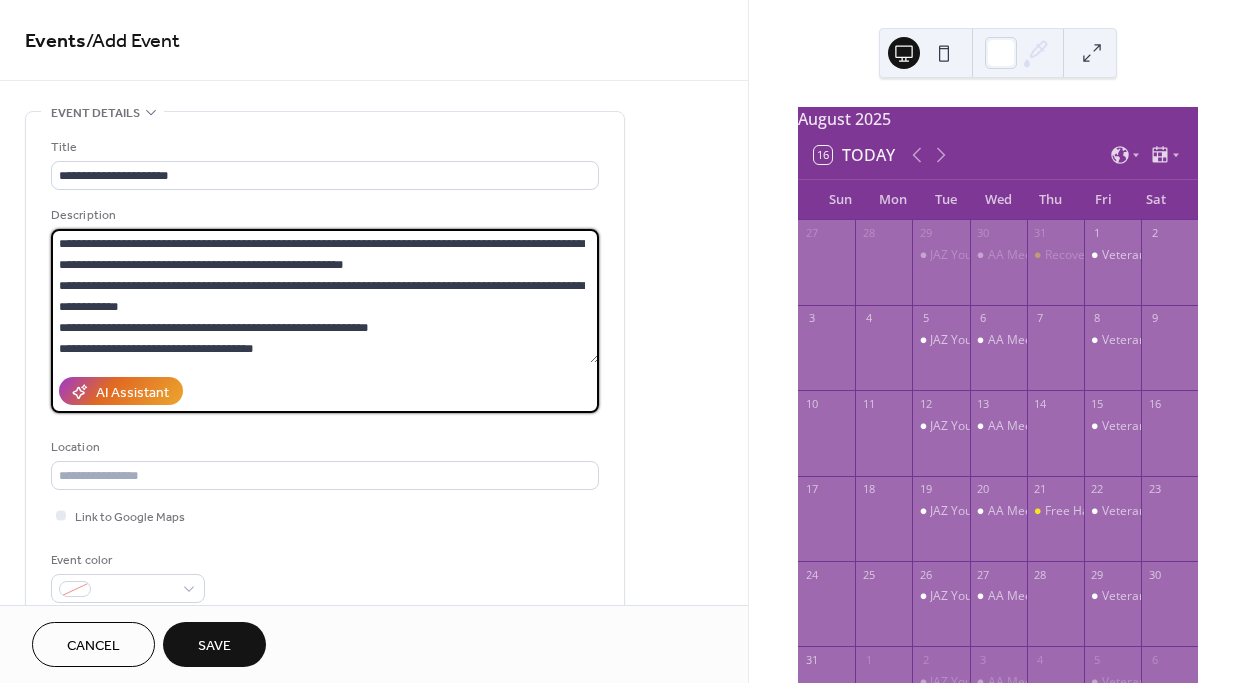 scroll, scrollTop: 18, scrollLeft: 0, axis: vertical 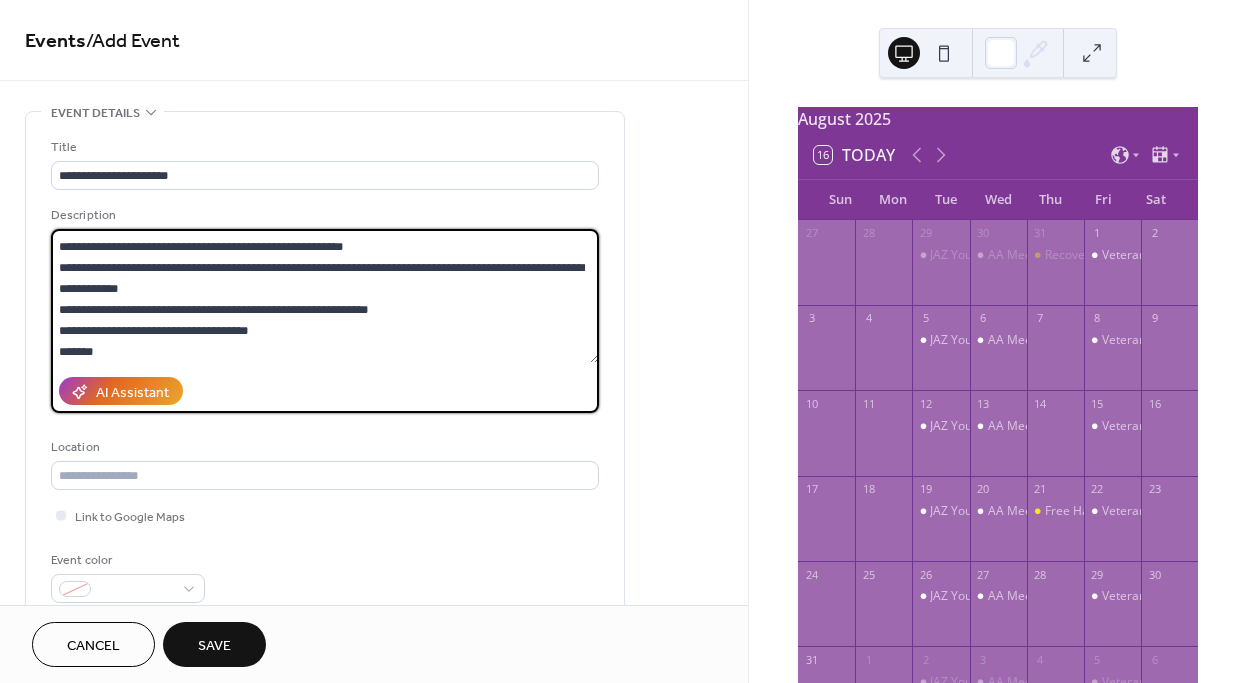paste on "**********" 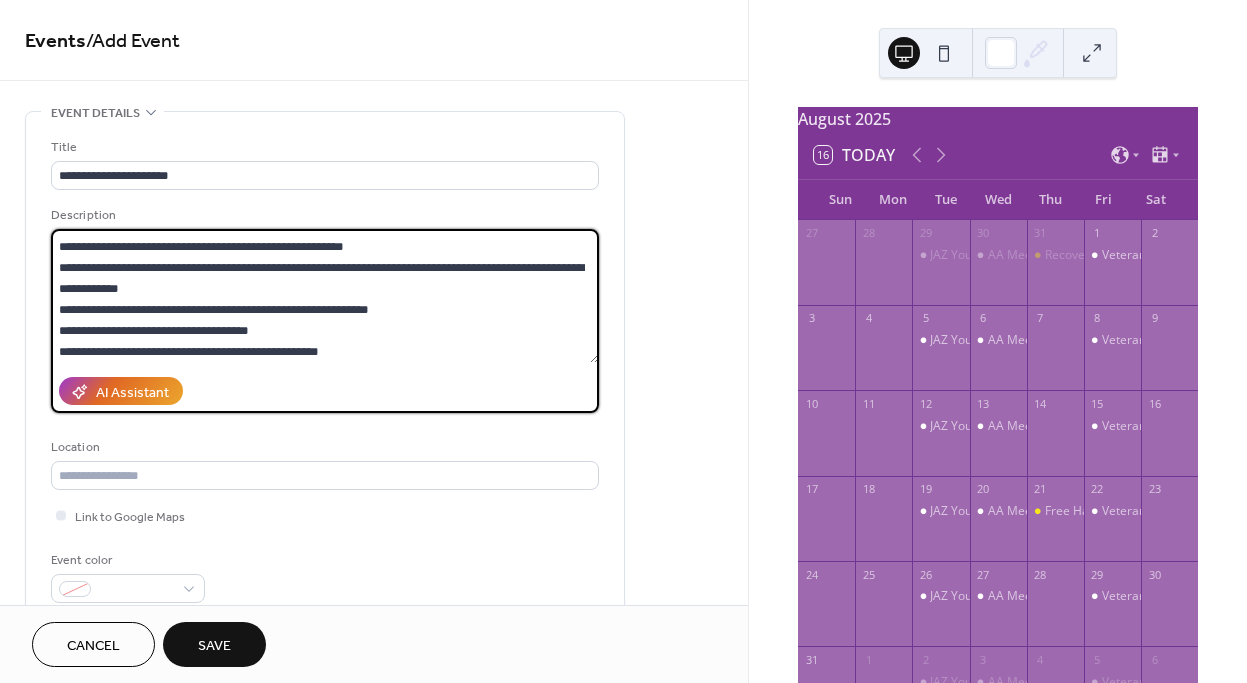 scroll, scrollTop: 39, scrollLeft: 0, axis: vertical 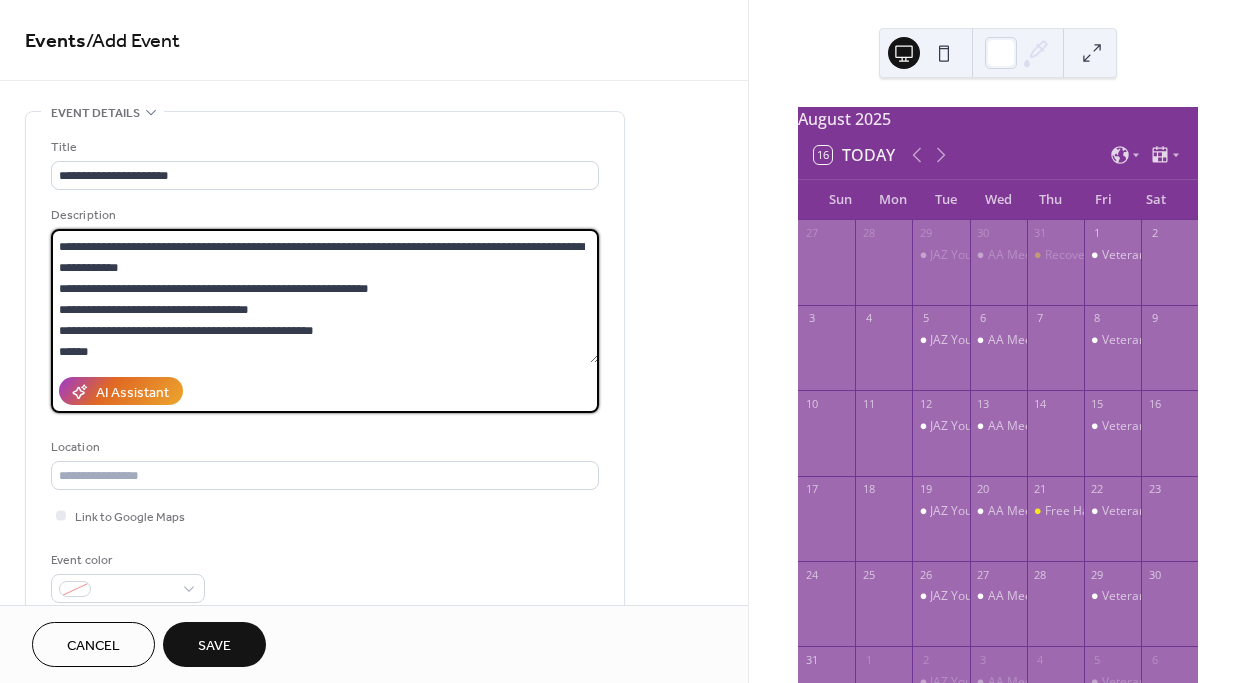 paste on "**********" 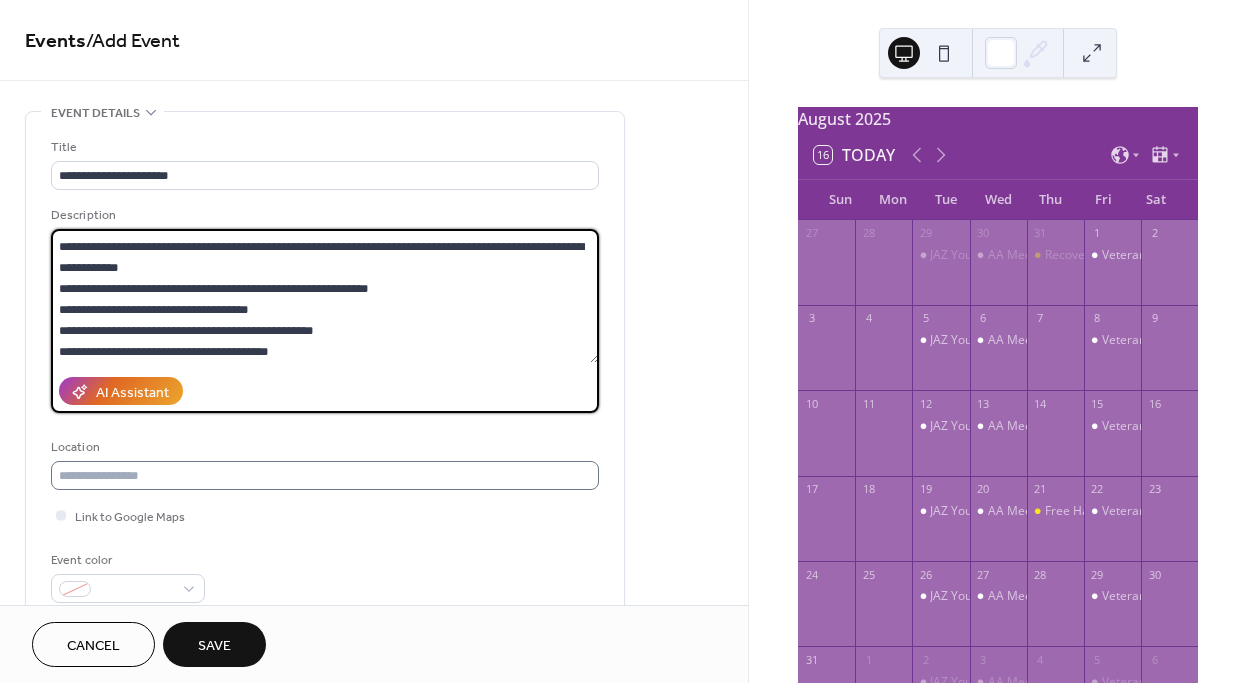 type on "**********" 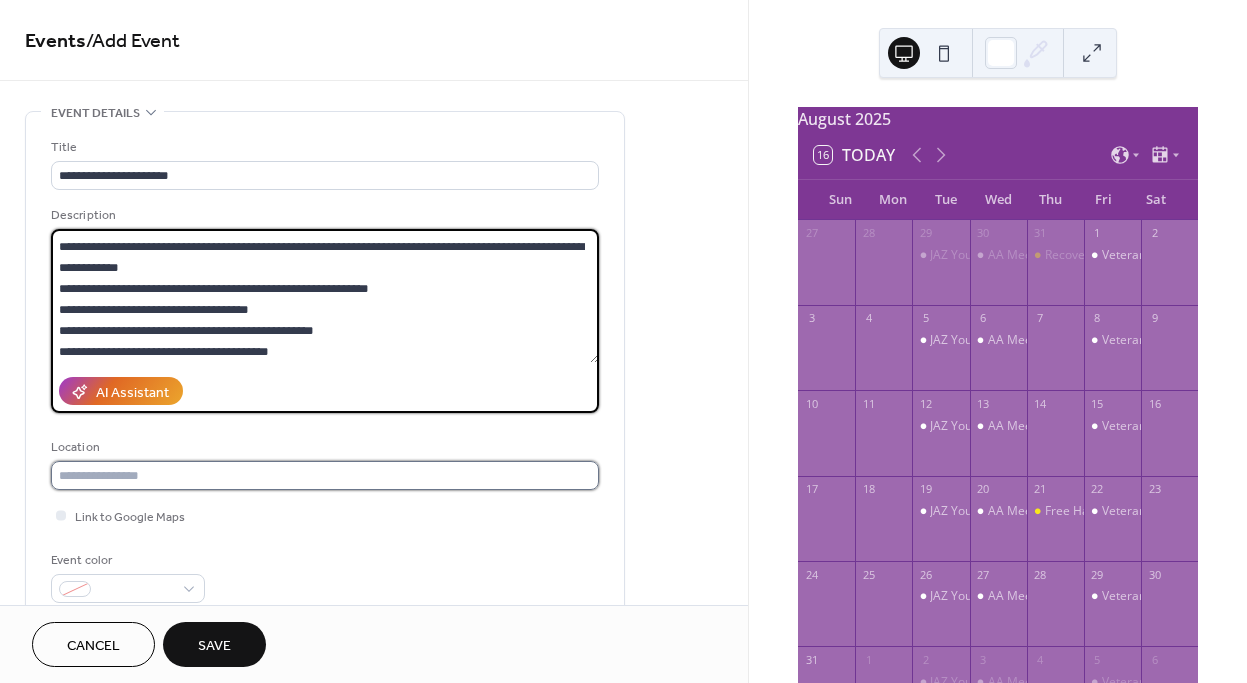 click at bounding box center (325, 475) 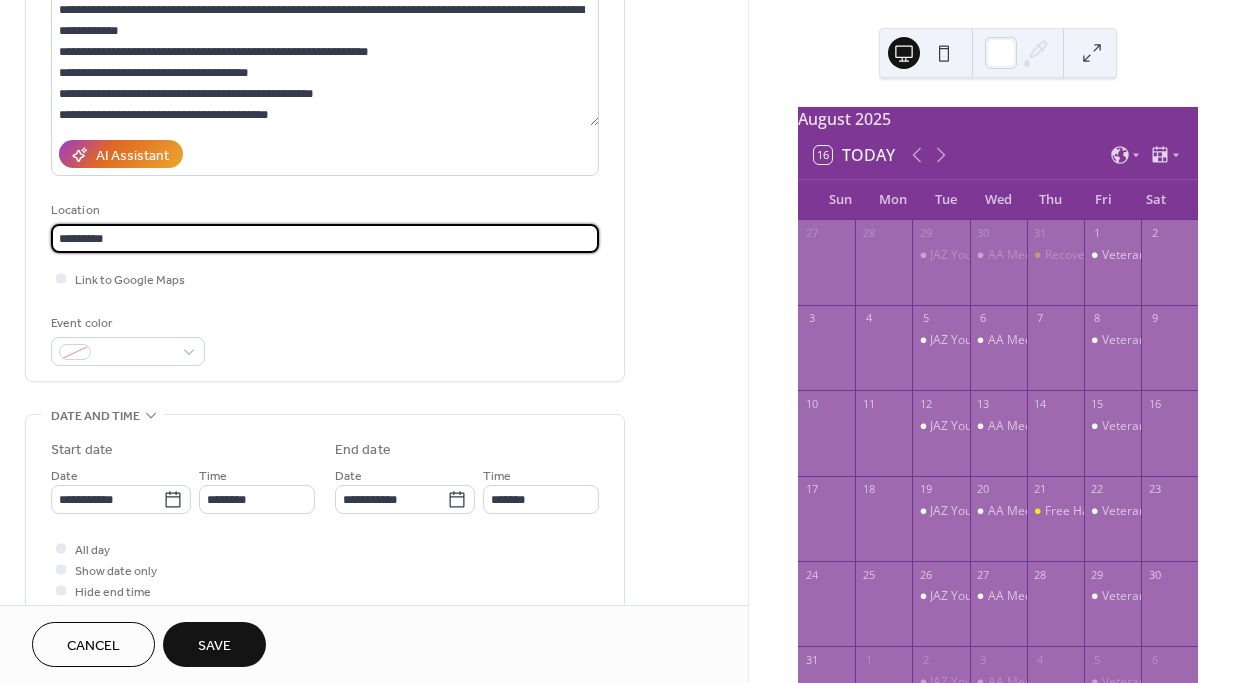 scroll, scrollTop: 258, scrollLeft: 0, axis: vertical 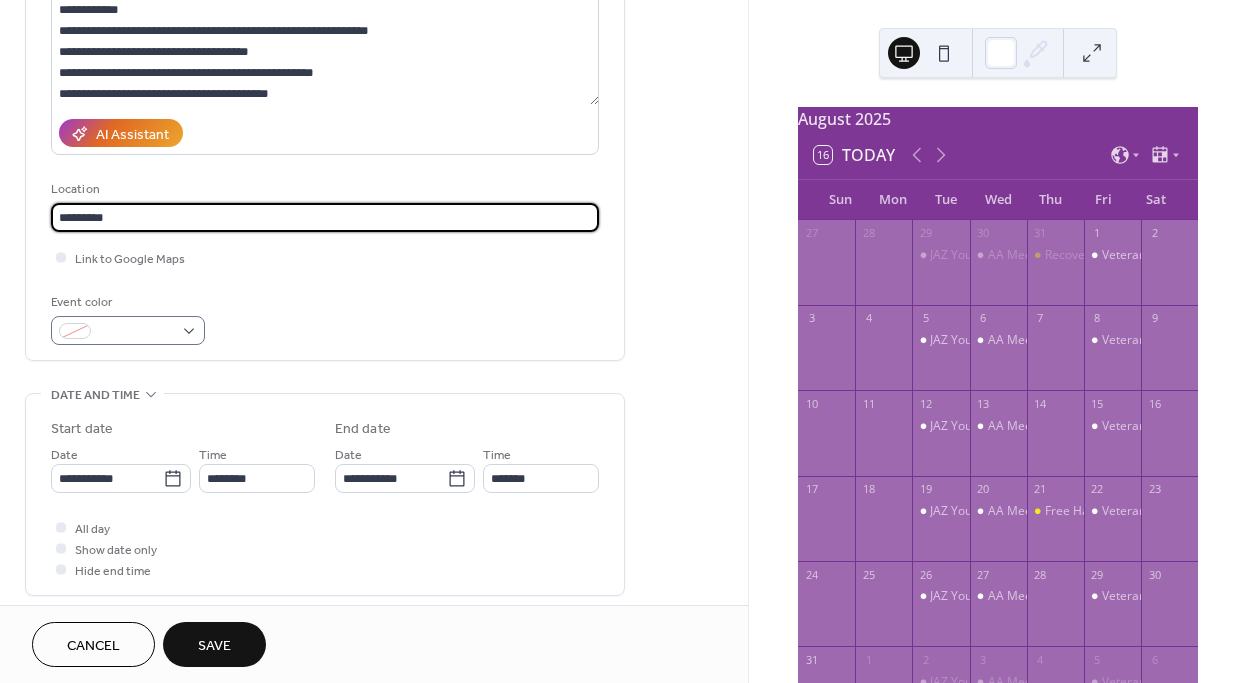 type on "********" 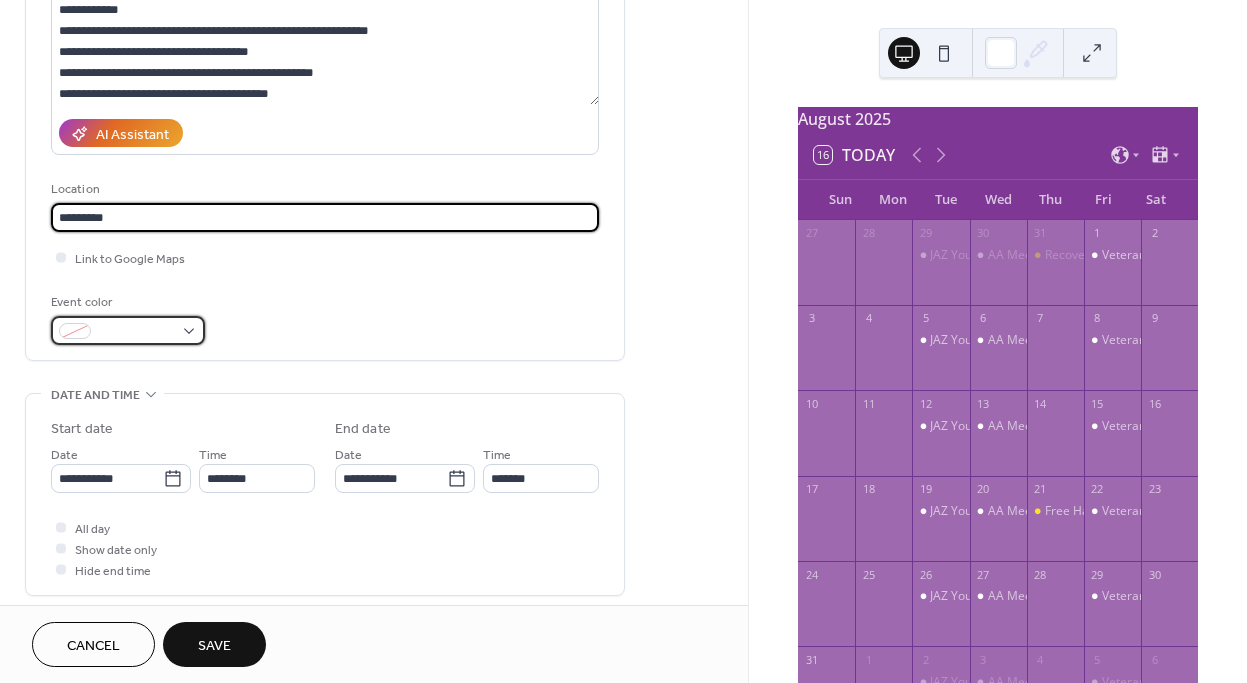 click at bounding box center (128, 330) 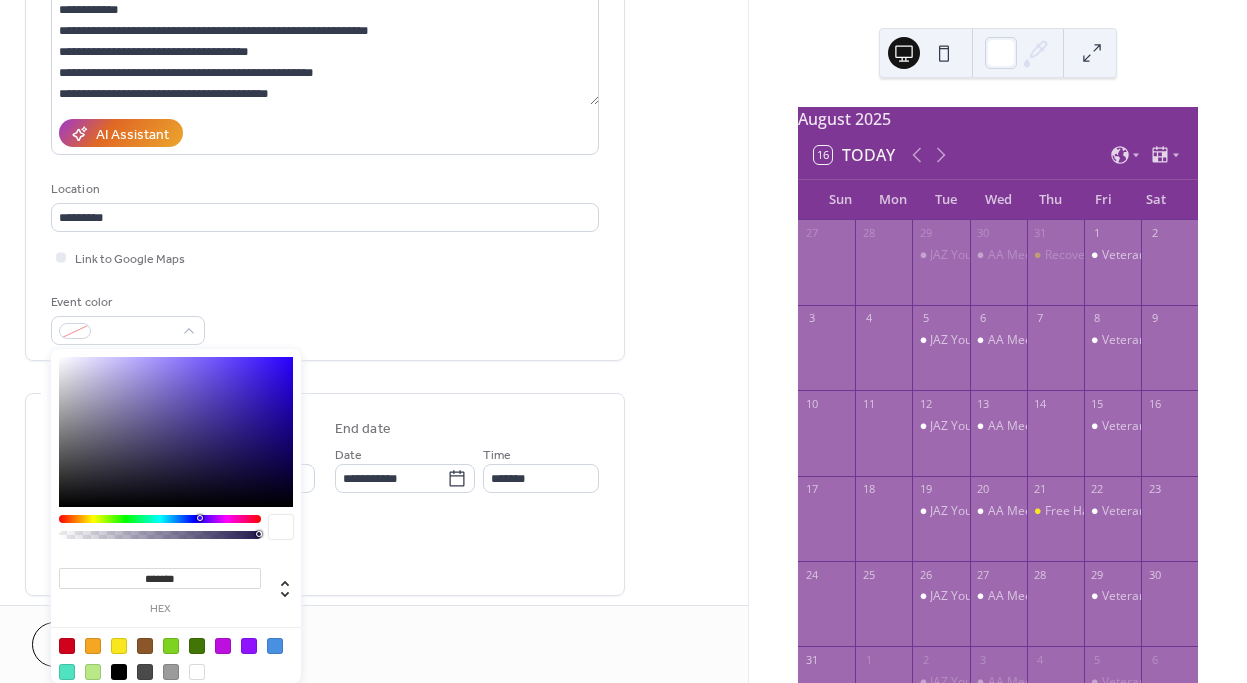 click at bounding box center (160, 519) 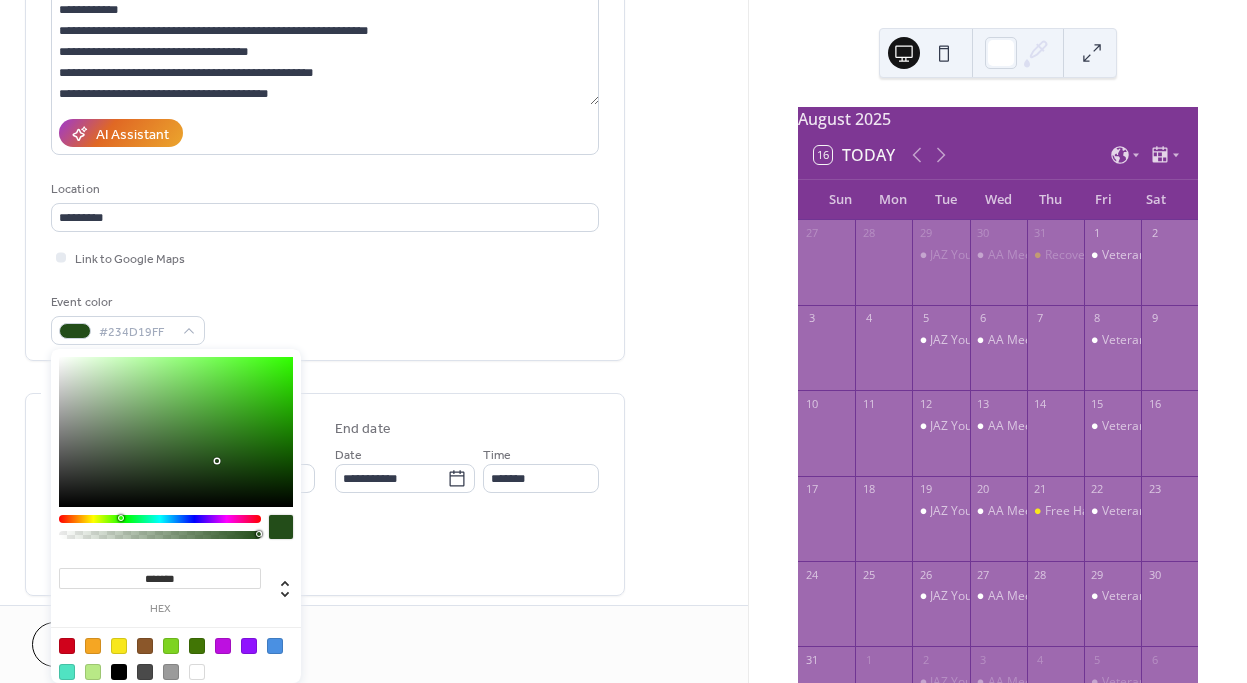 type on "*******" 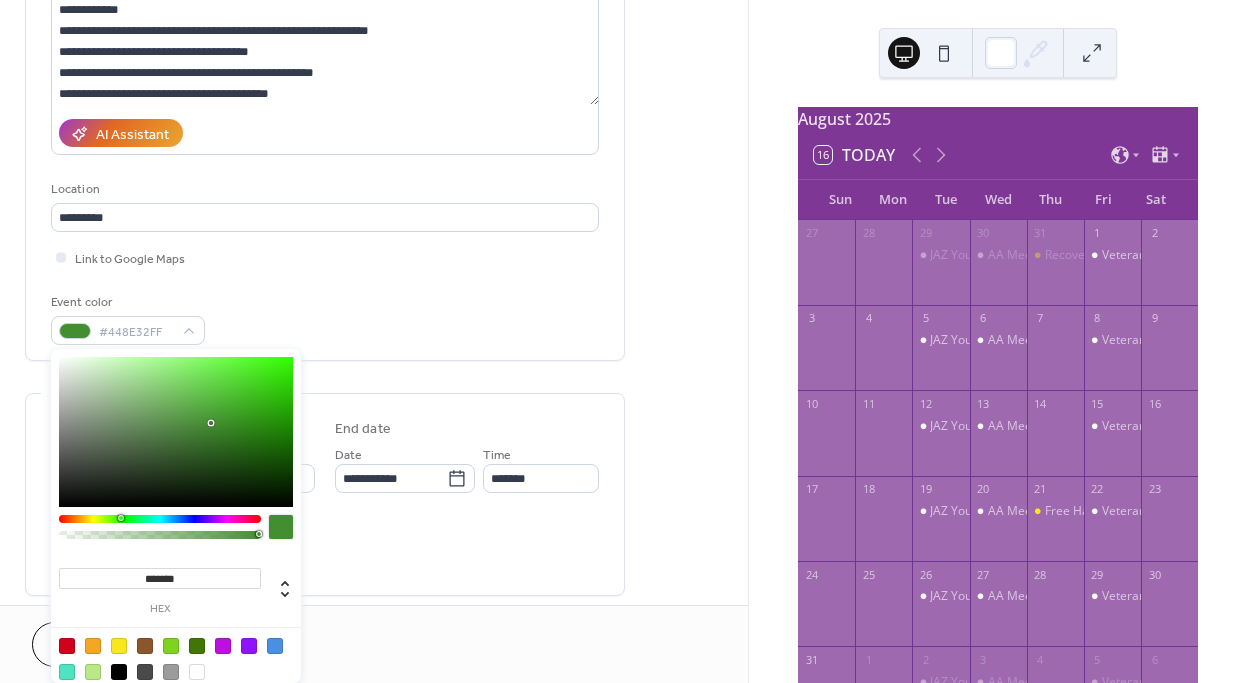 click at bounding box center [176, 432] 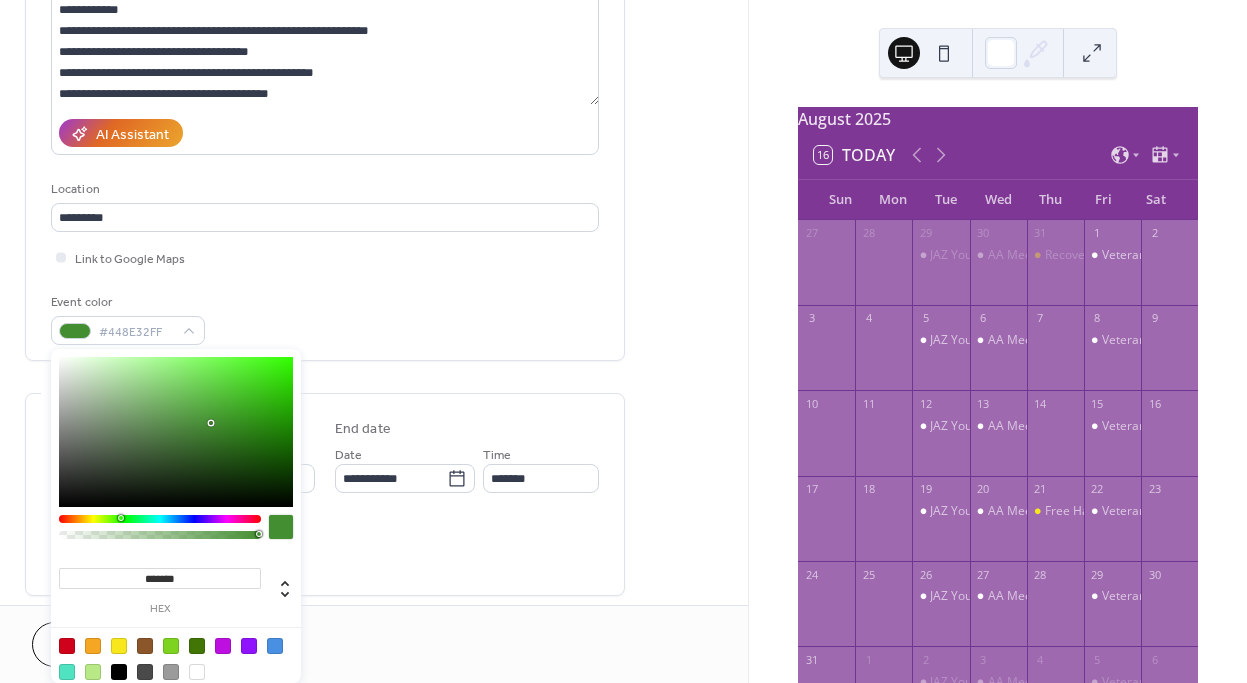 click on "**********" at bounding box center [374, 495] 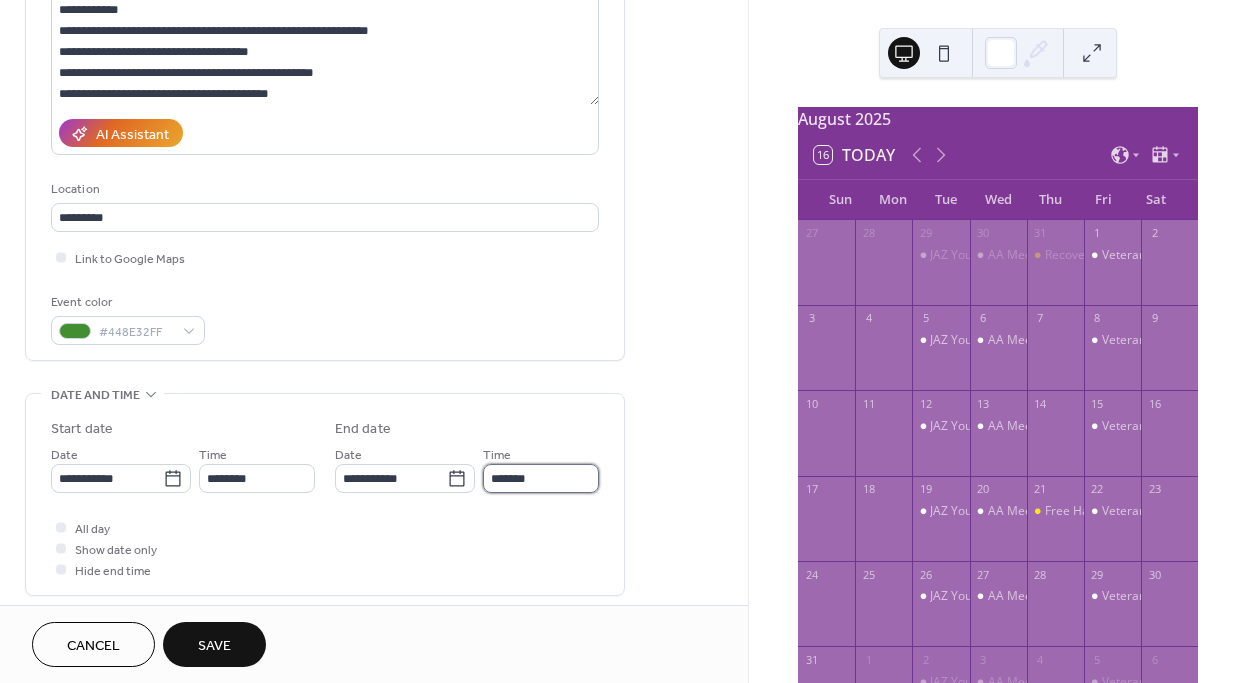 click on "*******" at bounding box center [541, 478] 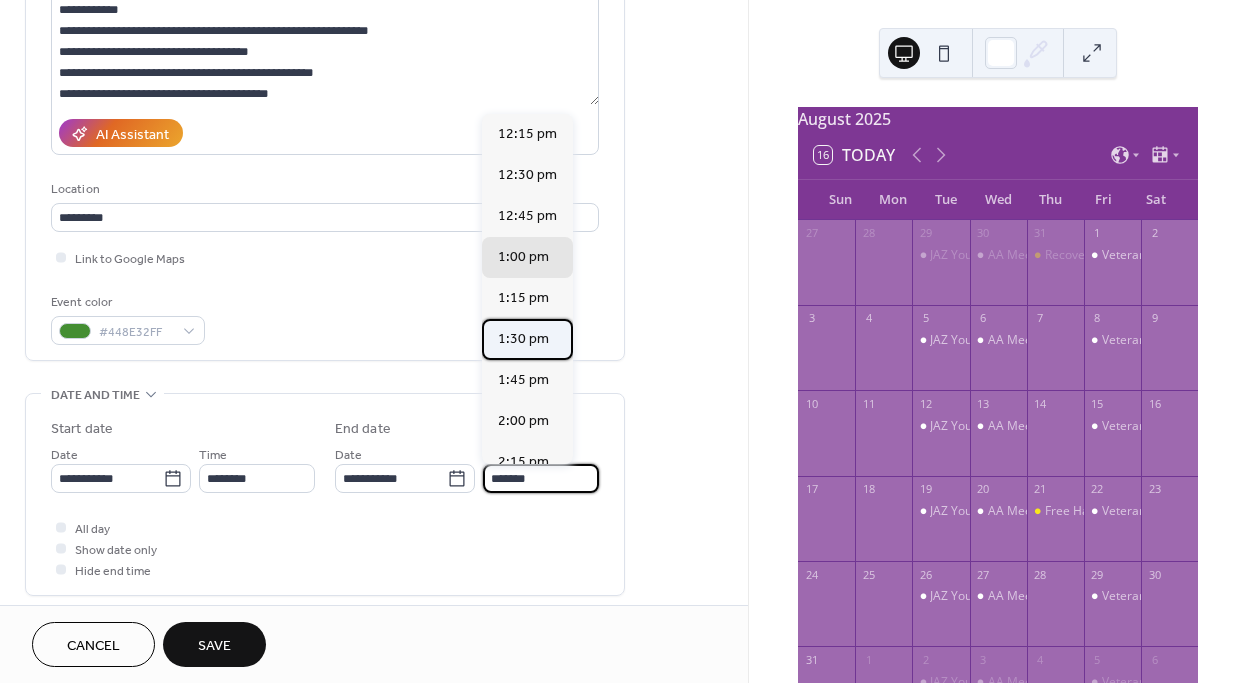 click on "1:30 pm" at bounding box center [523, 338] 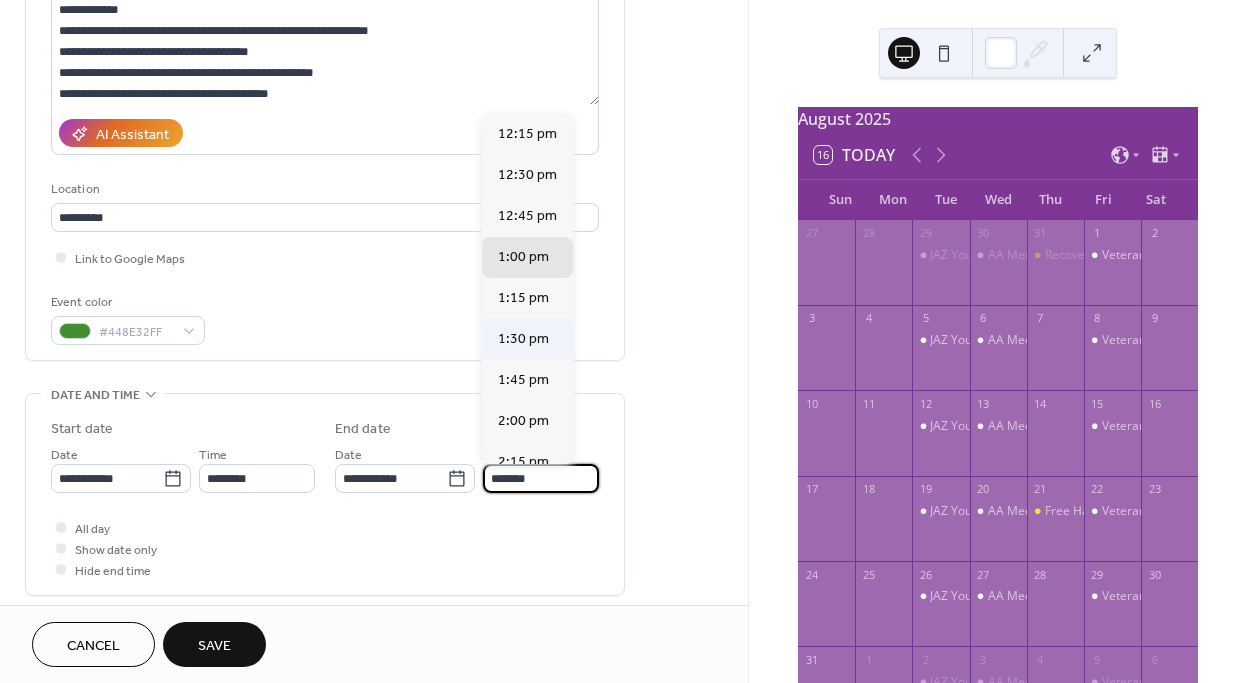 type on "*******" 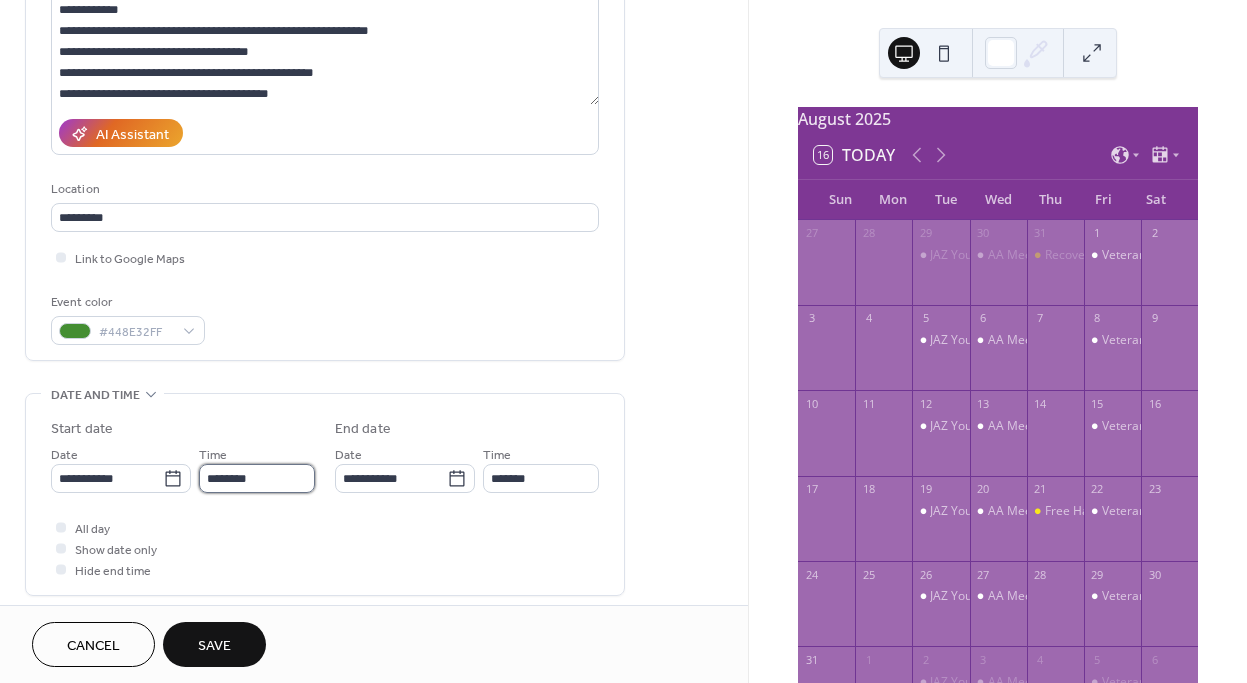 click on "********" at bounding box center (257, 478) 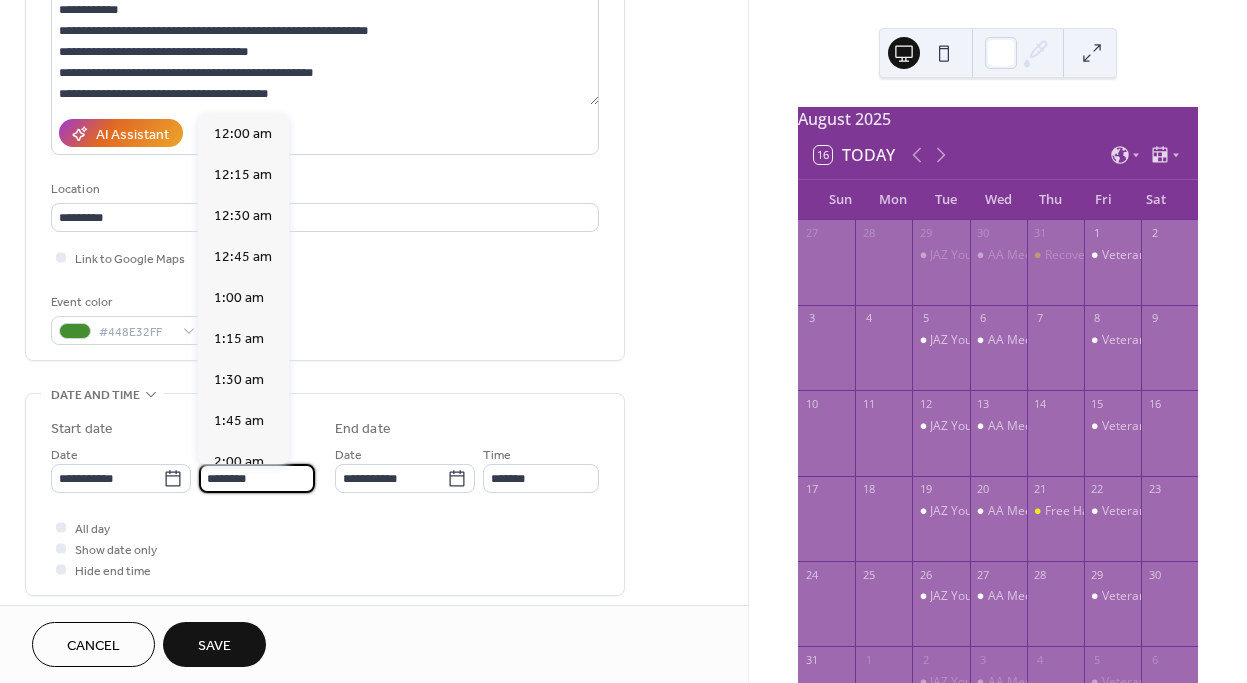 scroll, scrollTop: 1944, scrollLeft: 0, axis: vertical 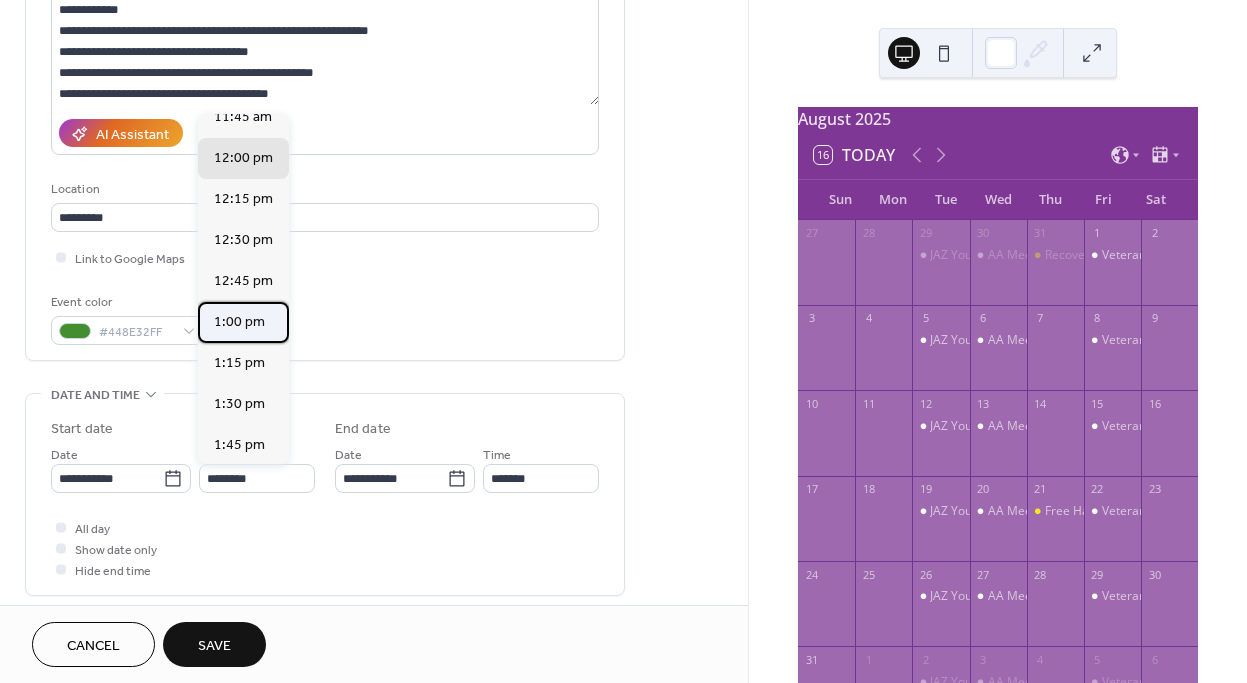 click on "1:00 pm" at bounding box center [239, 321] 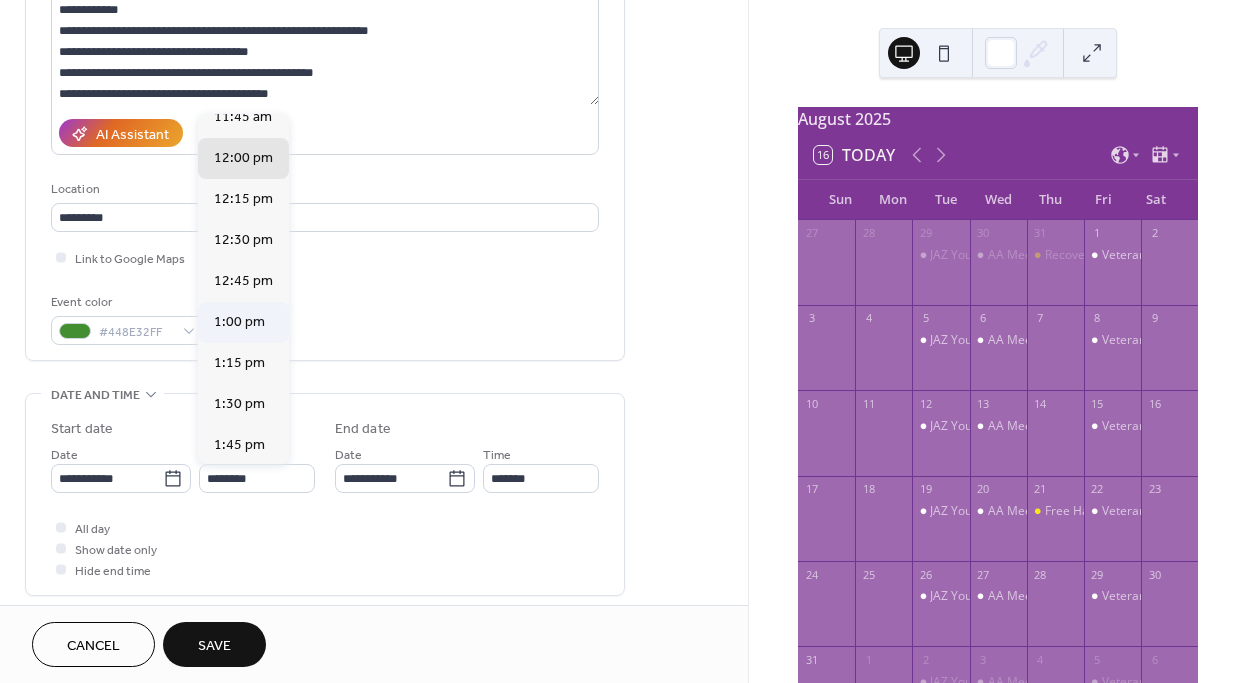 type on "*******" 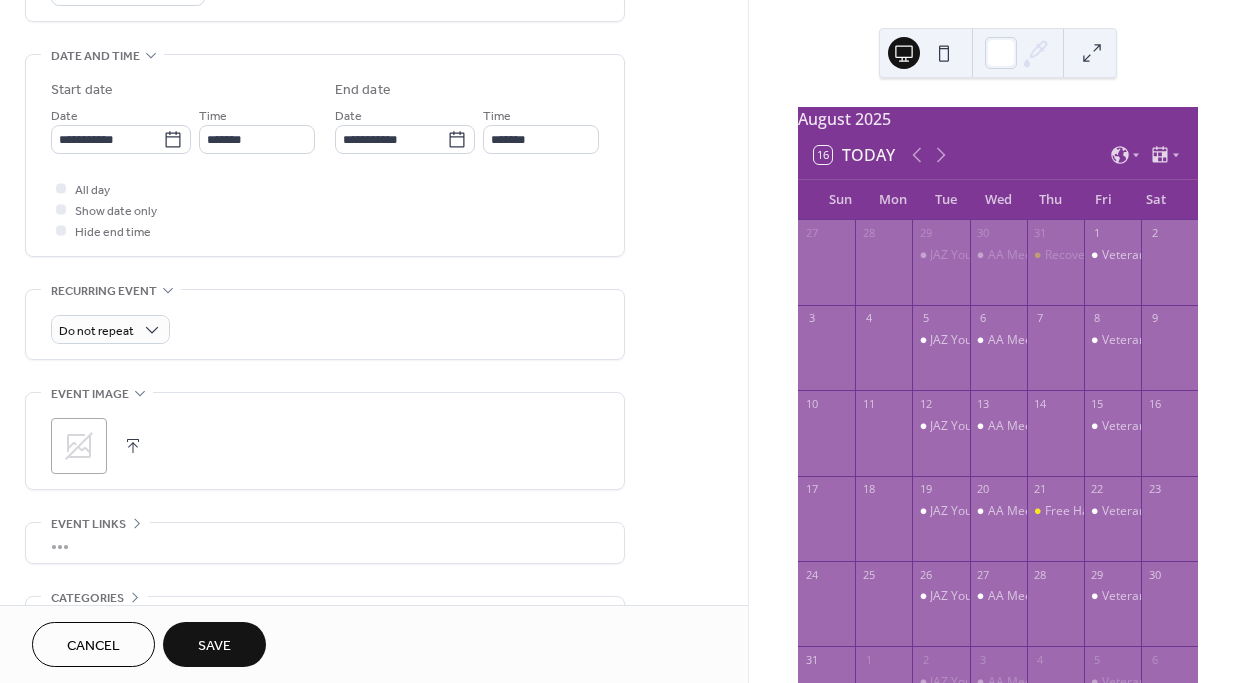 scroll, scrollTop: 657, scrollLeft: 0, axis: vertical 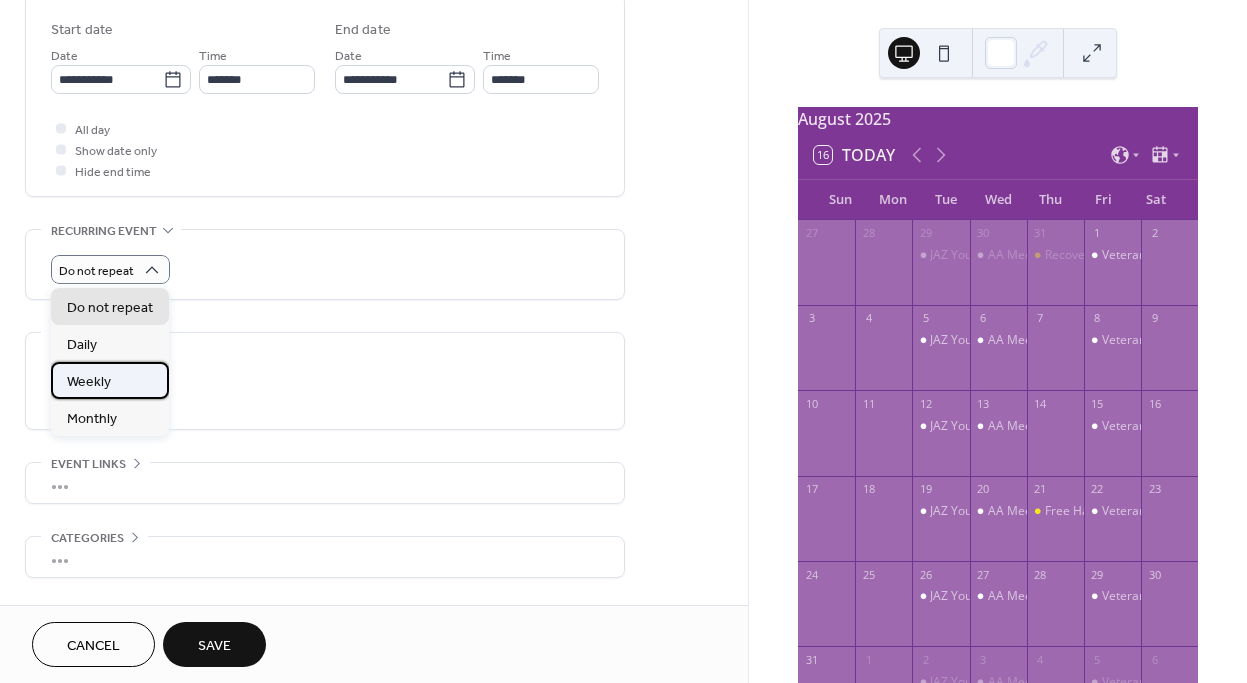 click on "Weekly" at bounding box center [110, 380] 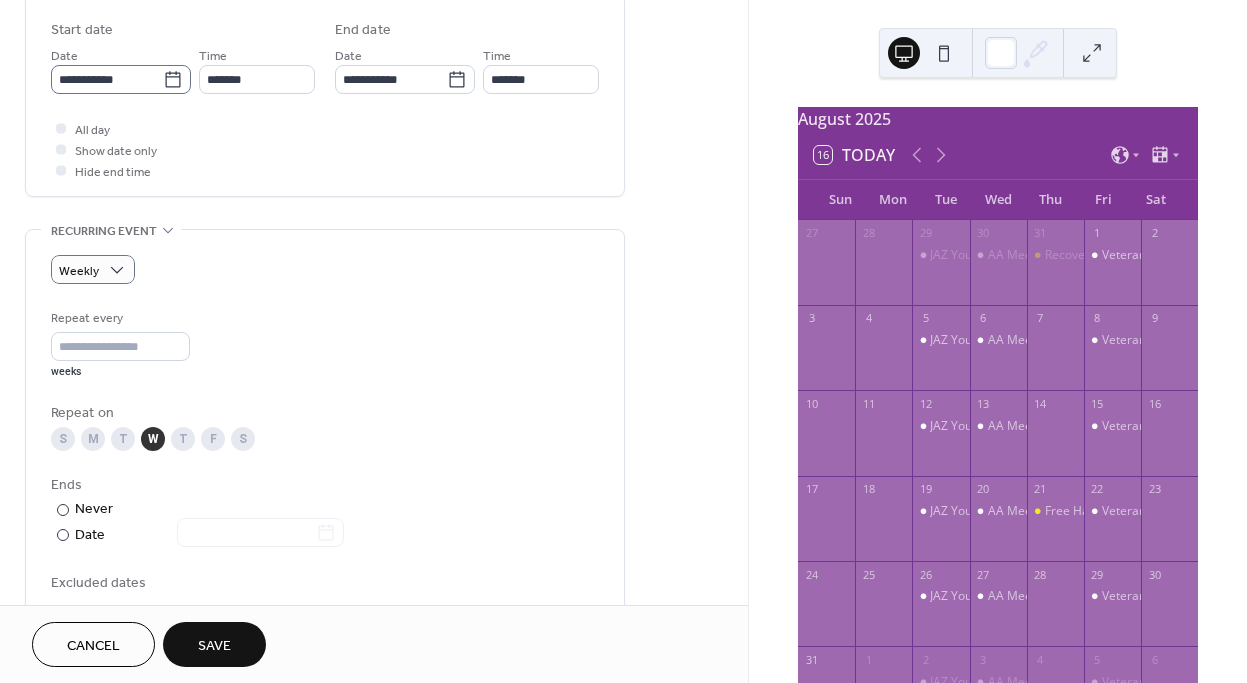 click 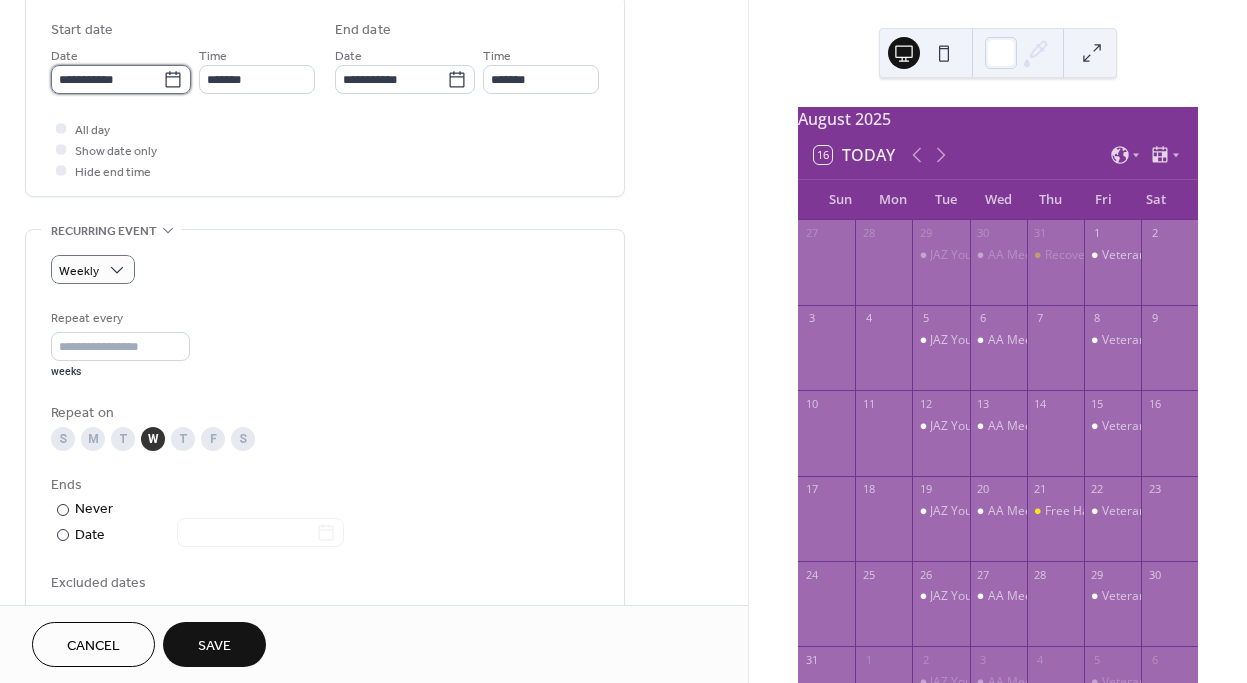 click on "**********" at bounding box center (107, 79) 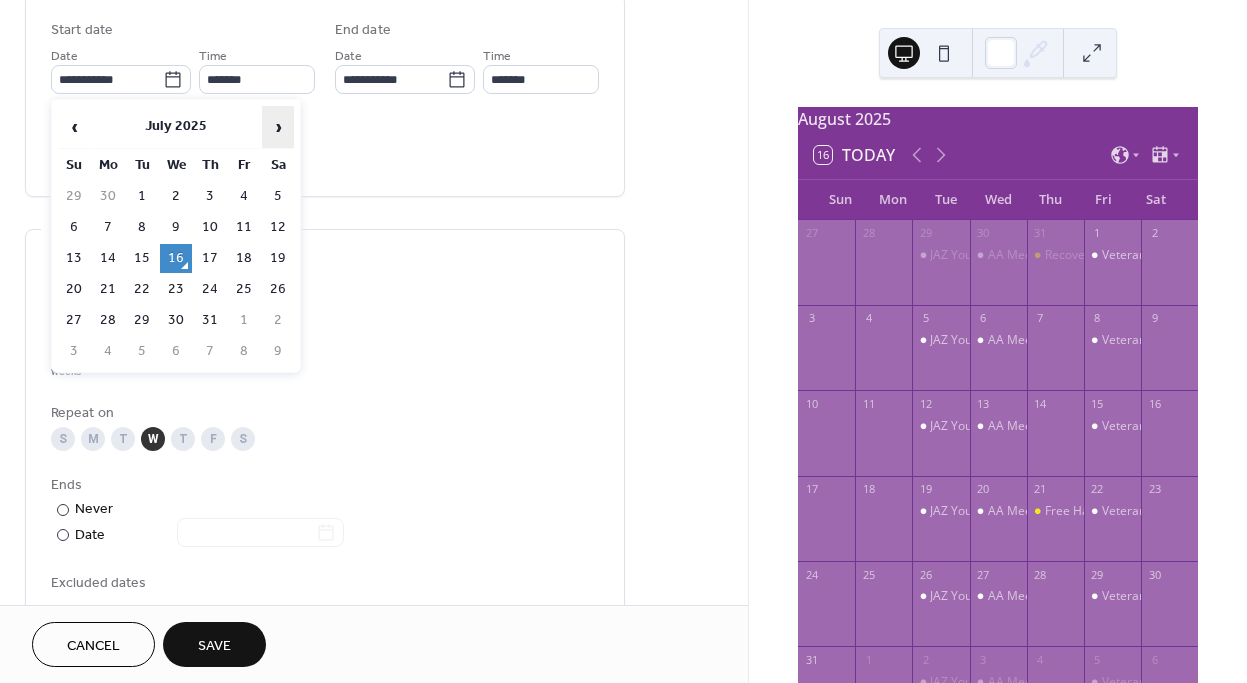 click on "›" at bounding box center [278, 127] 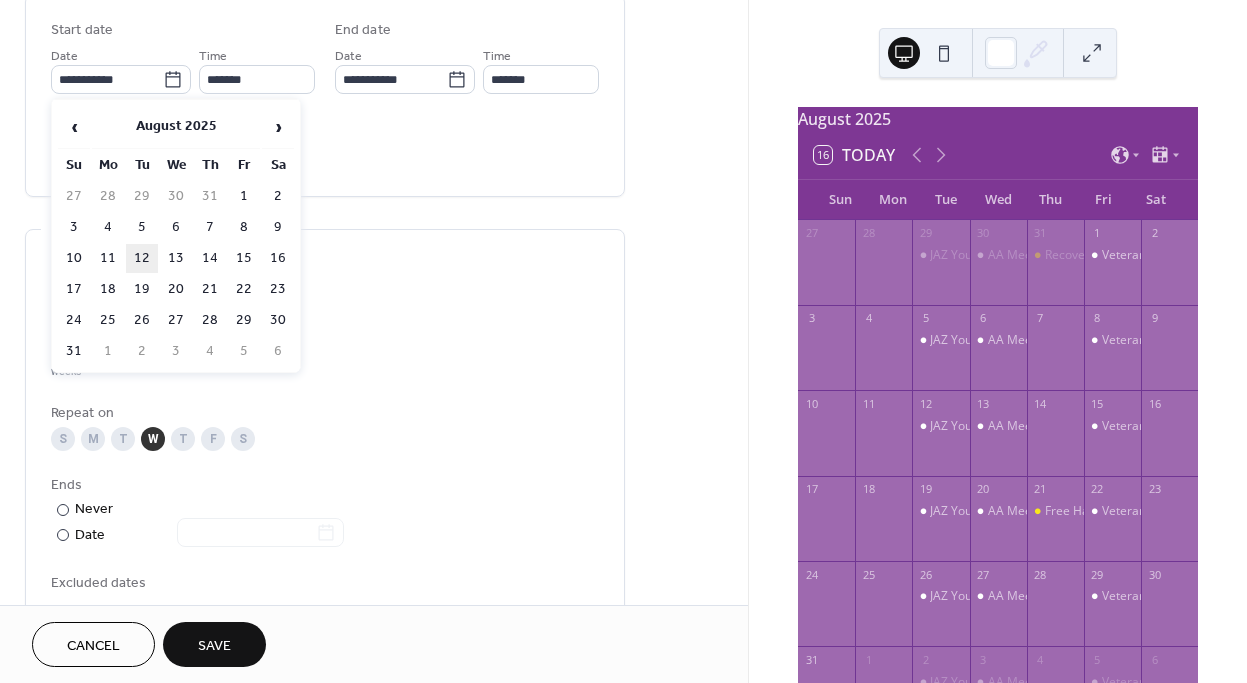 click on "12" at bounding box center [142, 258] 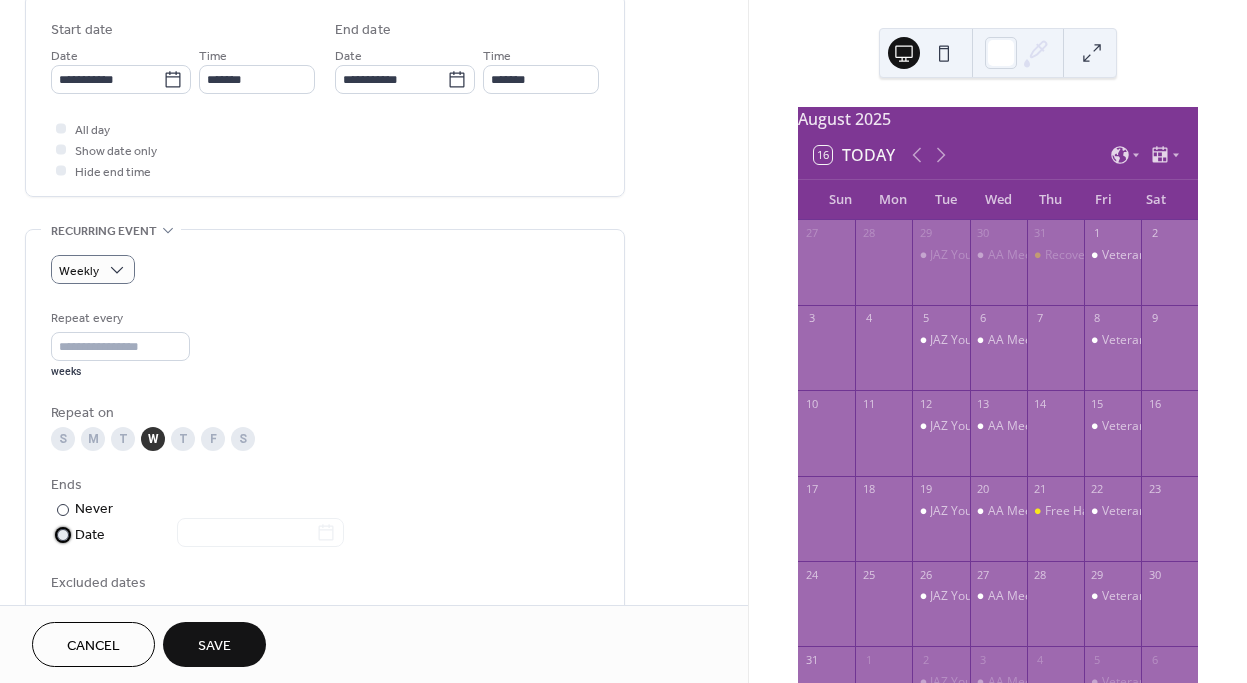 click at bounding box center (63, 535) 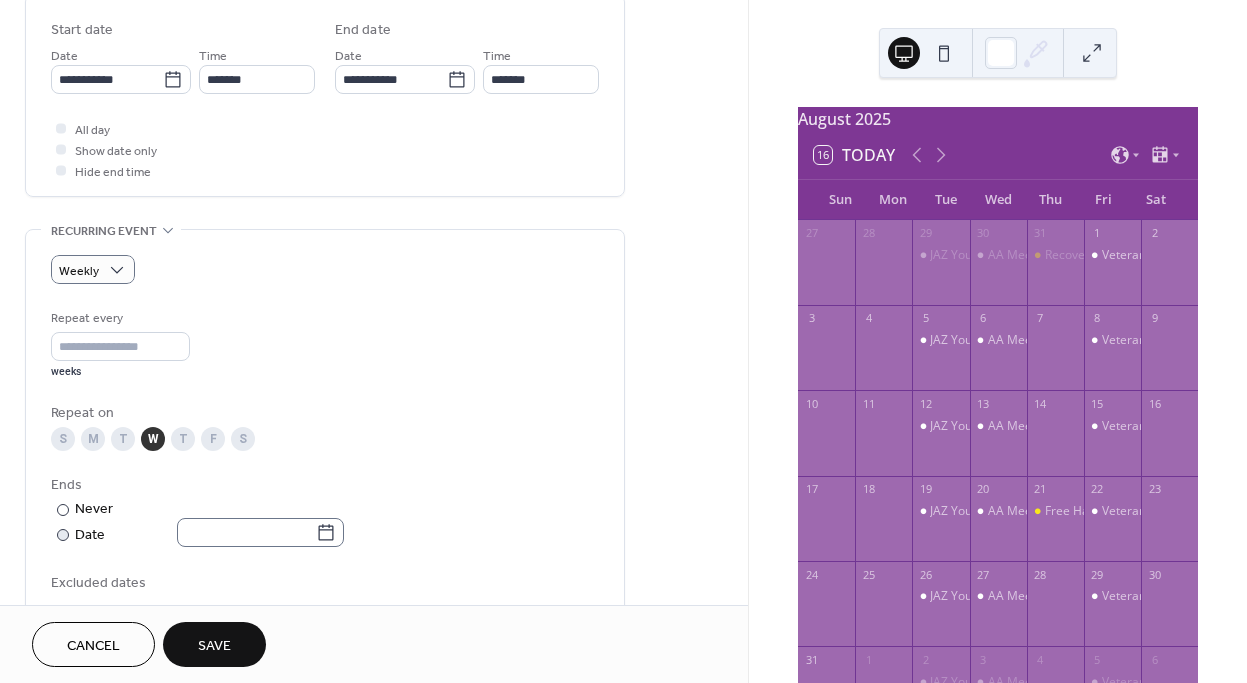 click 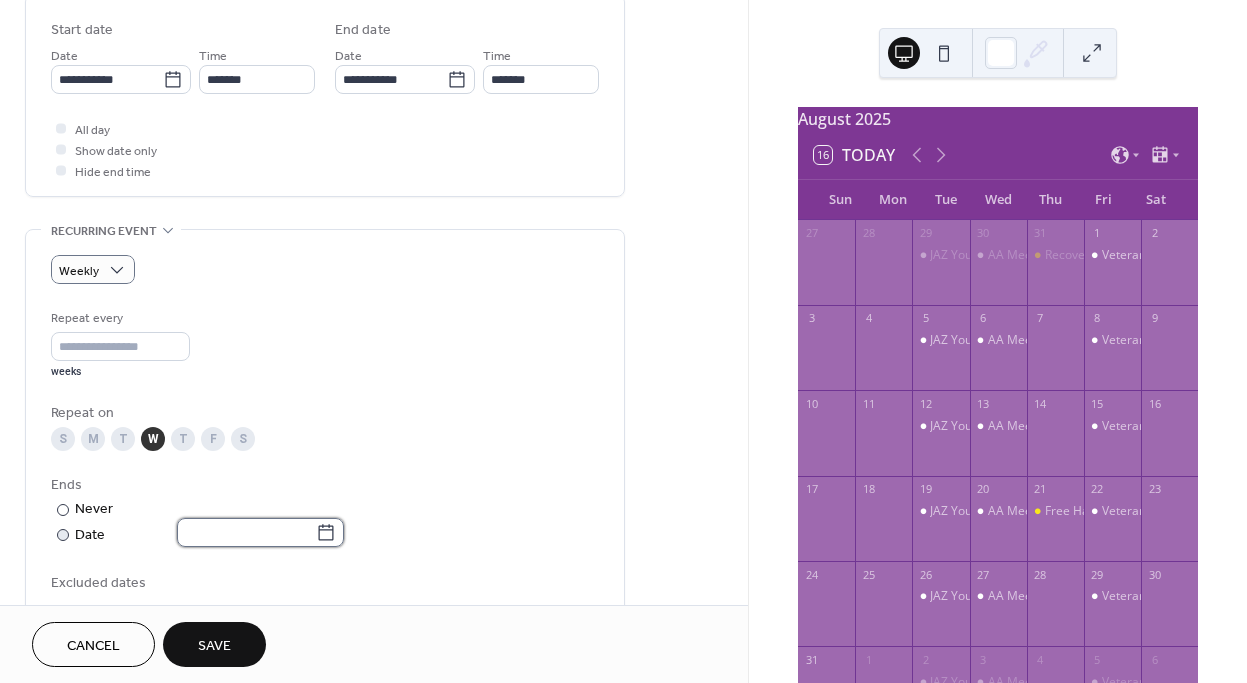 click at bounding box center (246, 532) 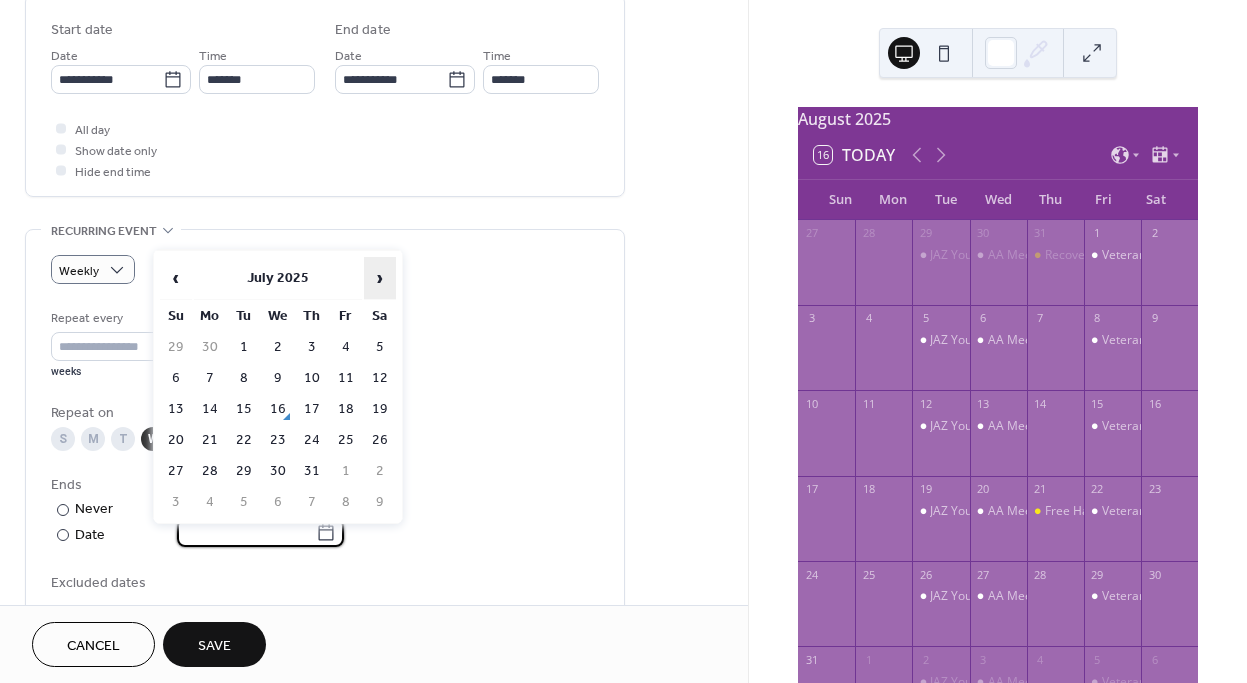 click on "›" at bounding box center (380, 278) 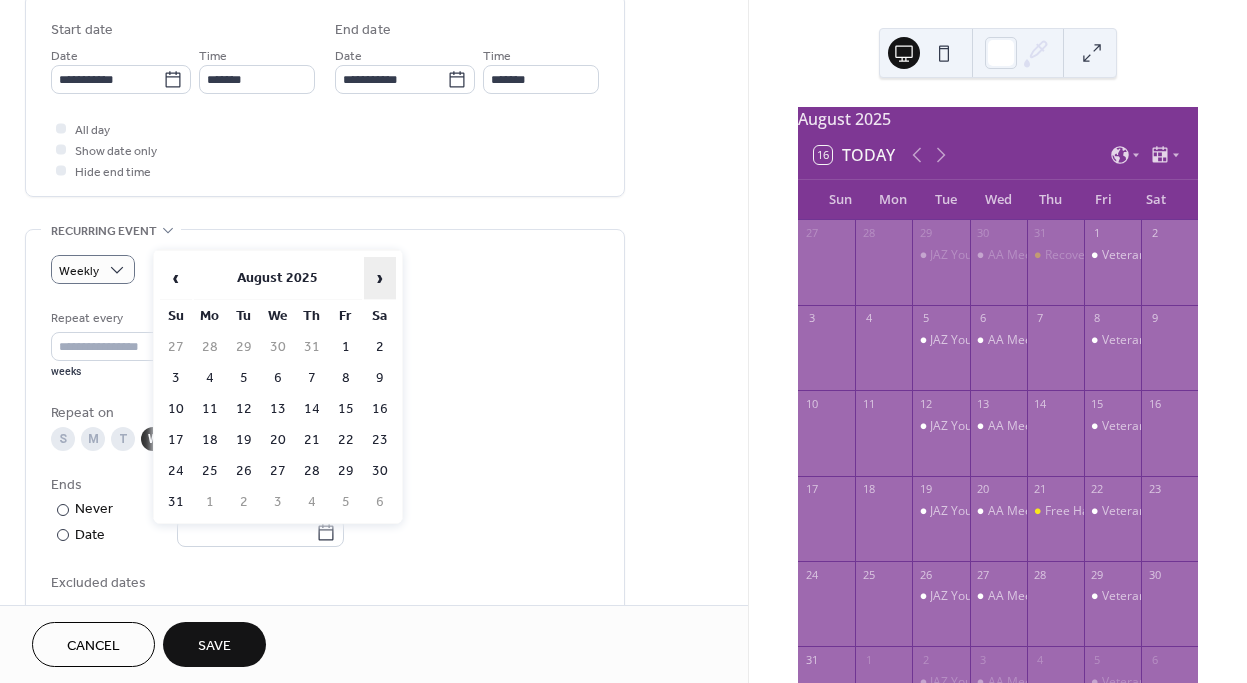 click on "›" at bounding box center [380, 278] 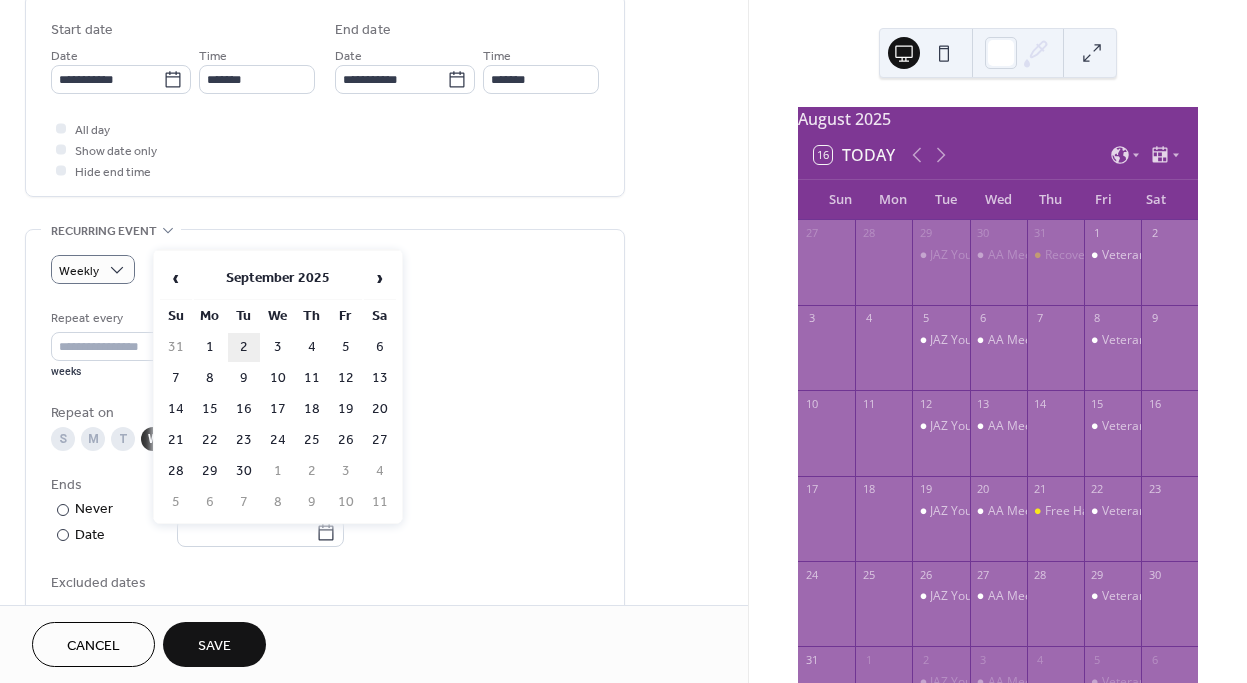click on "2" at bounding box center (244, 347) 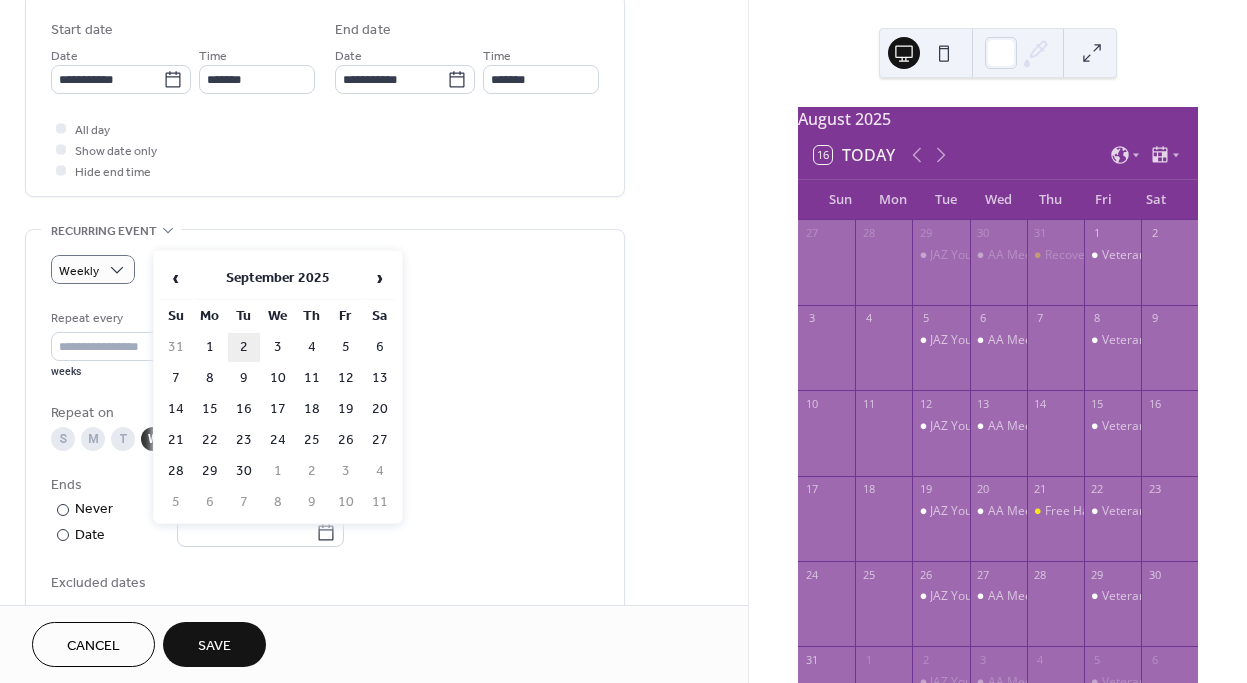 type on "**********" 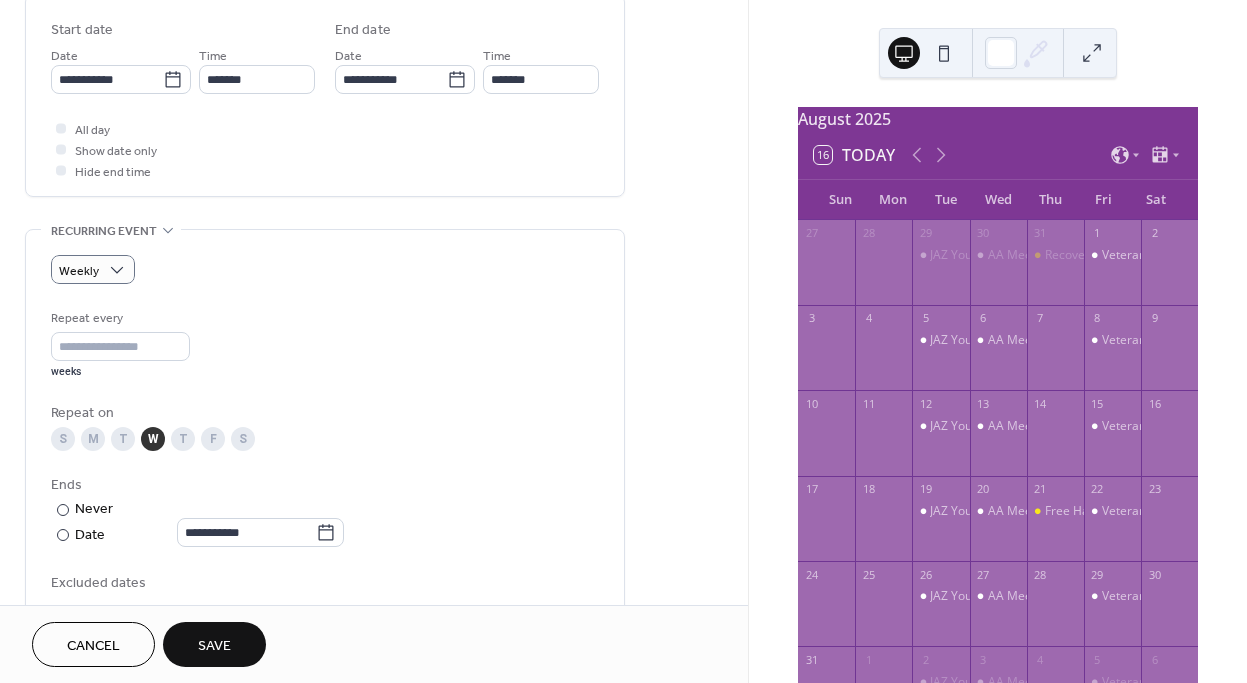 click on "**********" at bounding box center [325, 470] 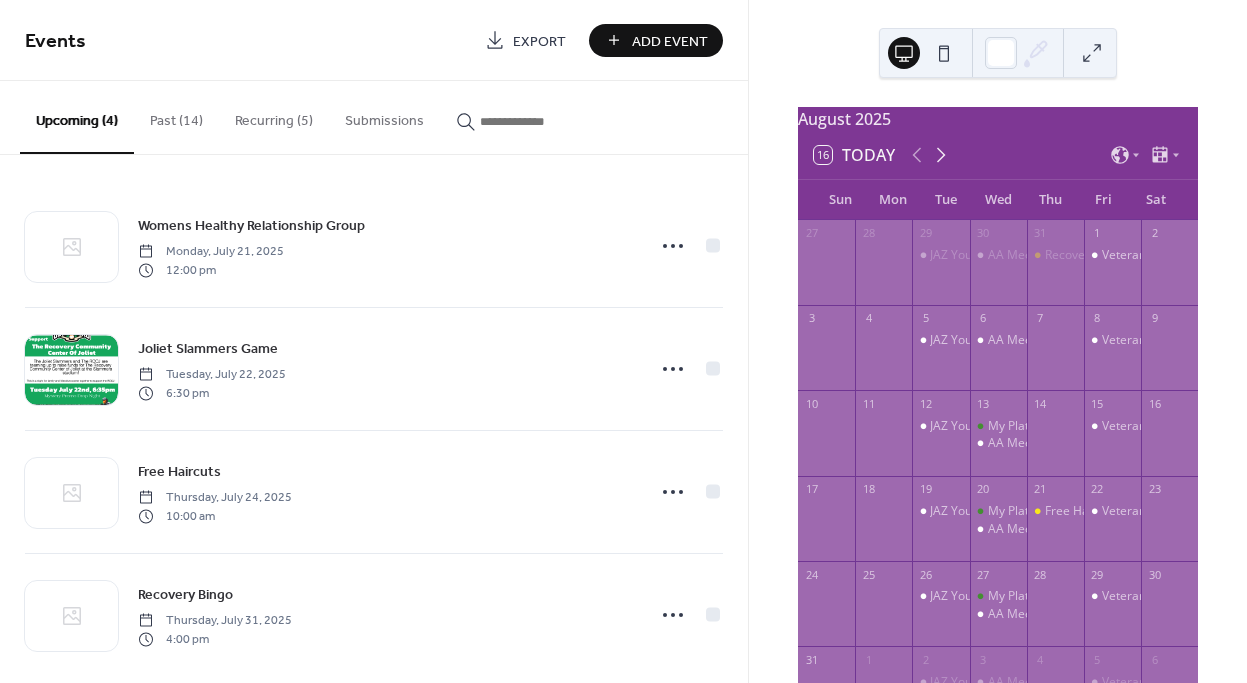 click 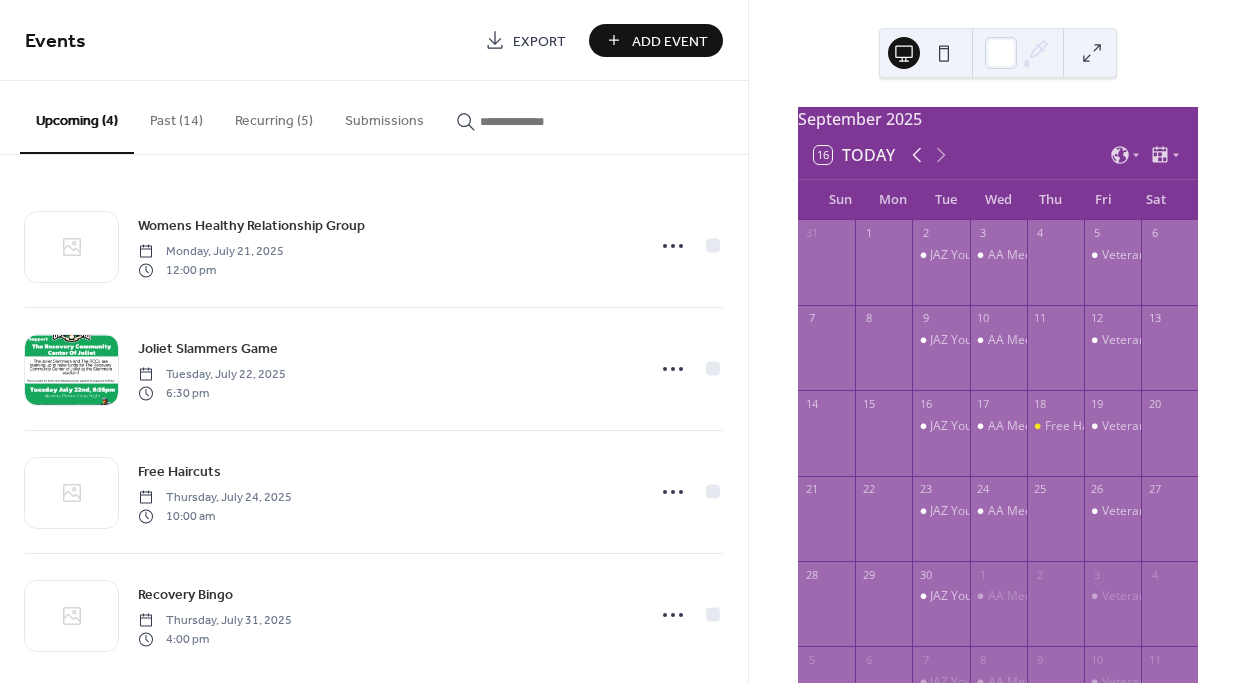 click 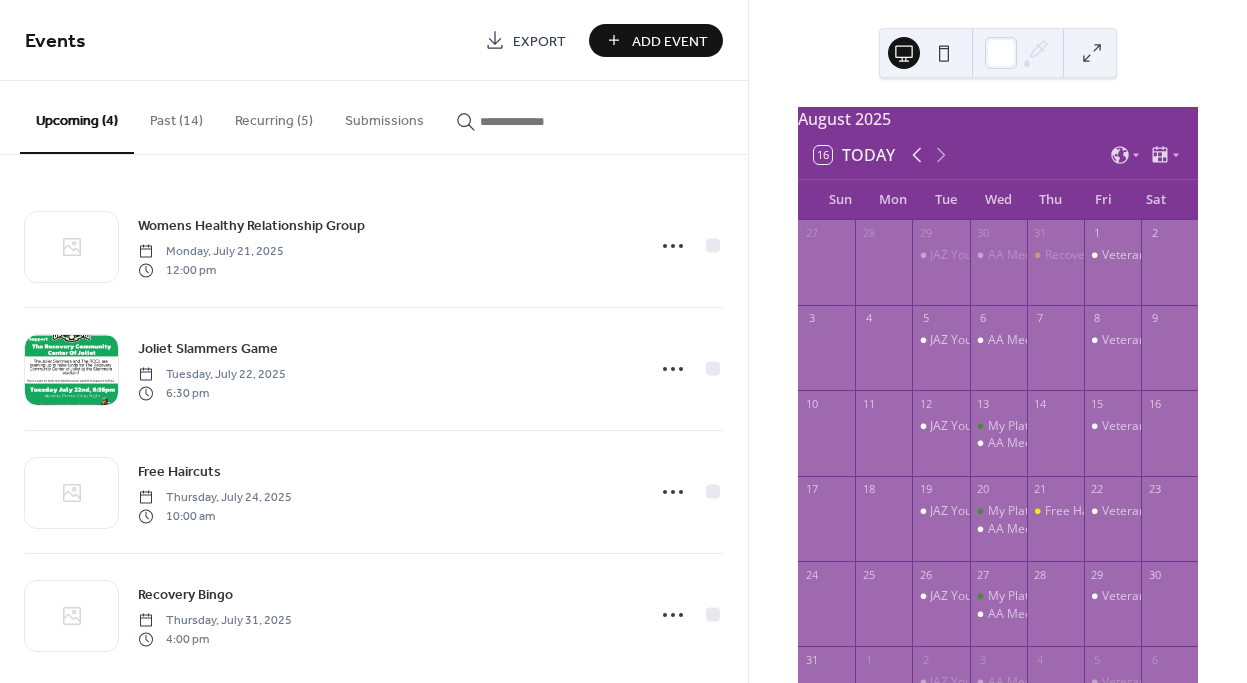 click 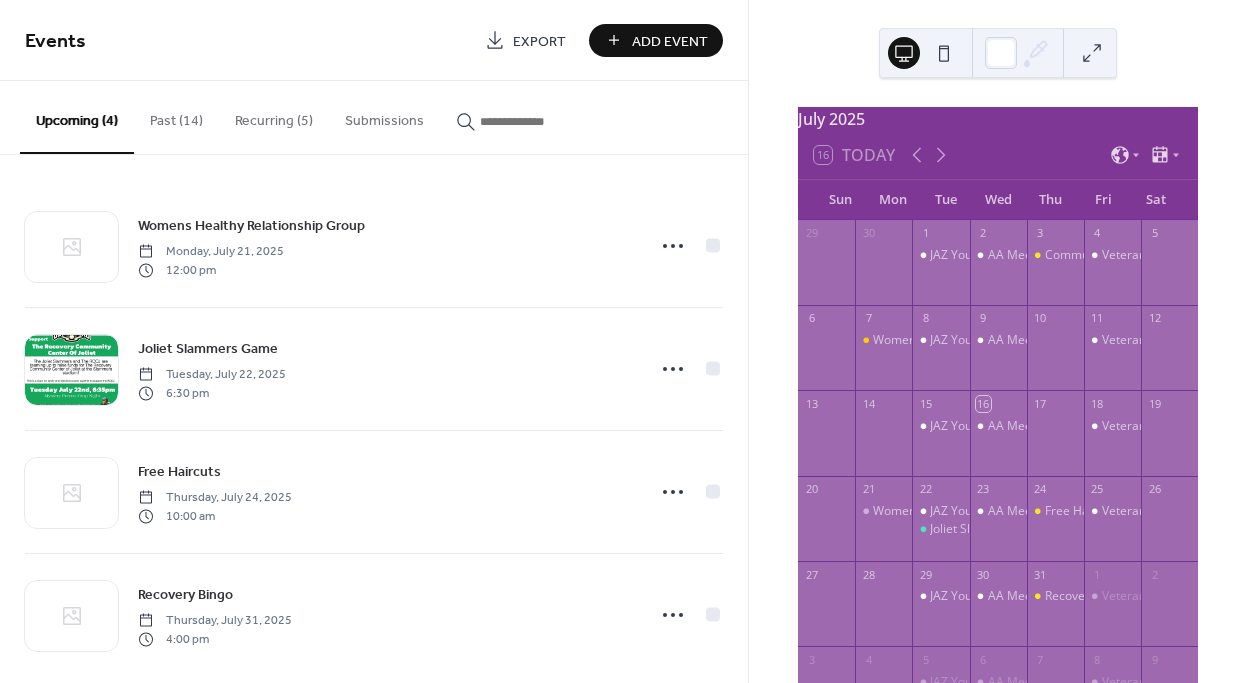 click on "Recurring (5)" at bounding box center [274, 116] 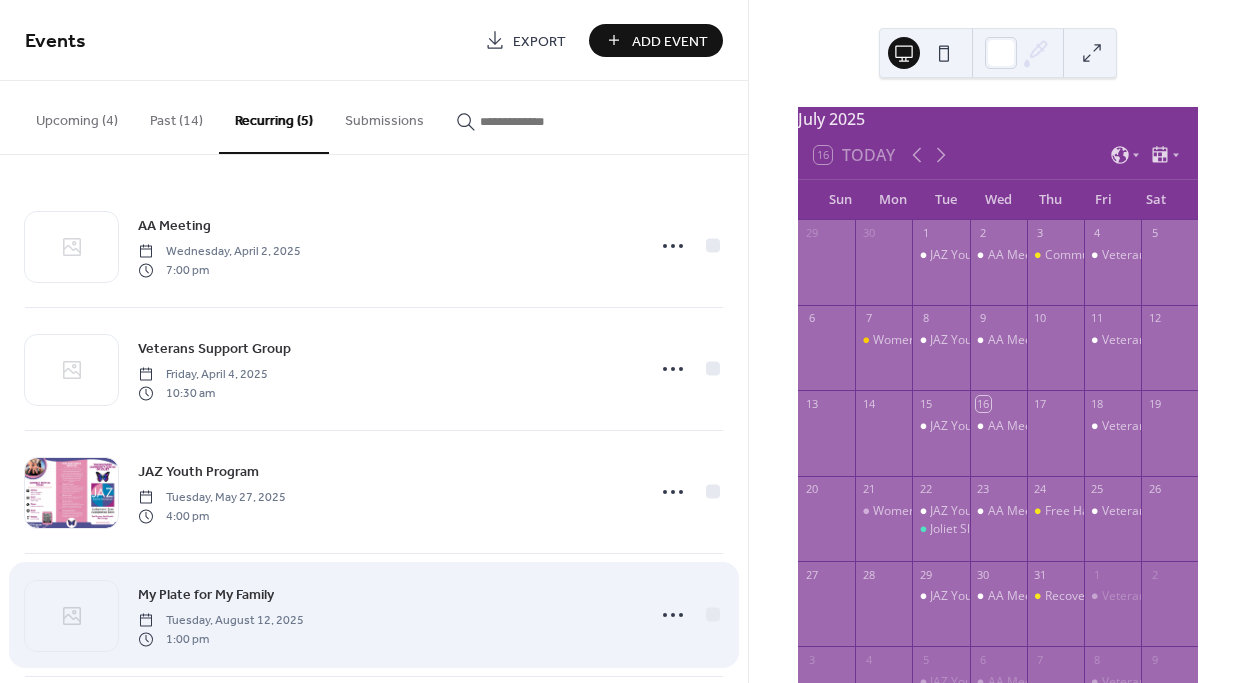 click on "My Plate for My Family" at bounding box center [206, 595] 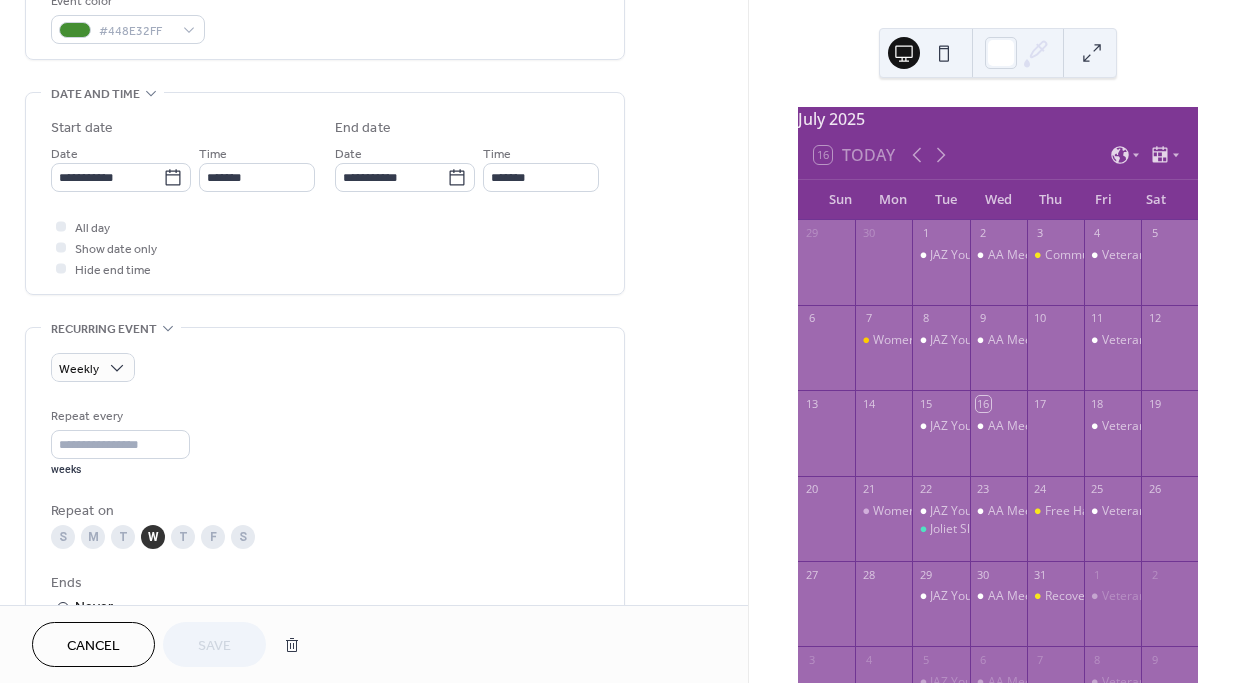 scroll, scrollTop: 579, scrollLeft: 0, axis: vertical 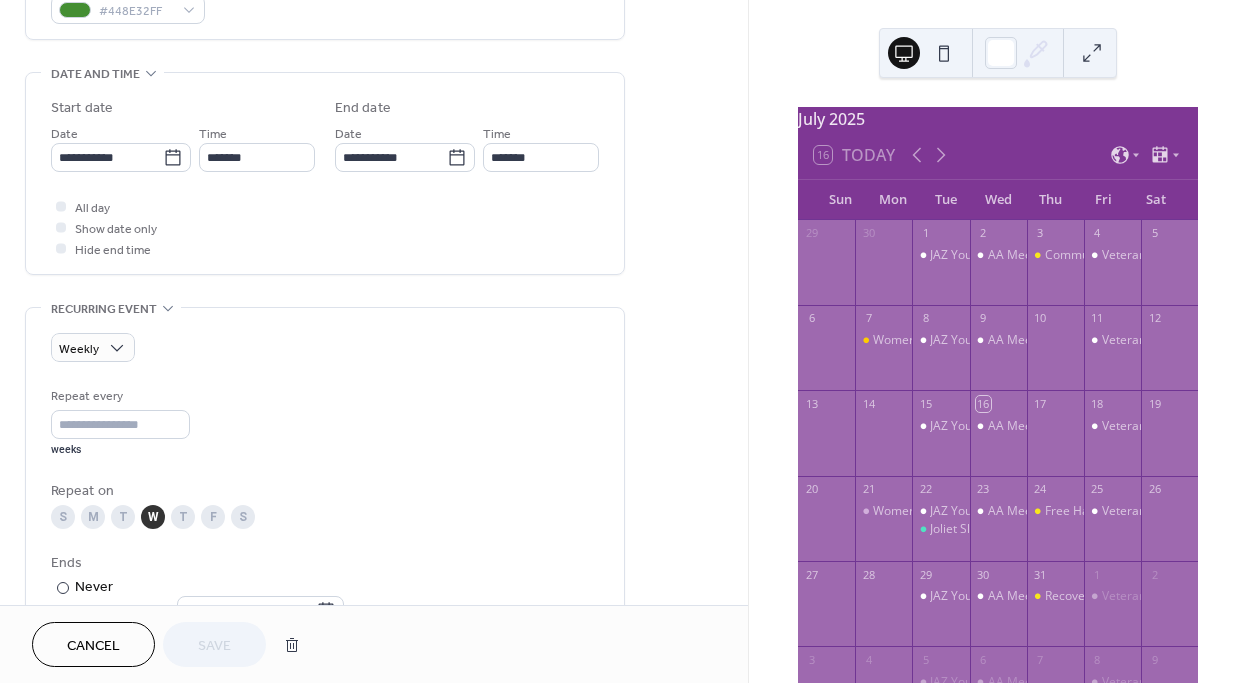 click on "T" at bounding box center [123, 517] 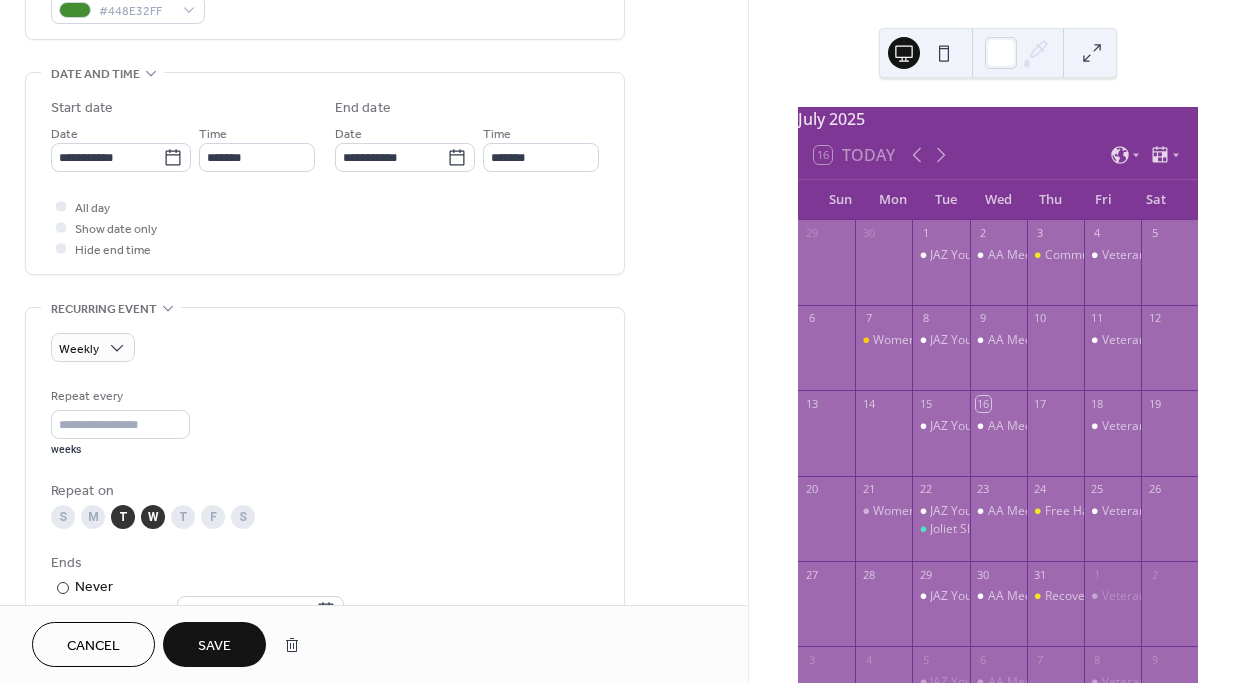 click on "W" at bounding box center (153, 517) 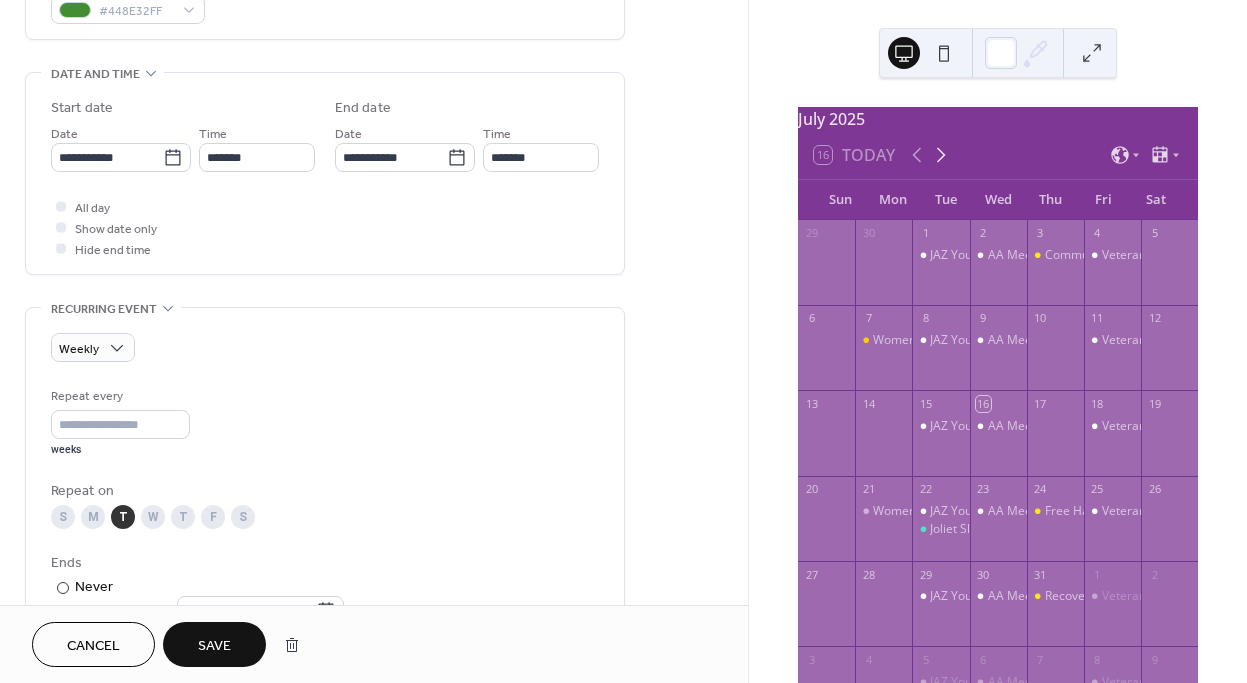 click 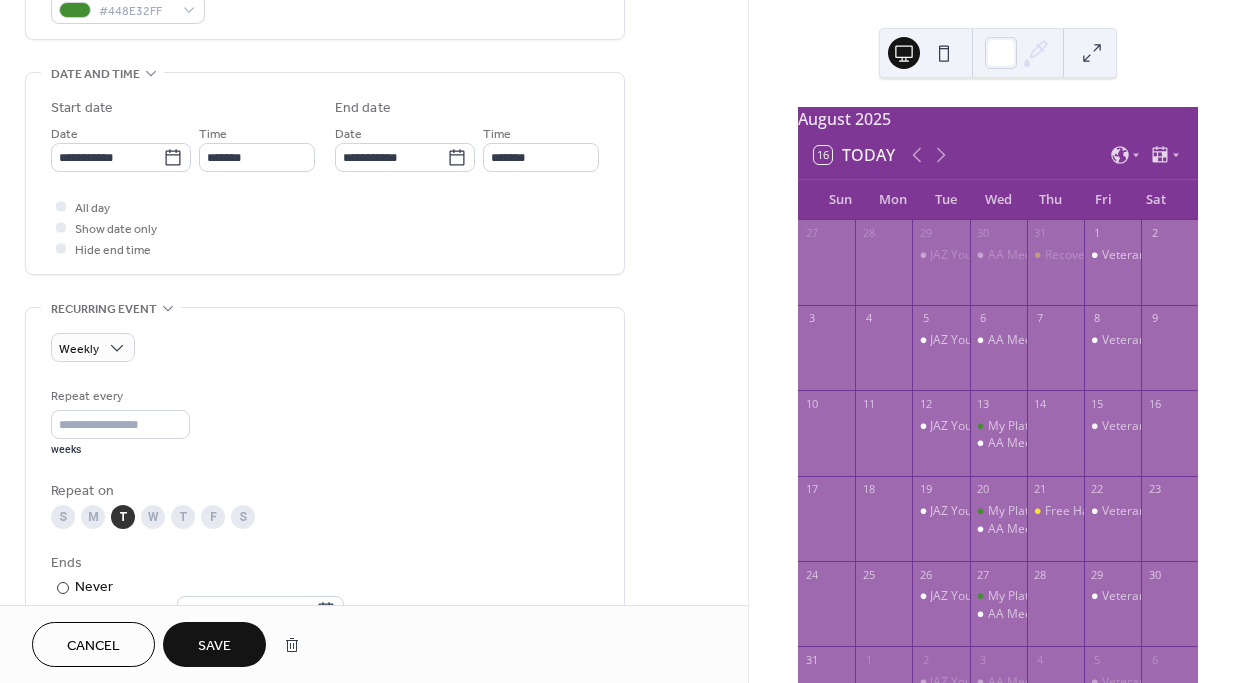 click on "Save" at bounding box center (214, 646) 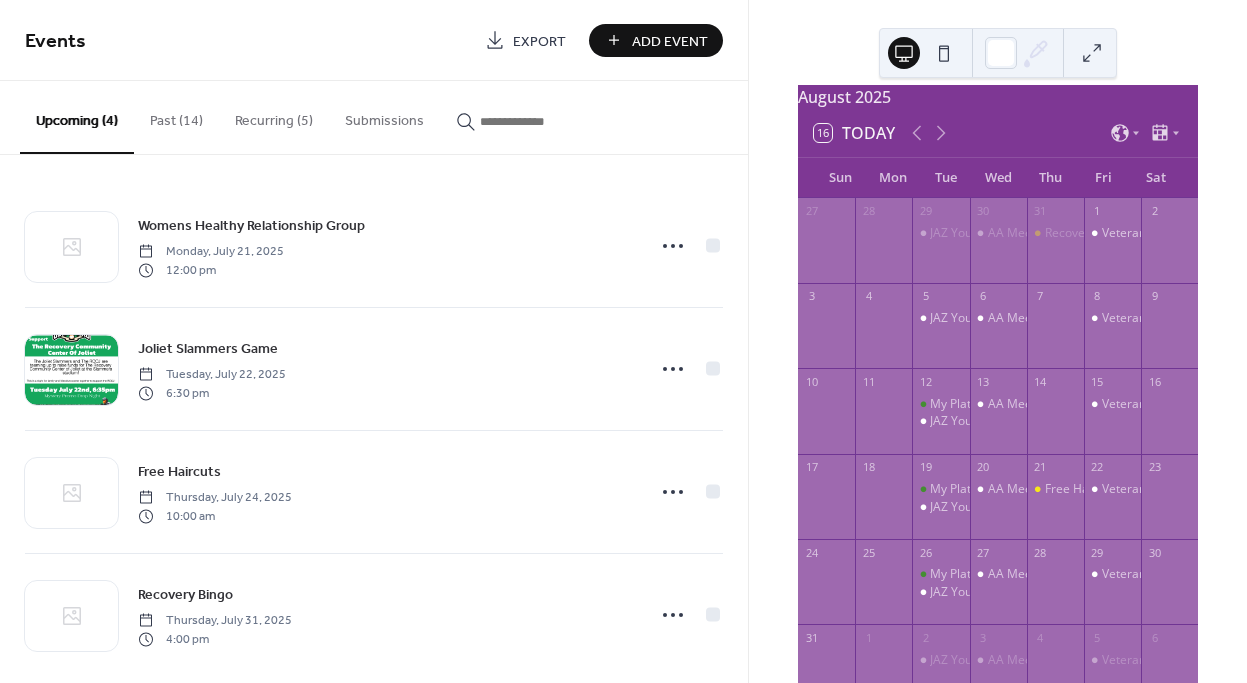 scroll, scrollTop: 22, scrollLeft: 0, axis: vertical 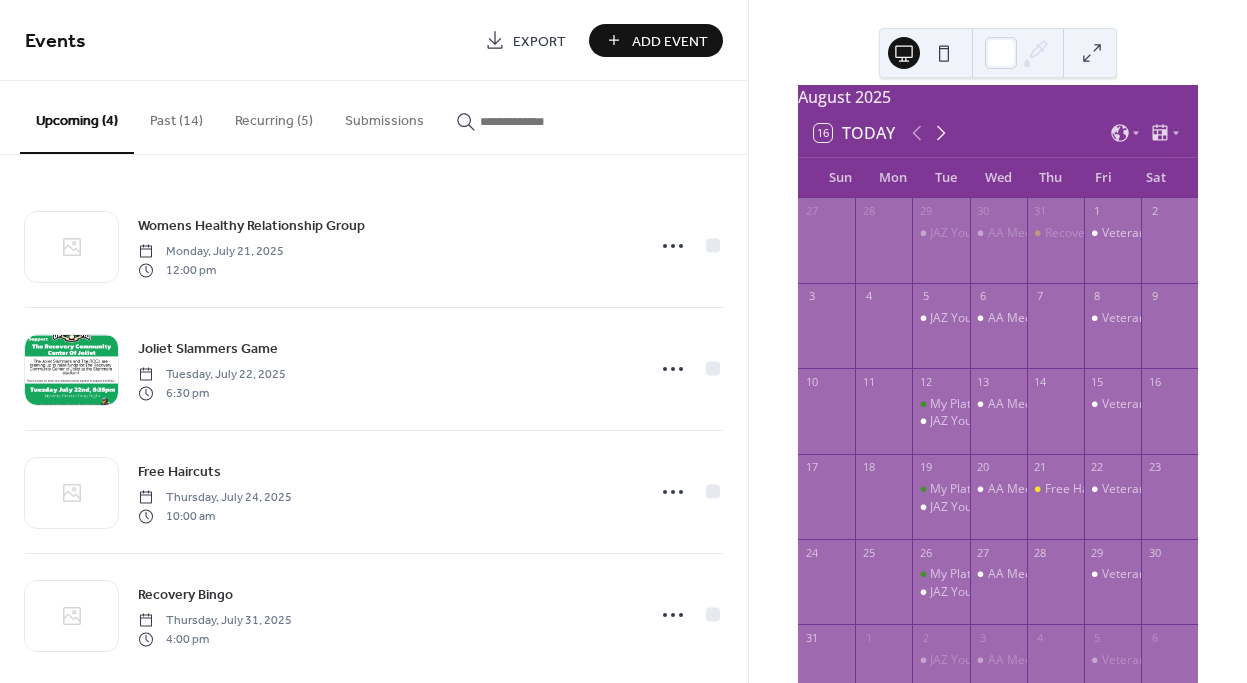 click 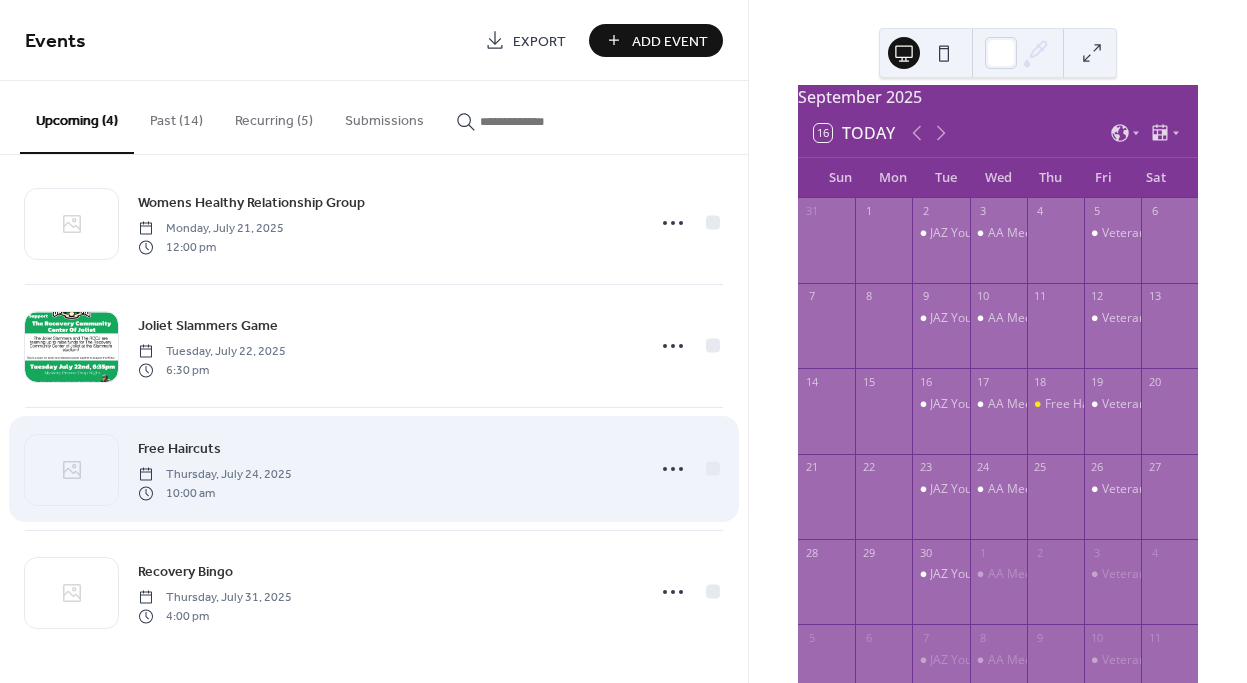 scroll, scrollTop: 0, scrollLeft: 0, axis: both 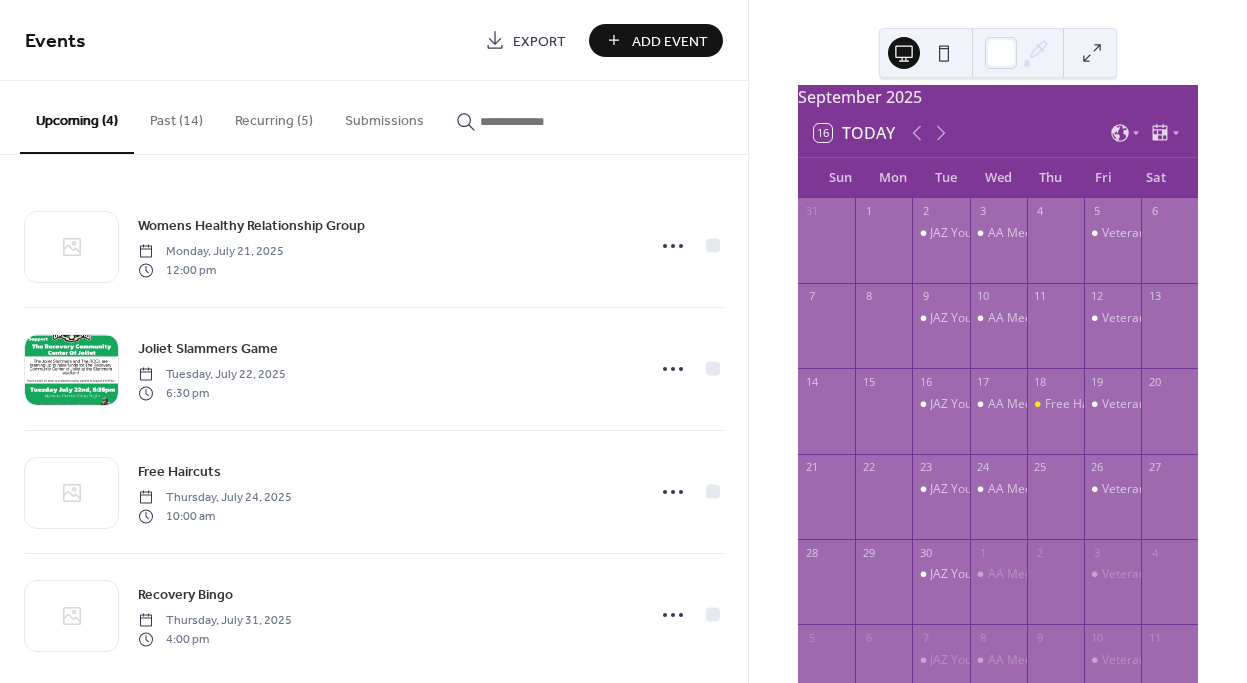 click on "Recurring (5)" at bounding box center (274, 116) 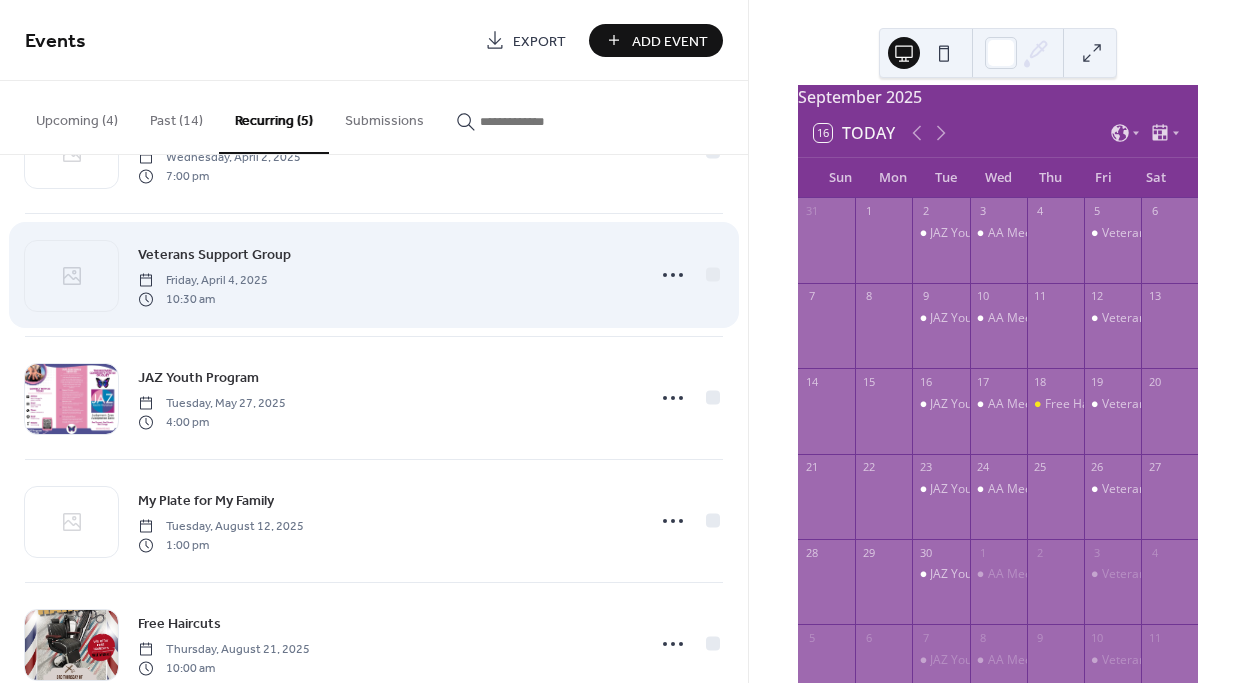 scroll, scrollTop: 146, scrollLeft: 0, axis: vertical 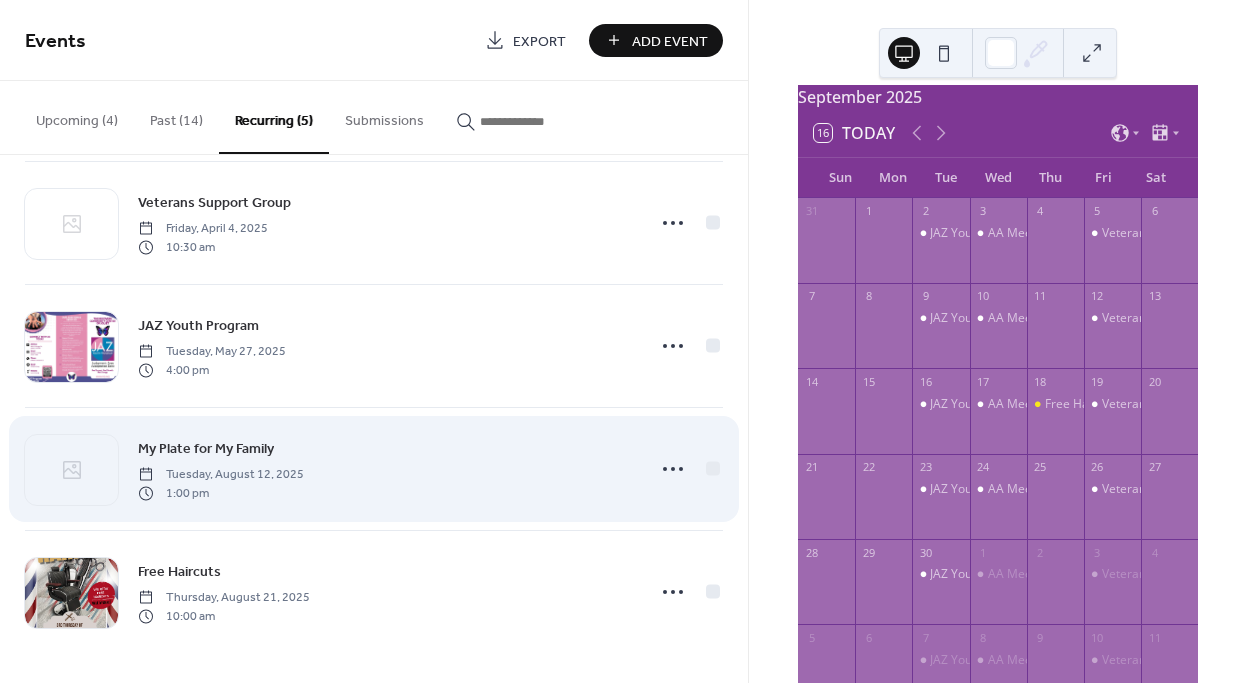click on "My Plate for My Family Tuesday, August 12, 2025 1:00 pm" at bounding box center (385, 469) 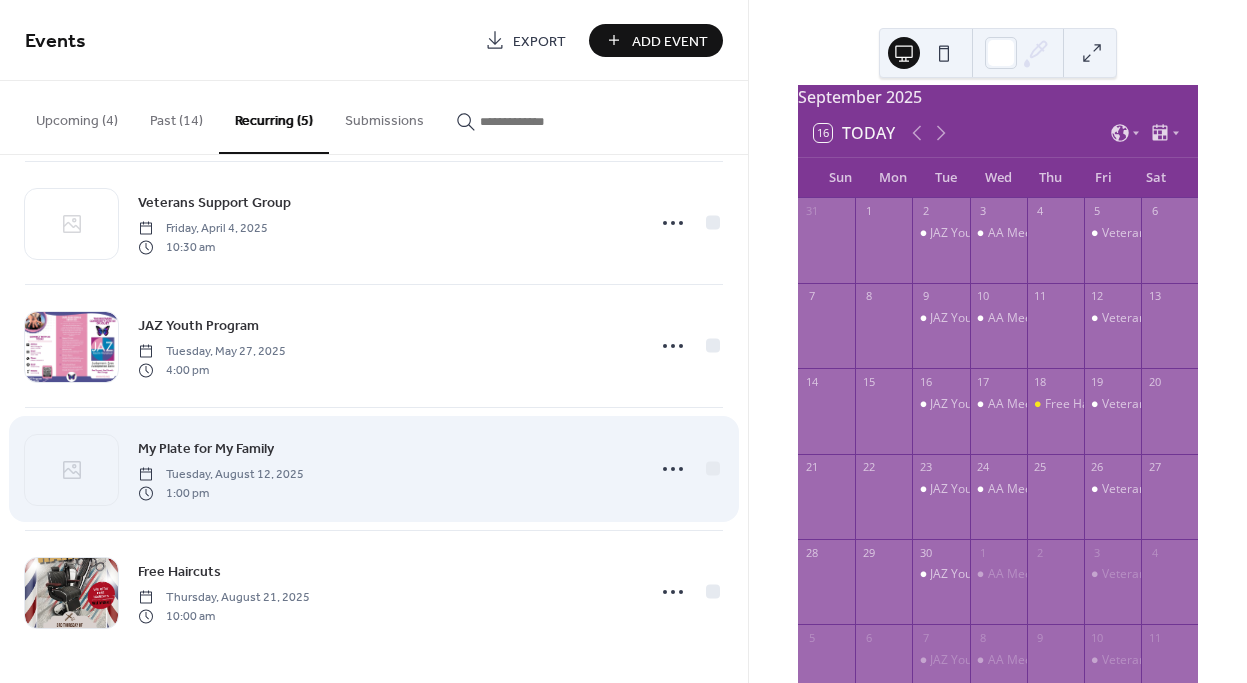click on "My Plate for My Family Tuesday, August 12, 2025 1:00 pm" at bounding box center (385, 469) 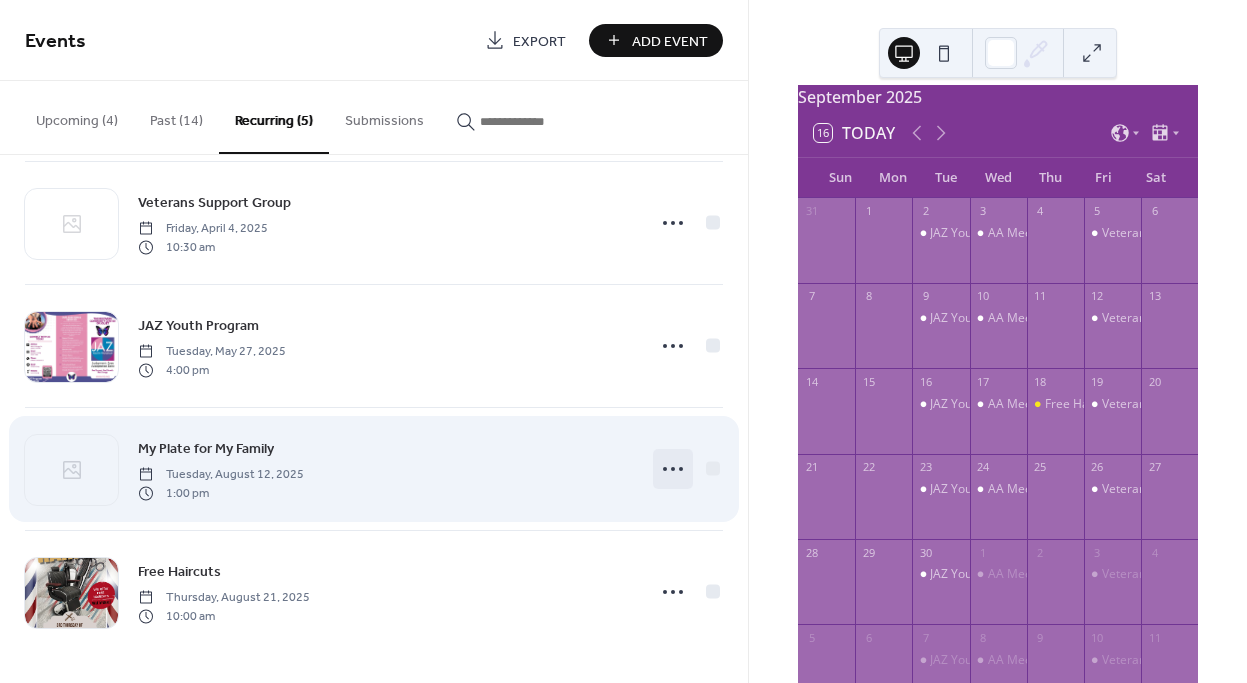 click 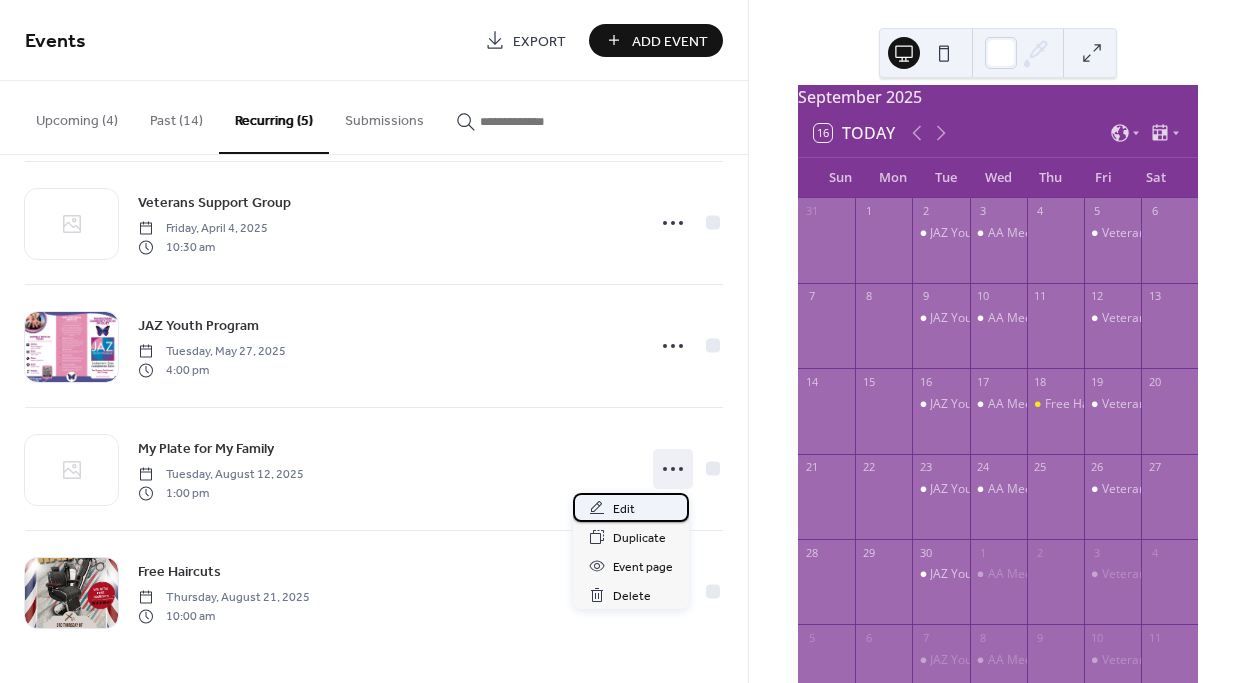 click on "Edit" at bounding box center (624, 509) 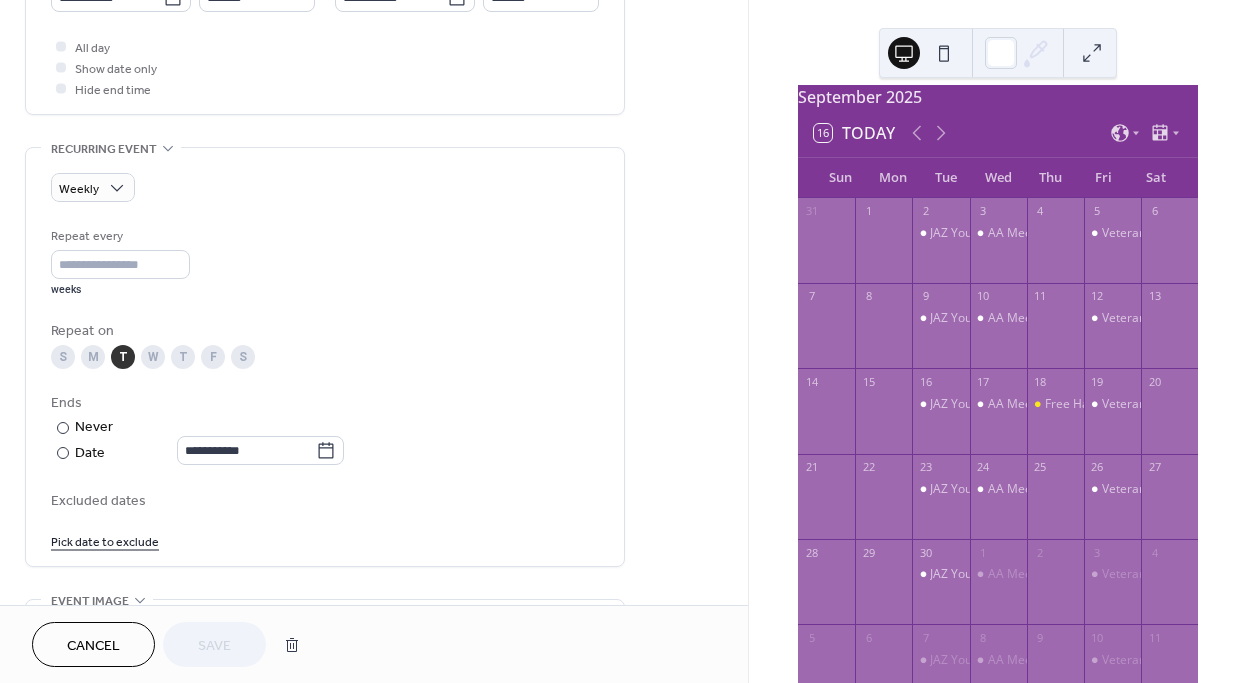 scroll, scrollTop: 741, scrollLeft: 0, axis: vertical 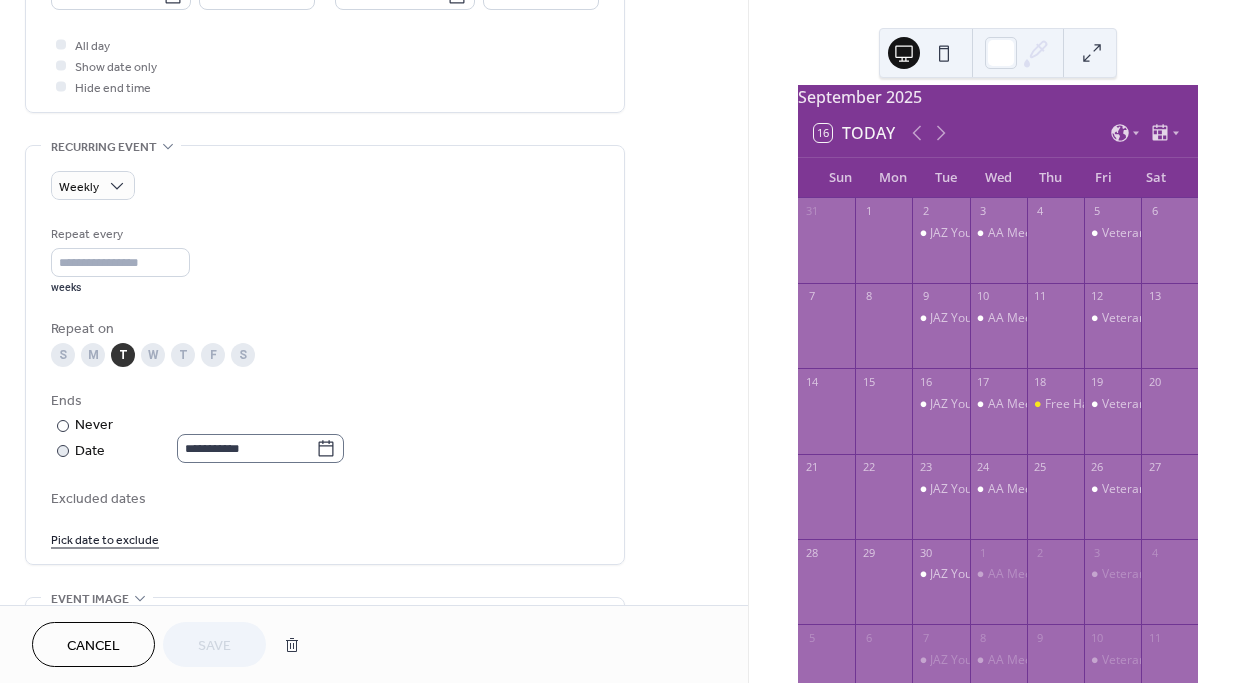 click 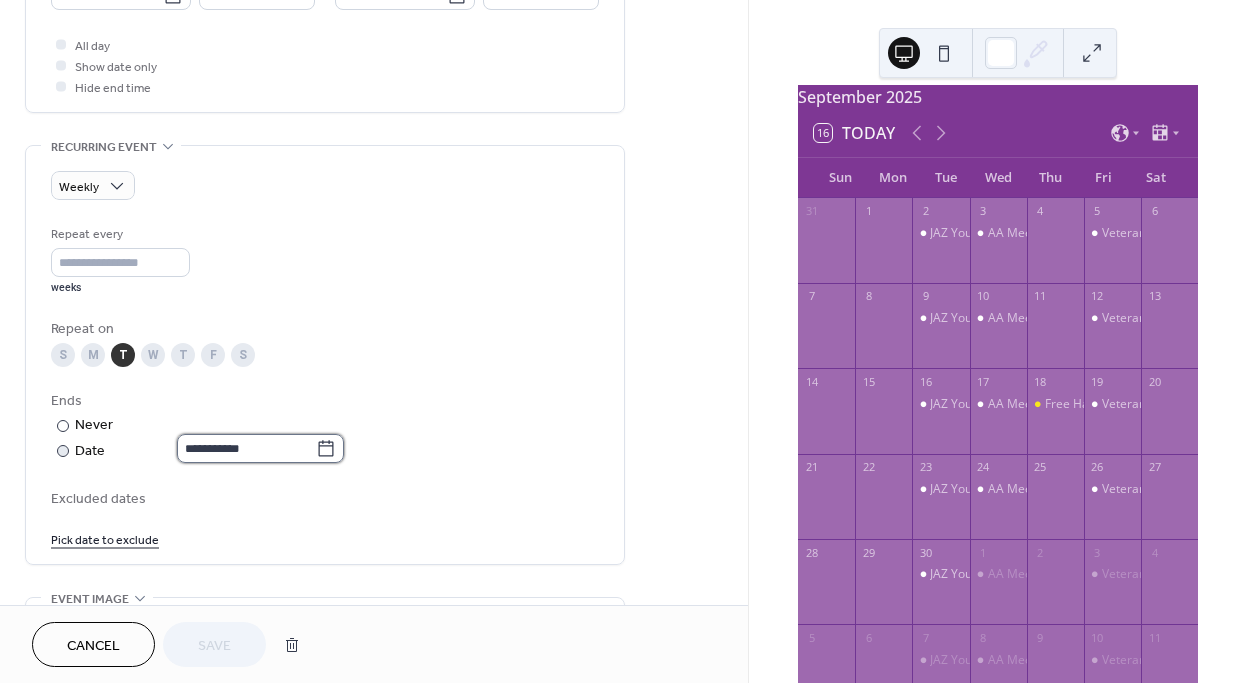 click on "**********" at bounding box center [246, 448] 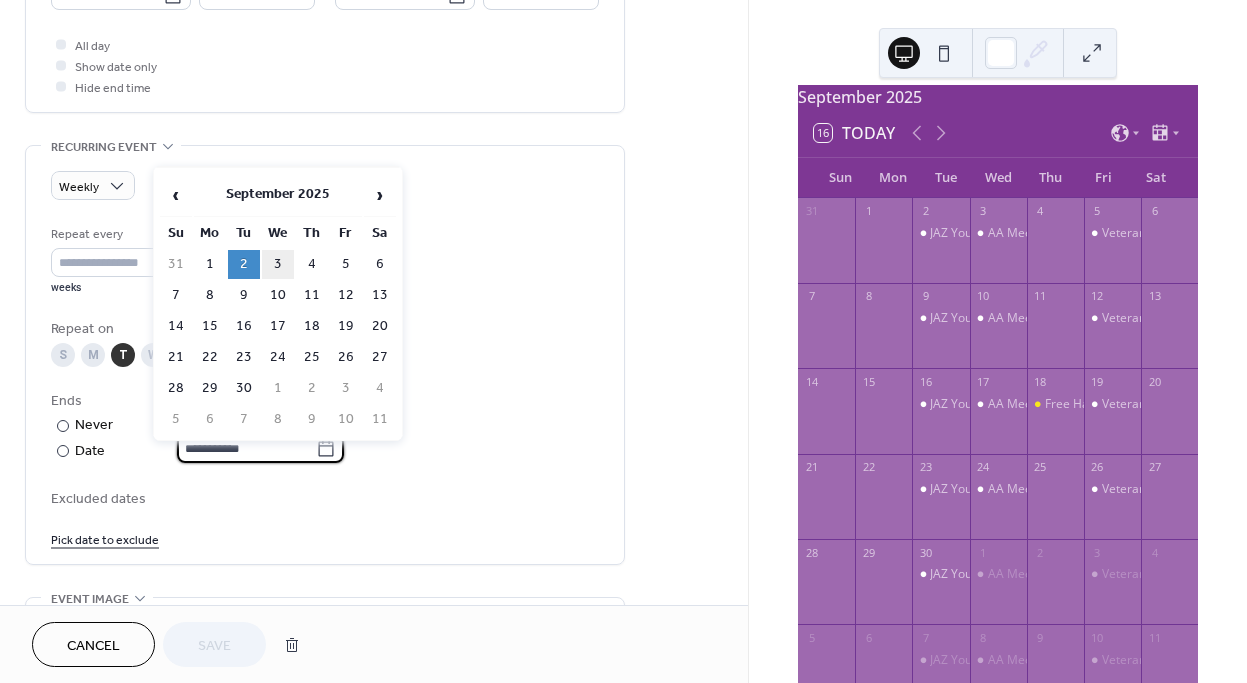 click on "3" at bounding box center (278, 264) 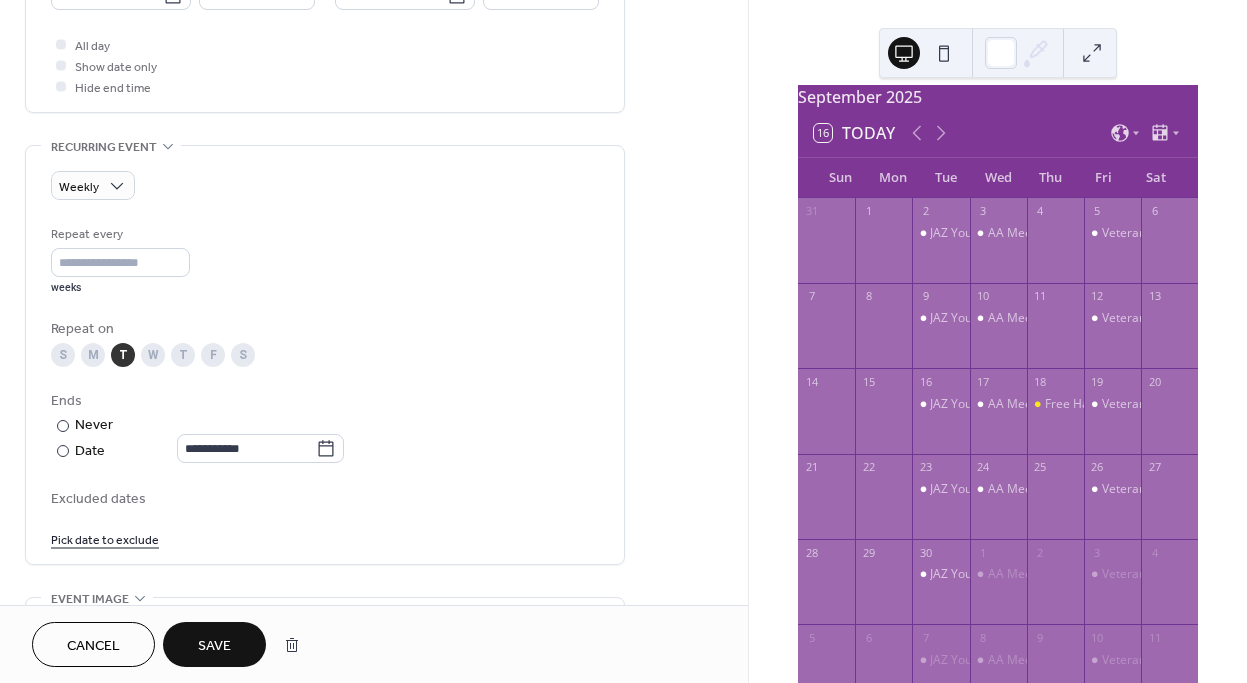 click on "Save" at bounding box center (214, 646) 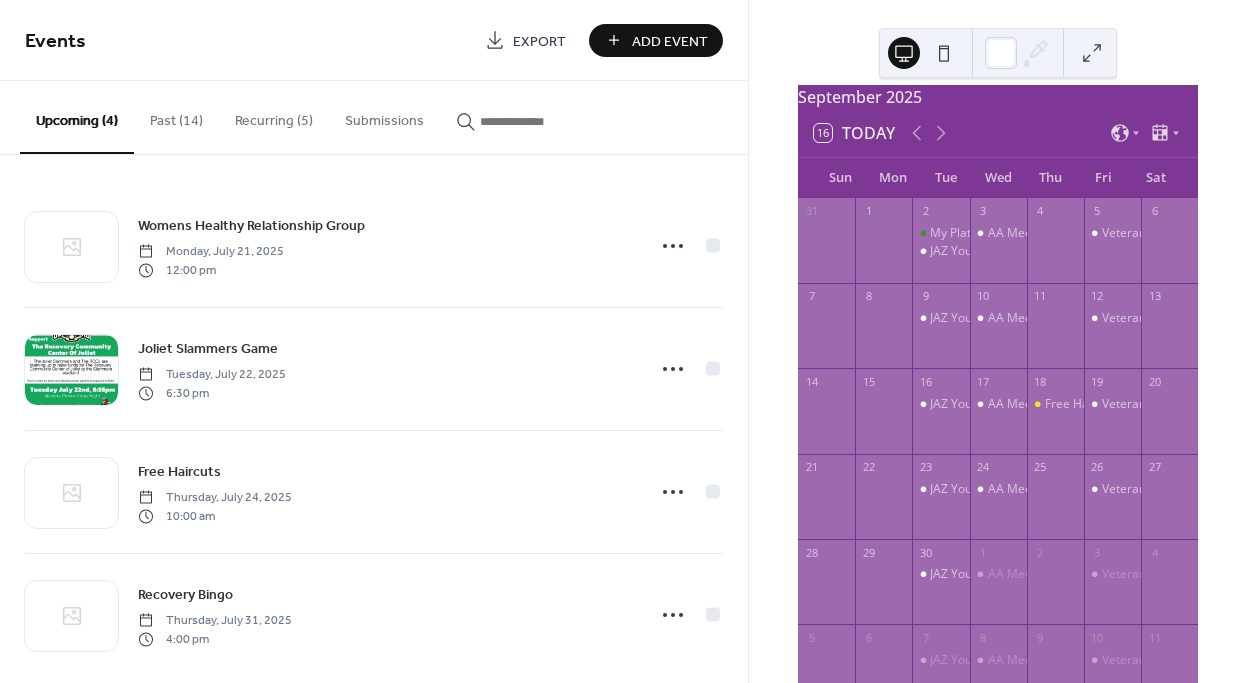 click on "Add Event" at bounding box center (670, 41) 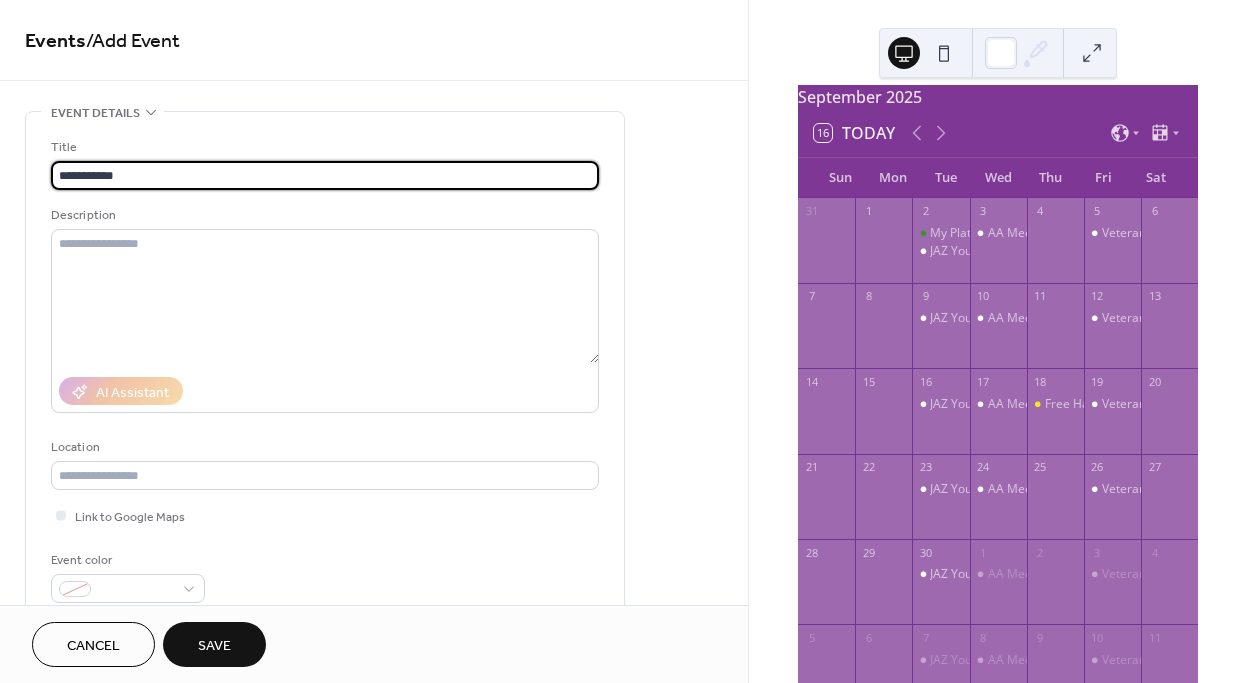 type on "**********" 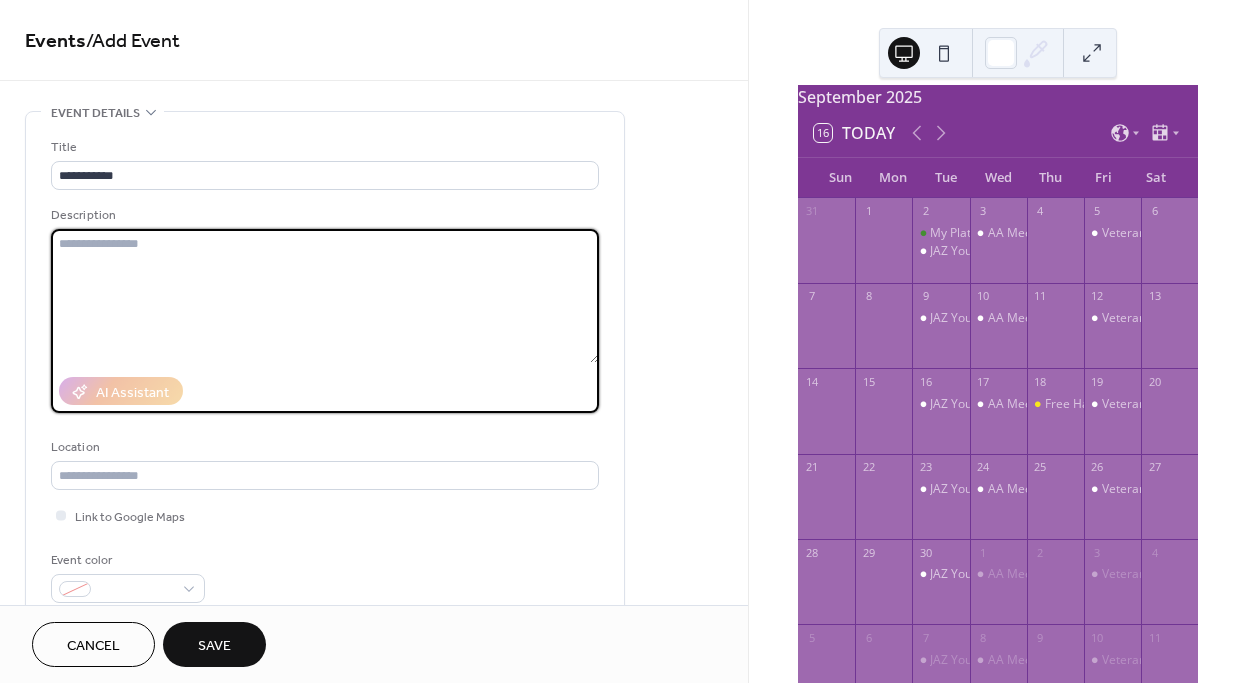 paste on "**********" 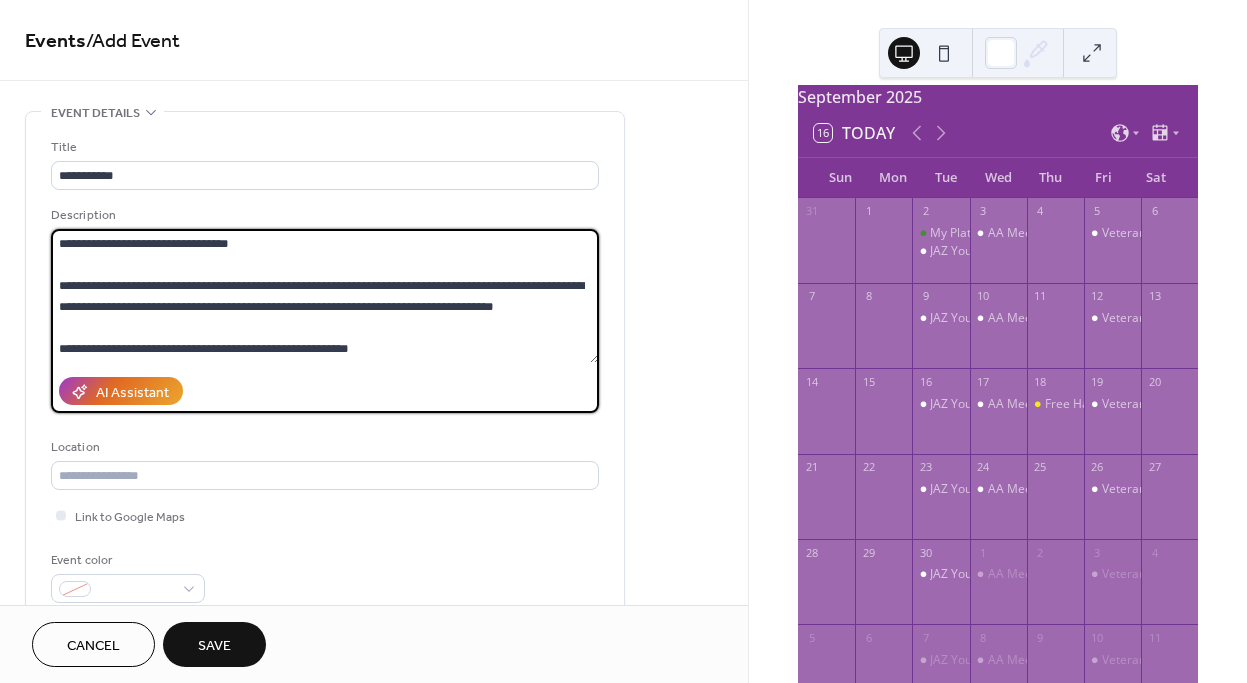 click on "**********" at bounding box center (325, 296) 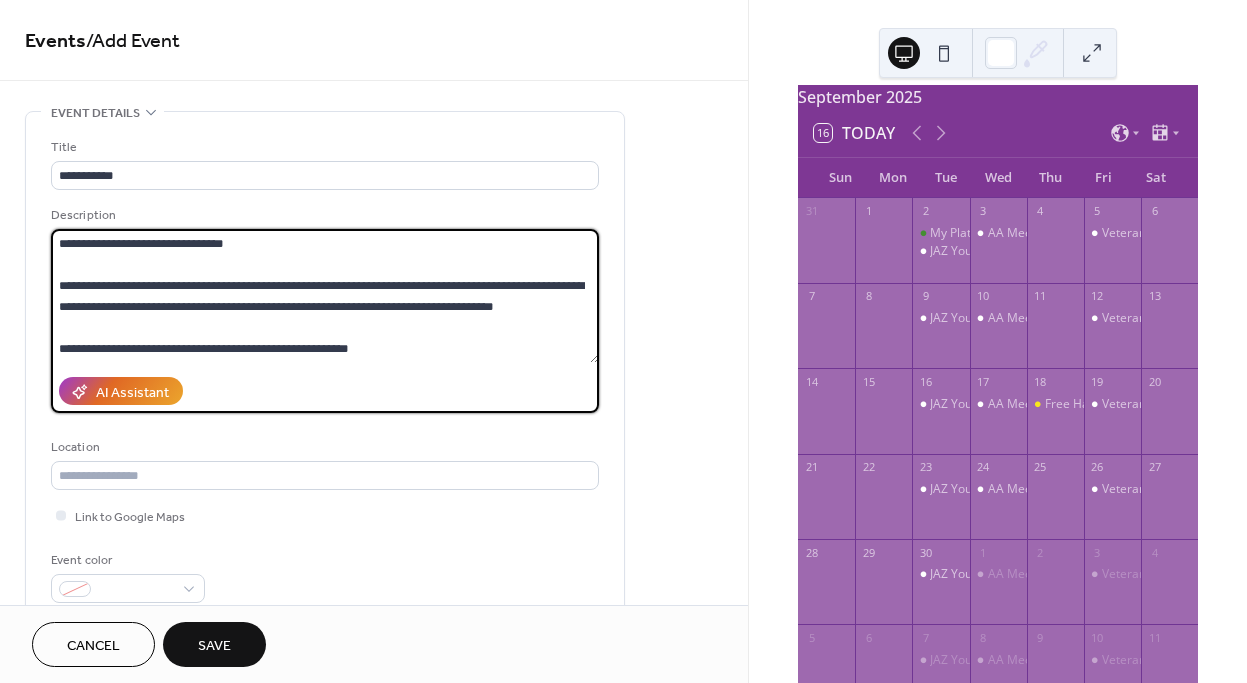 click on "**********" at bounding box center (325, 296) 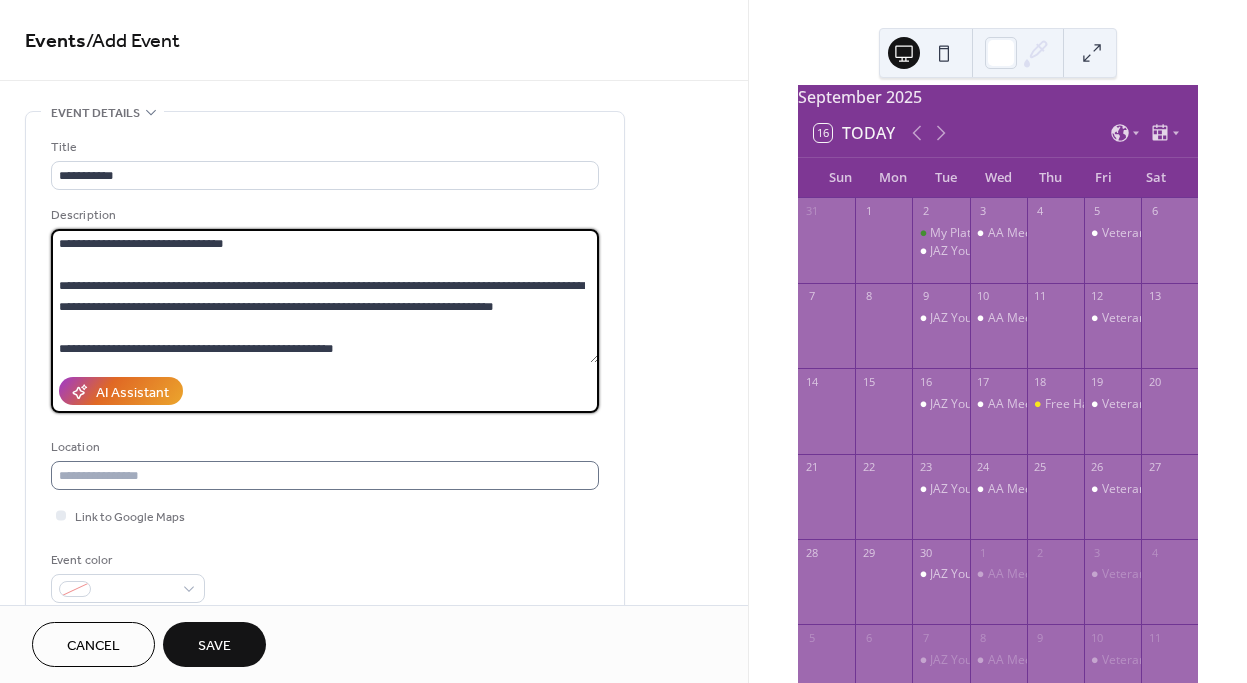 type on "**********" 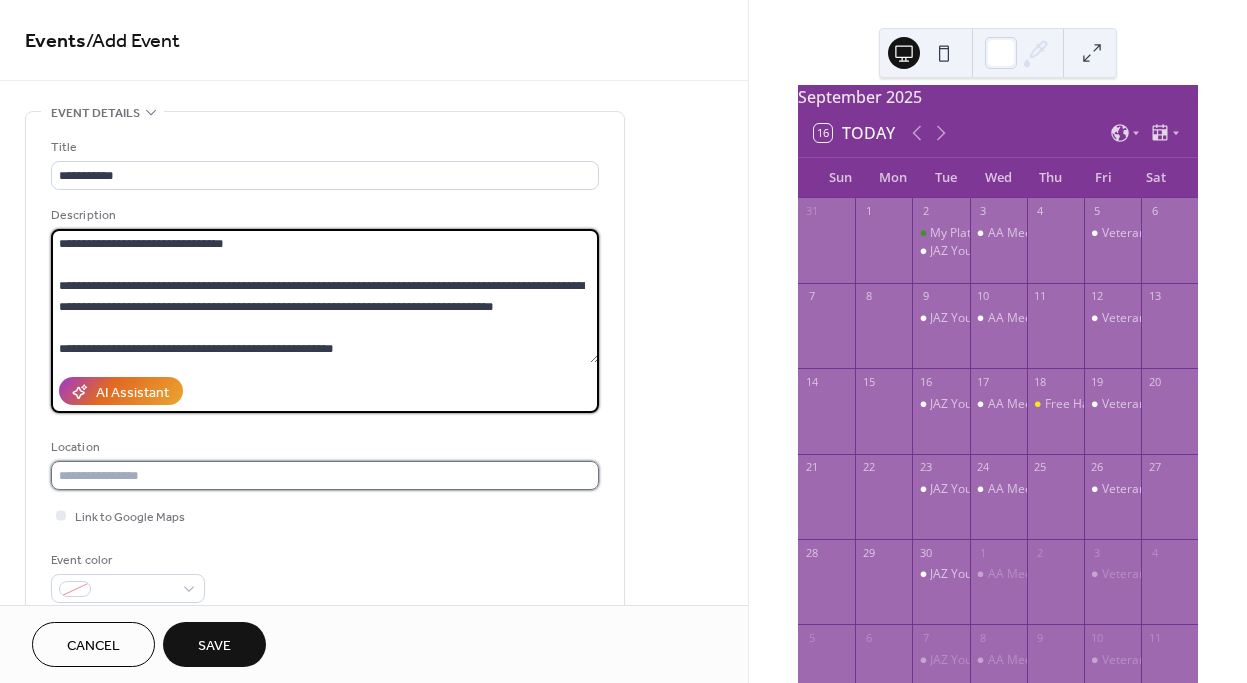 click at bounding box center [325, 475] 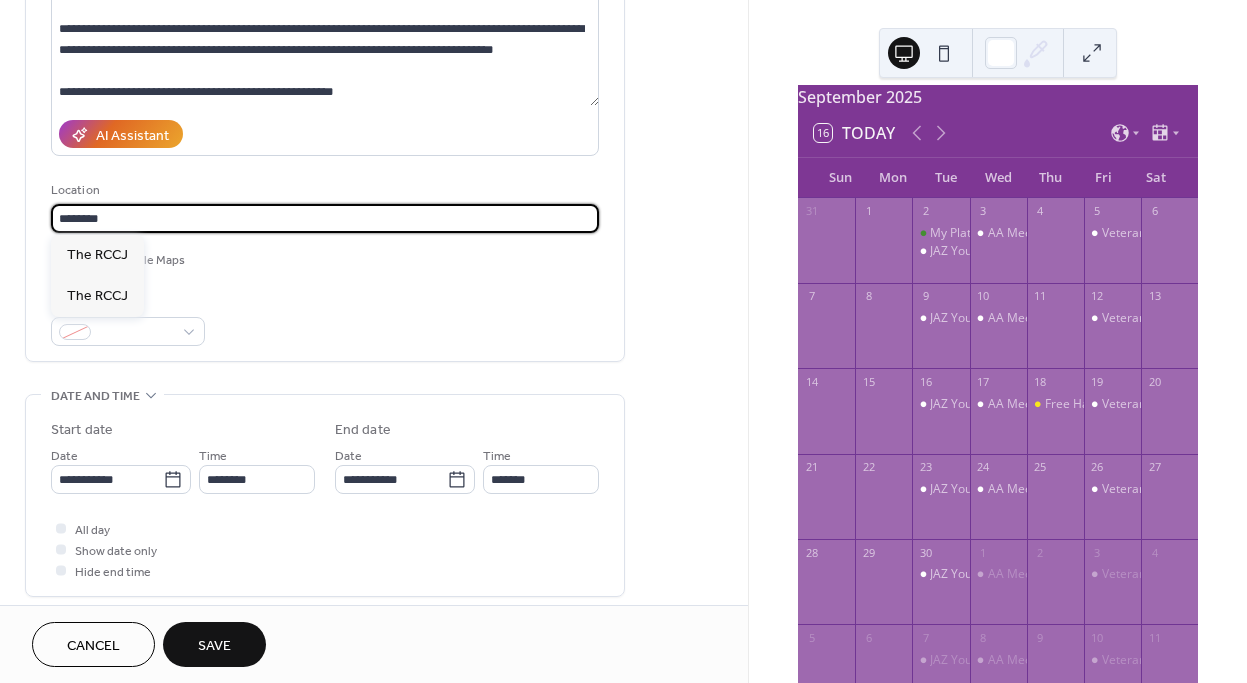 scroll, scrollTop: 264, scrollLeft: 0, axis: vertical 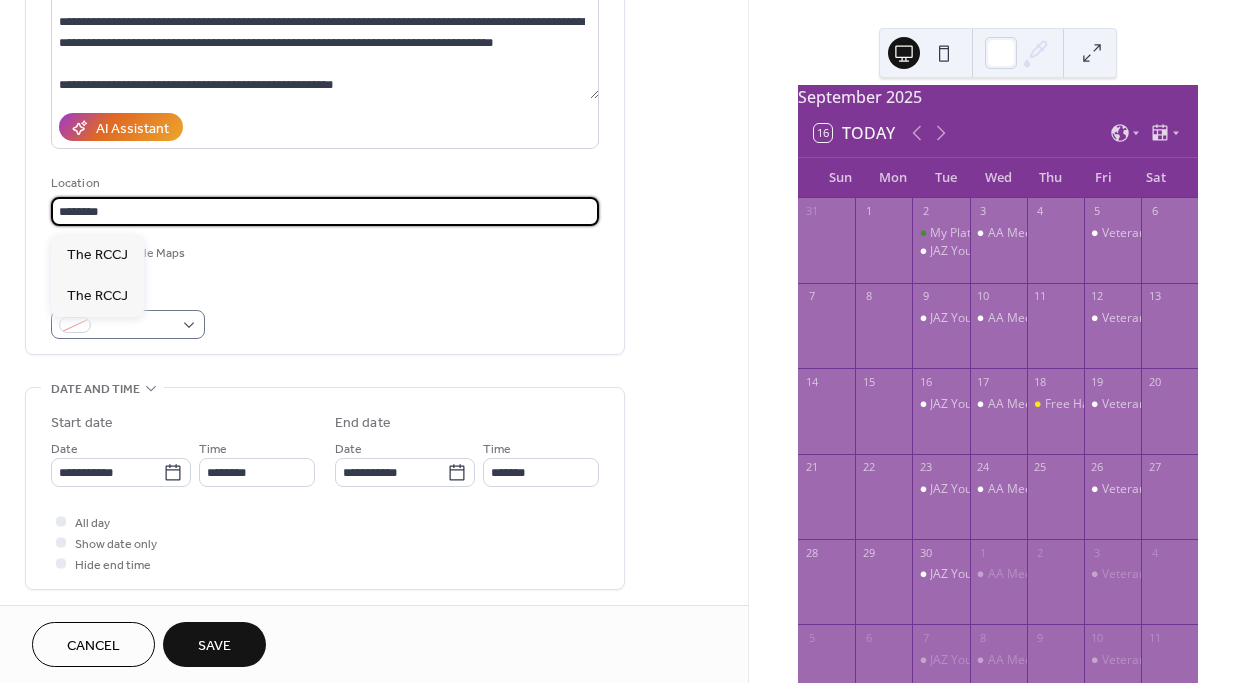 type on "********" 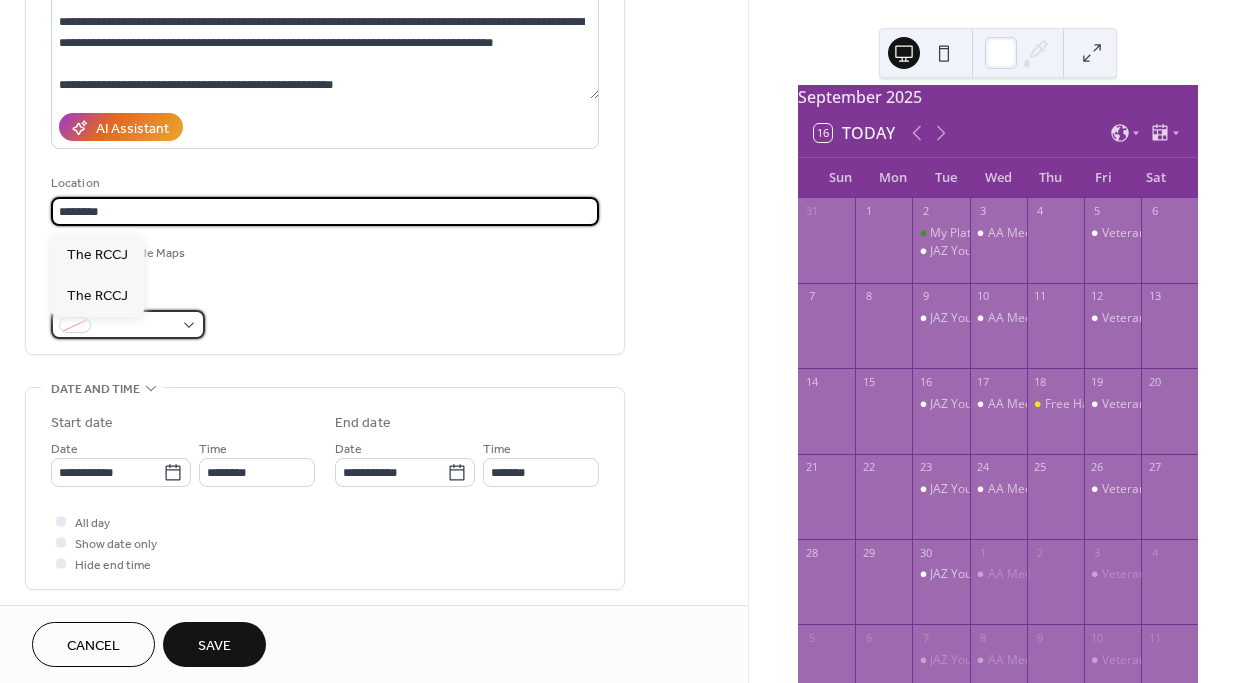 click at bounding box center [128, 324] 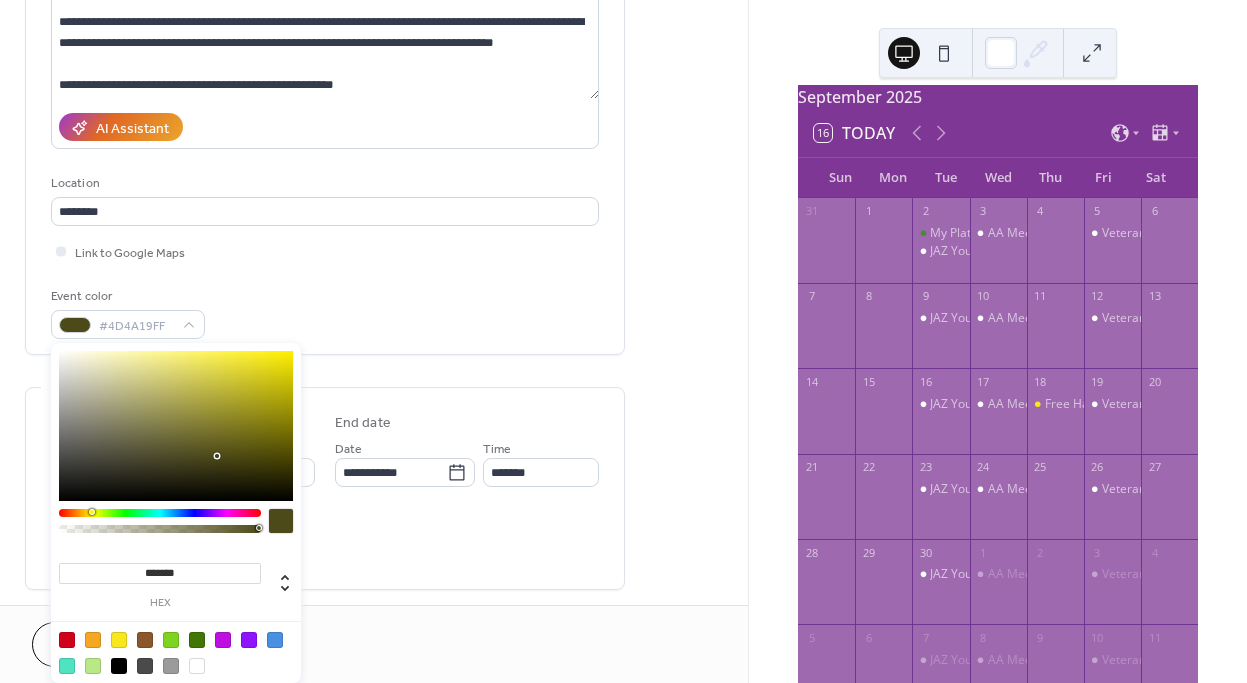 click at bounding box center (160, 513) 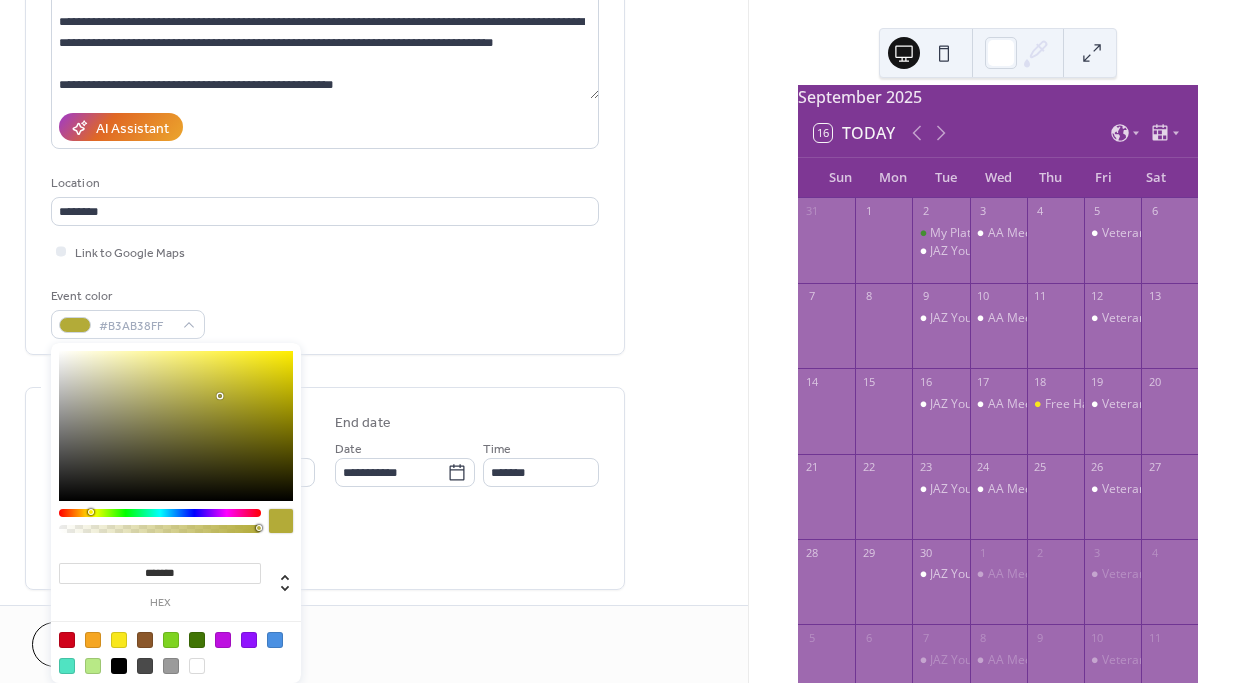 click at bounding box center (176, 426) 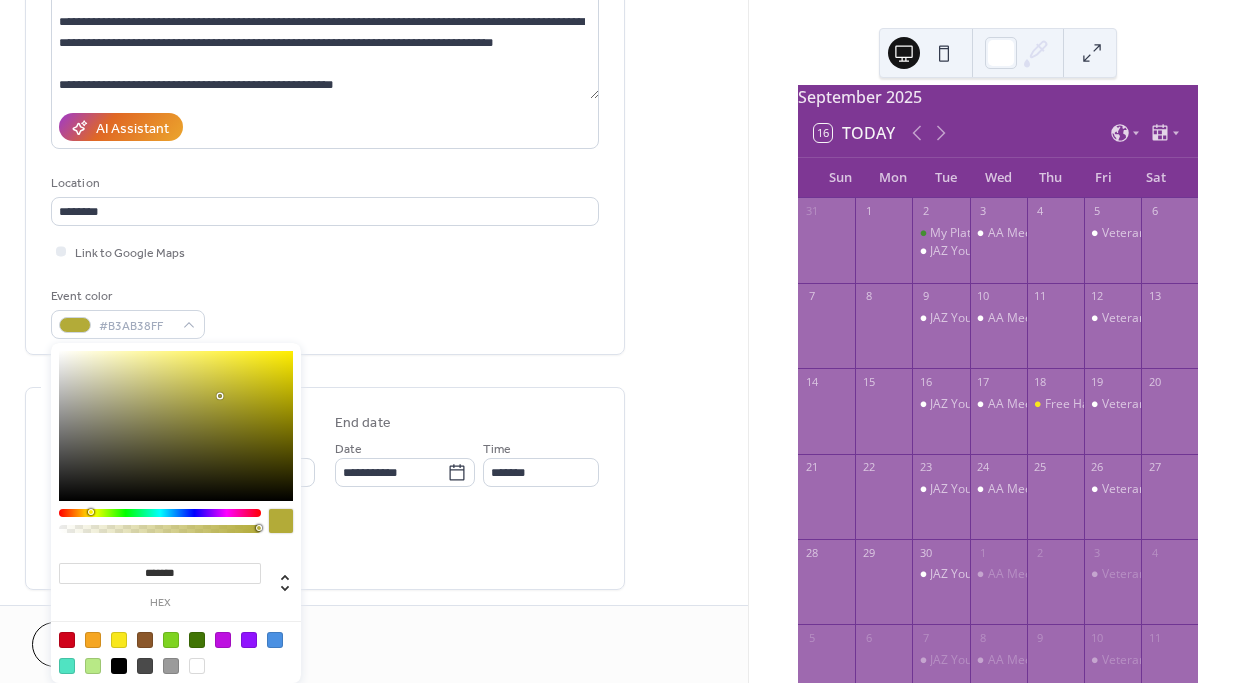 type on "*******" 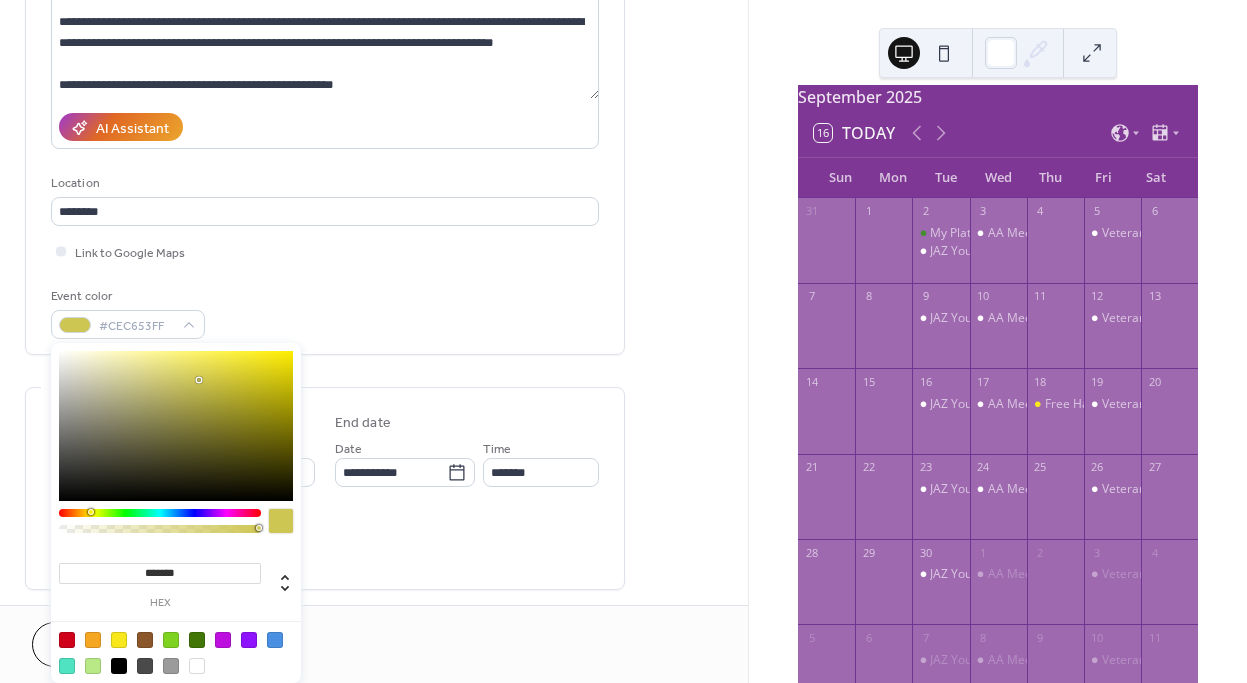 click on "All day Show date only Hide end time" at bounding box center (325, 542) 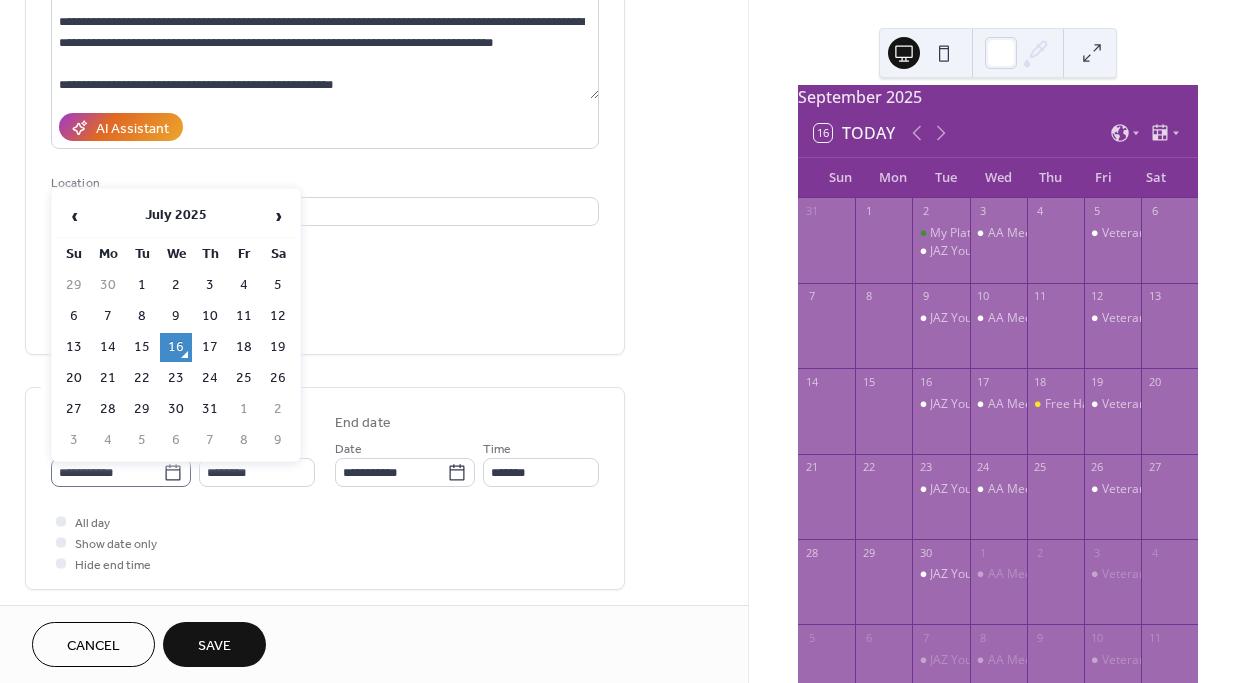 click 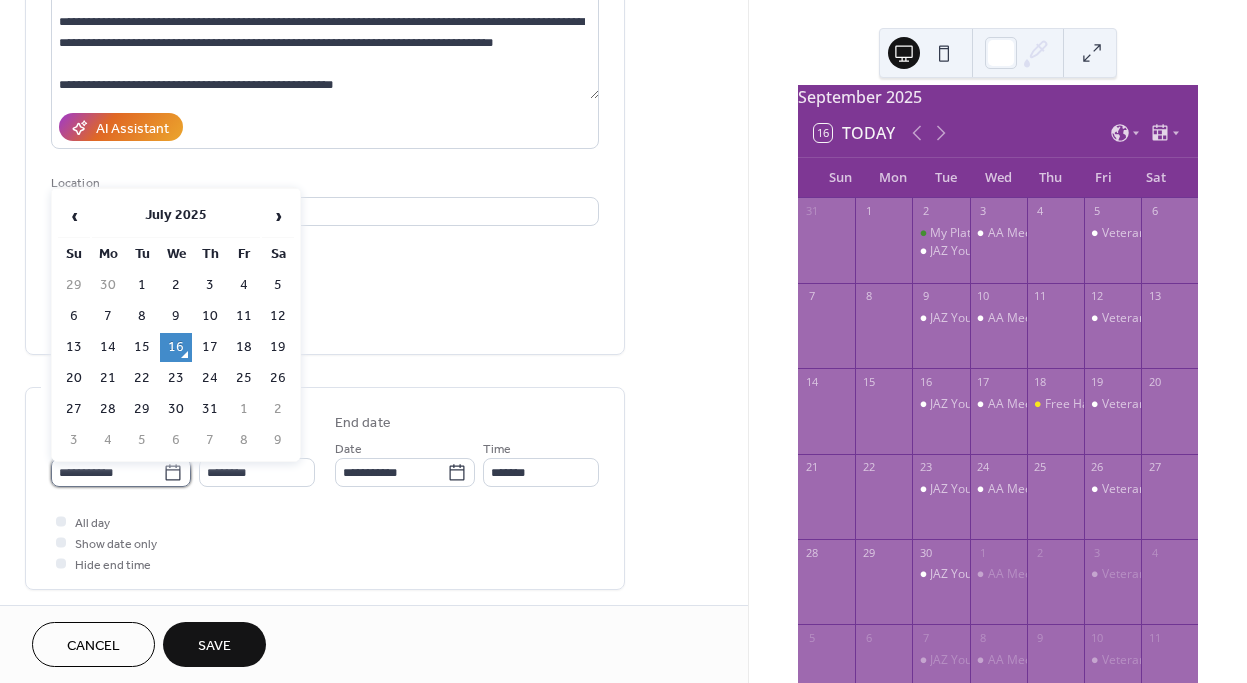 click on "**********" at bounding box center [107, 472] 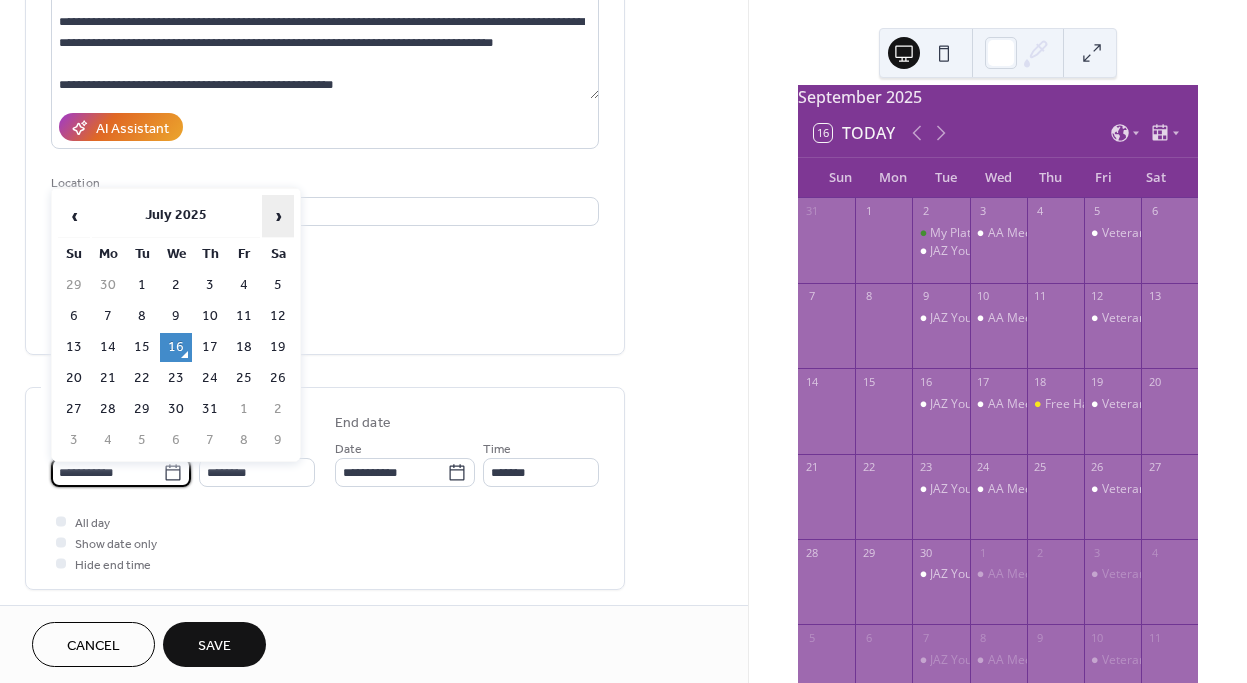 click on "›" at bounding box center [278, 216] 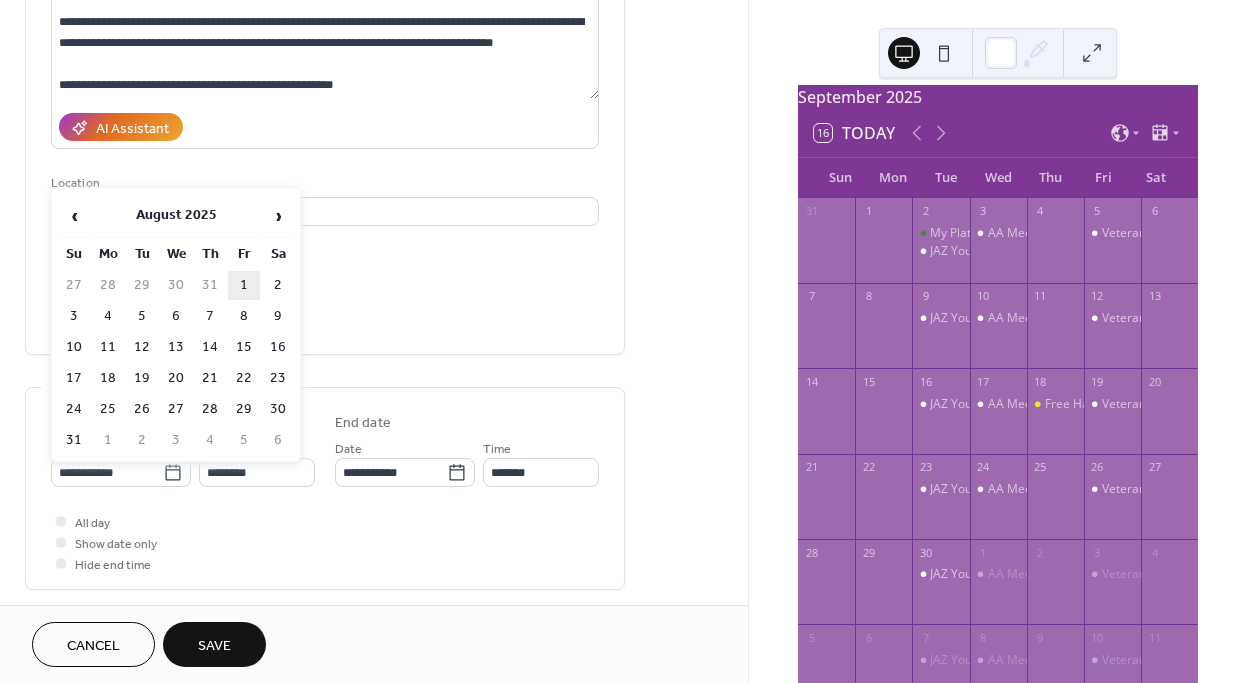 click on "1" at bounding box center (244, 285) 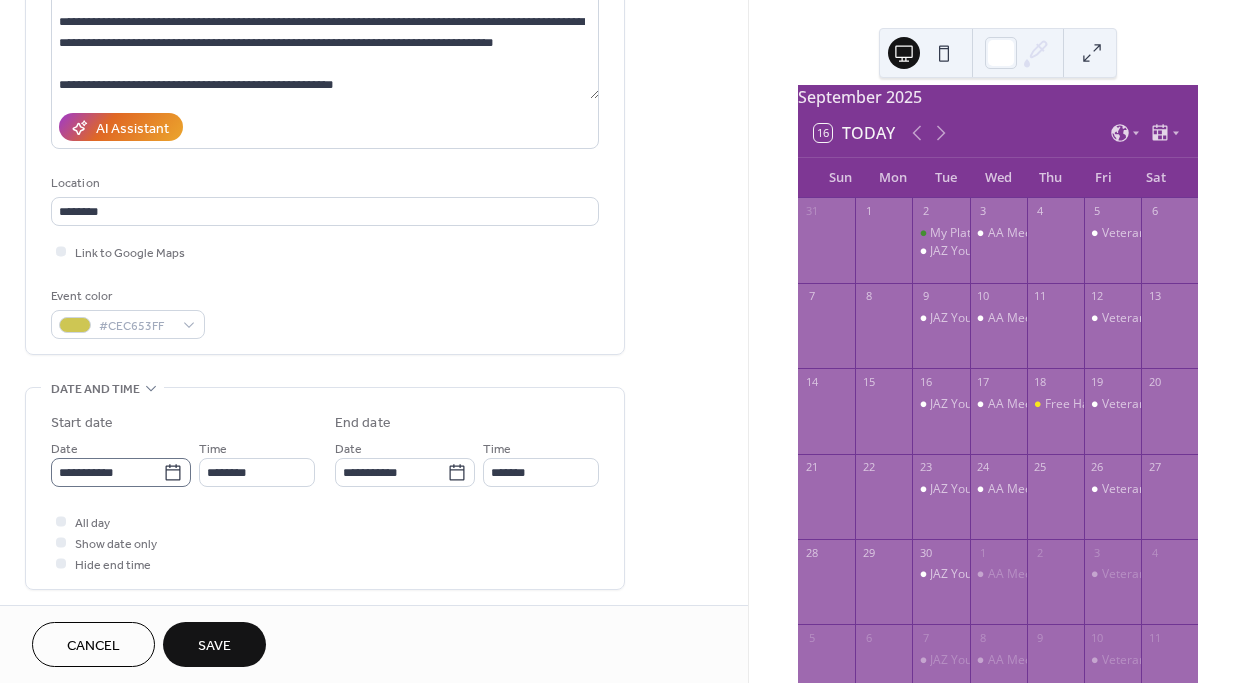 click 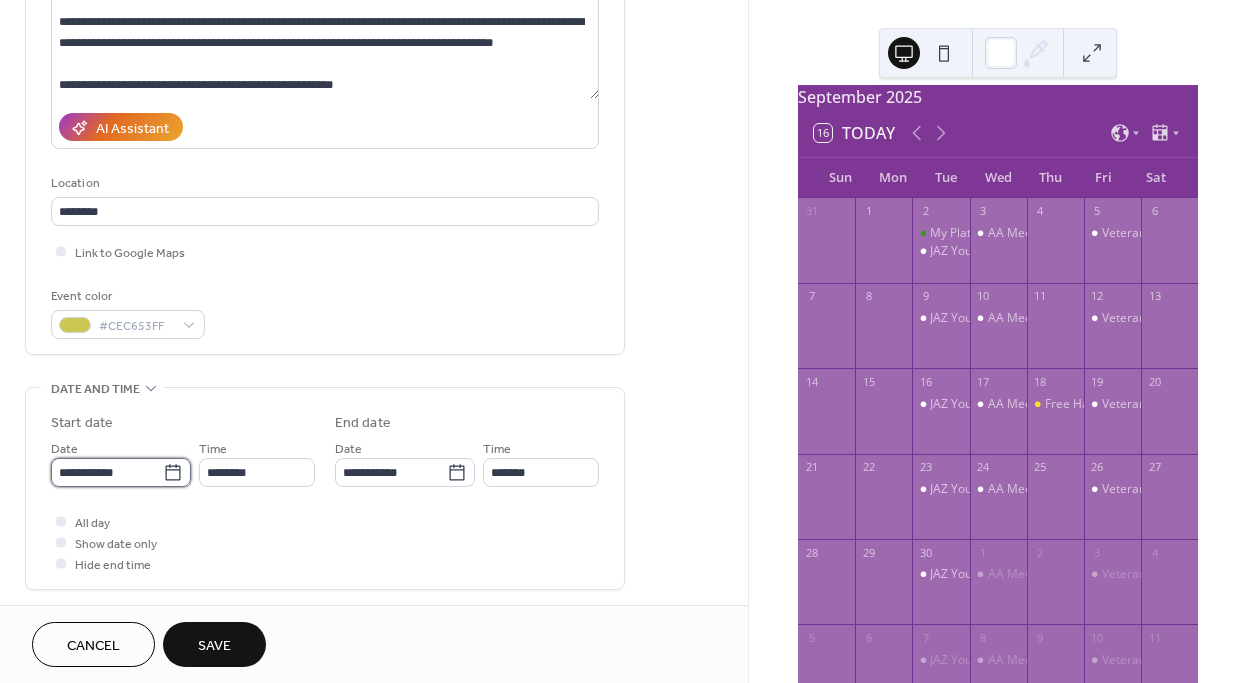 click on "**********" at bounding box center [107, 472] 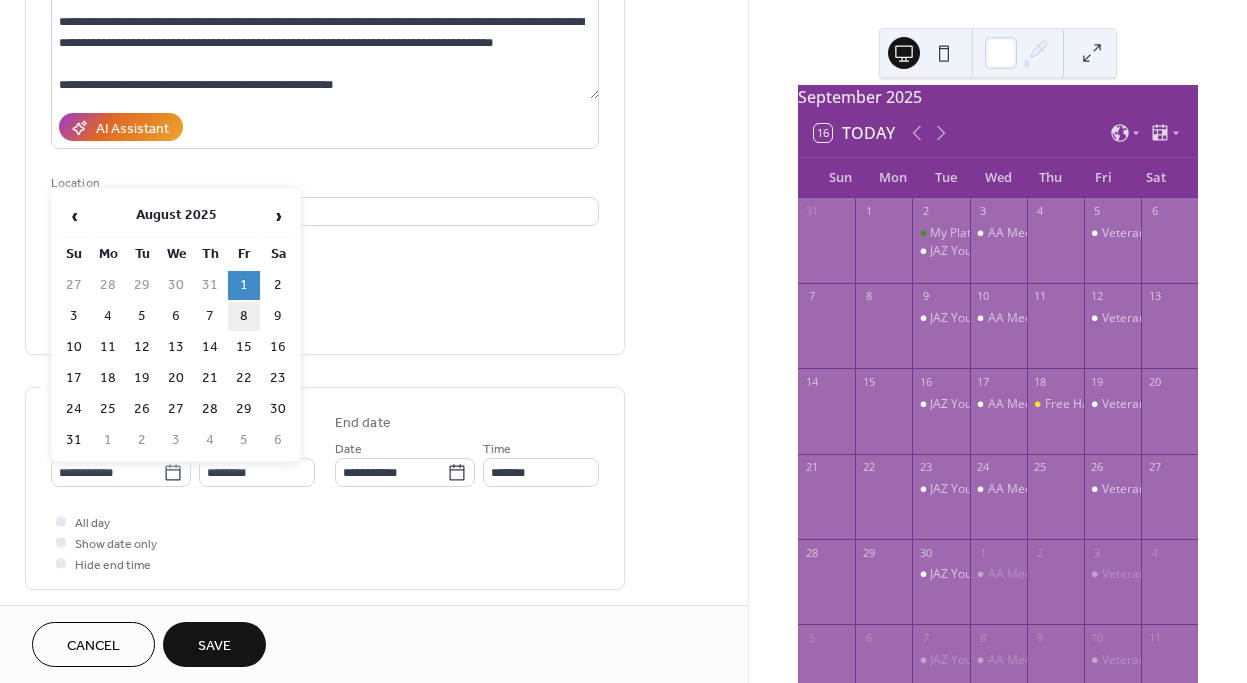 click on "8" at bounding box center (244, 316) 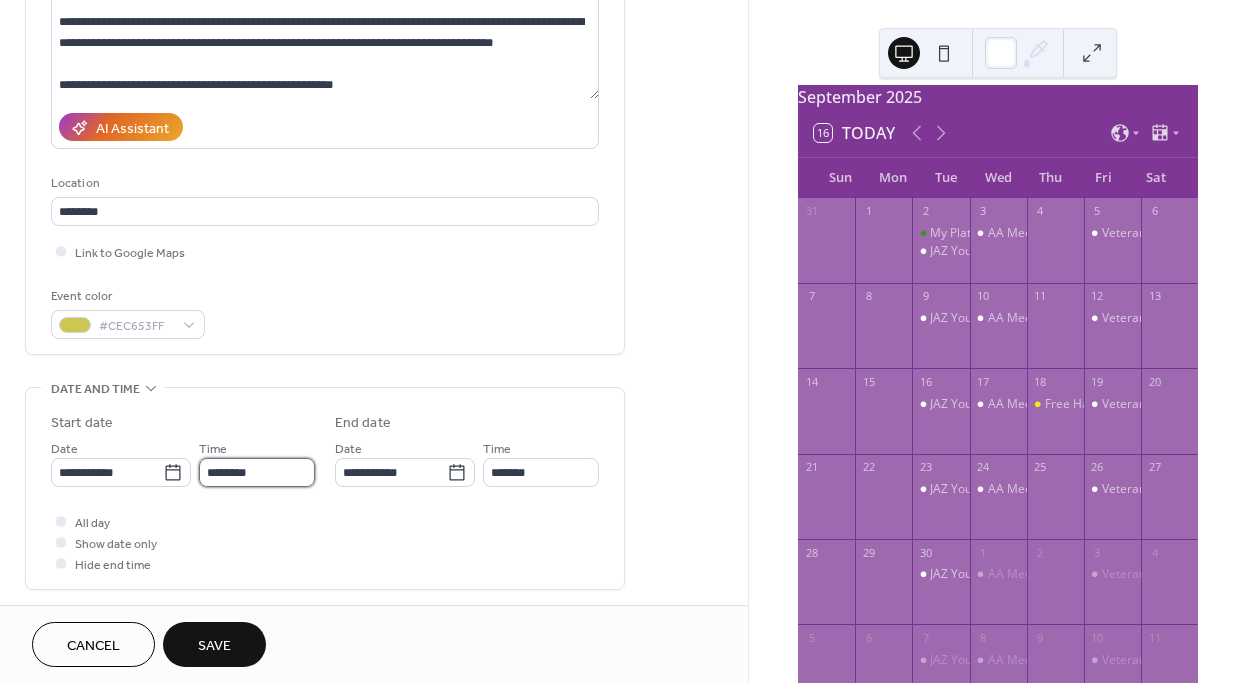 click on "********" at bounding box center (257, 472) 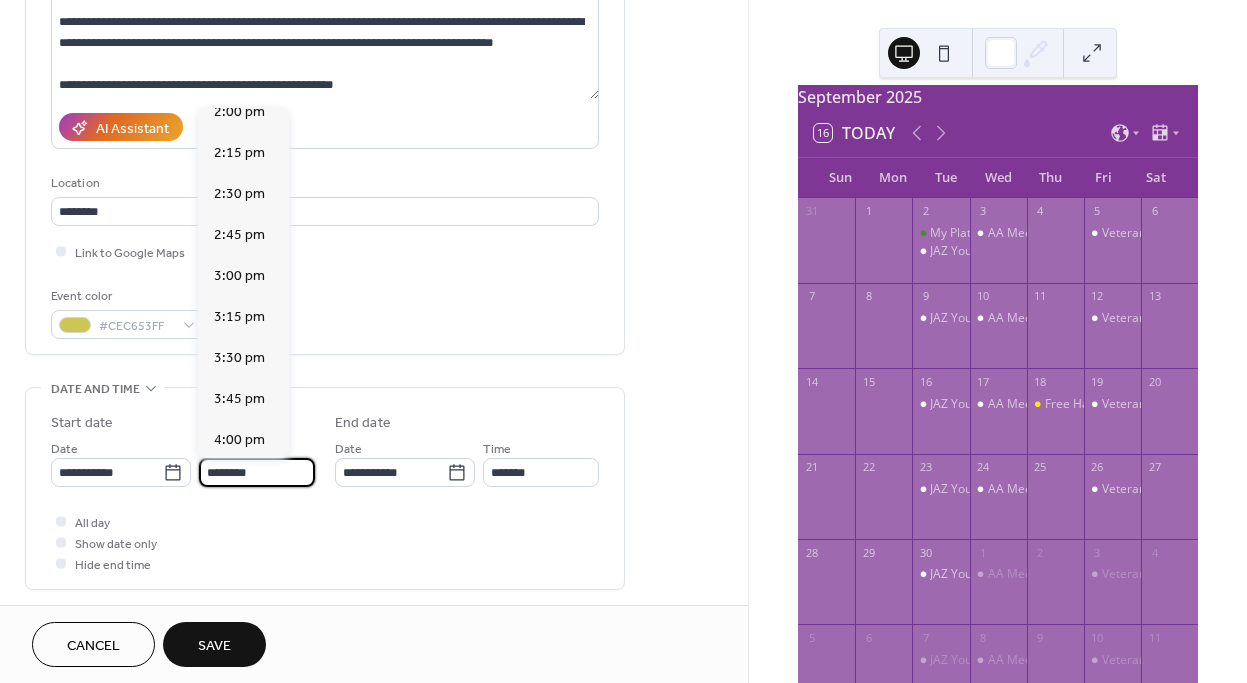 scroll, scrollTop: 2314, scrollLeft: 0, axis: vertical 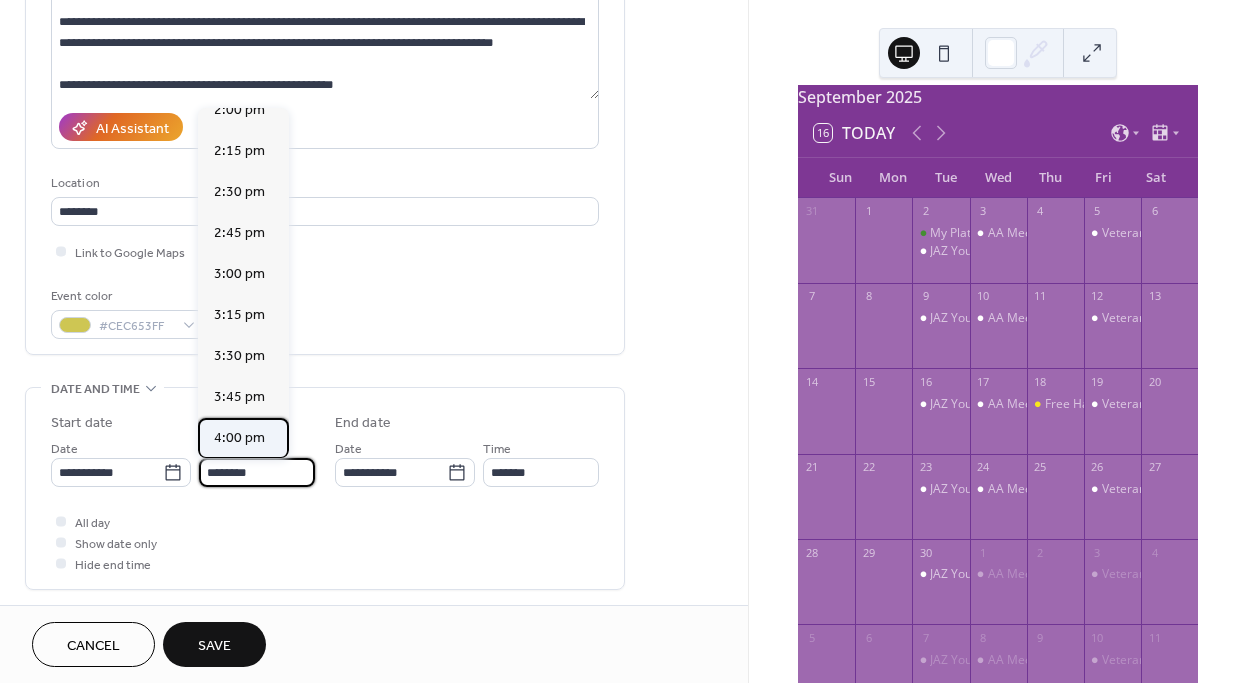 click on "4:00 pm" at bounding box center (239, 438) 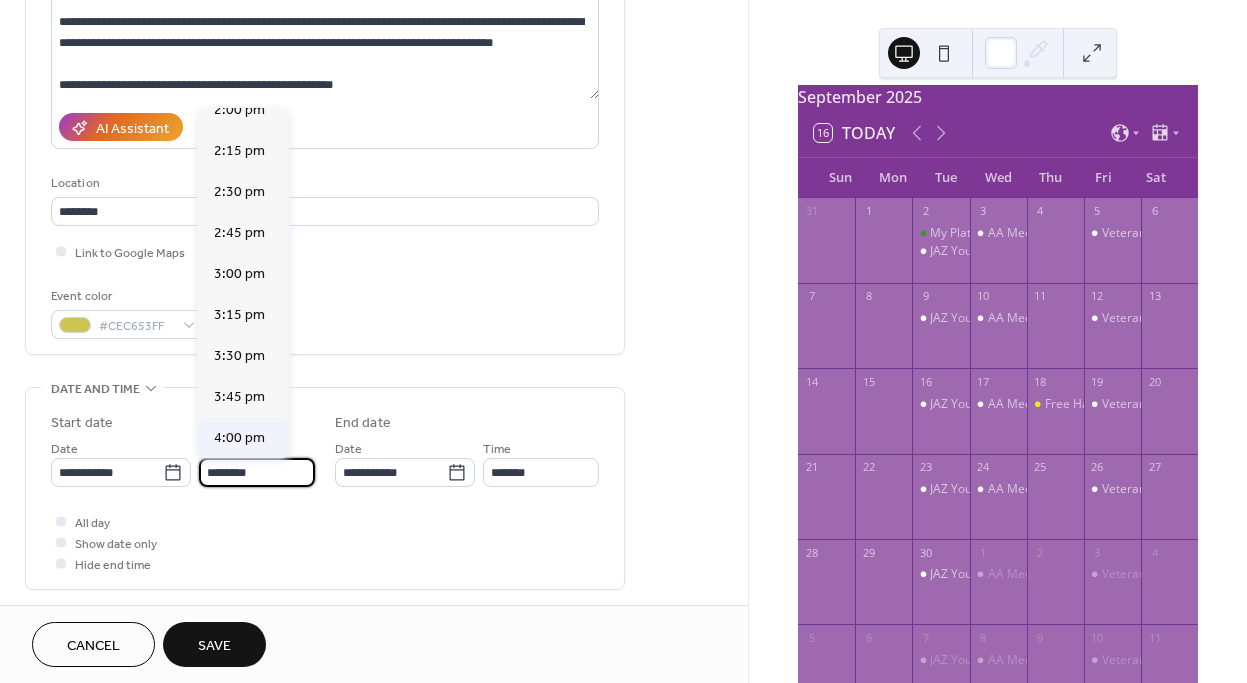 type on "*******" 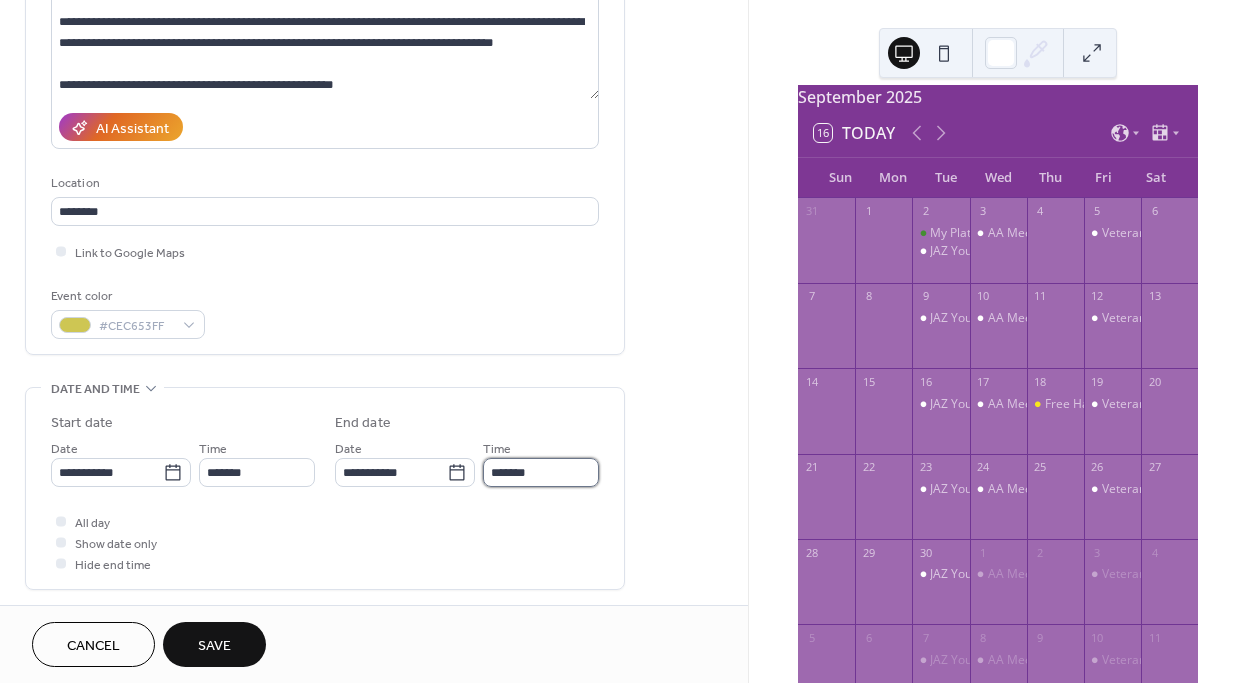 click on "*******" at bounding box center (541, 472) 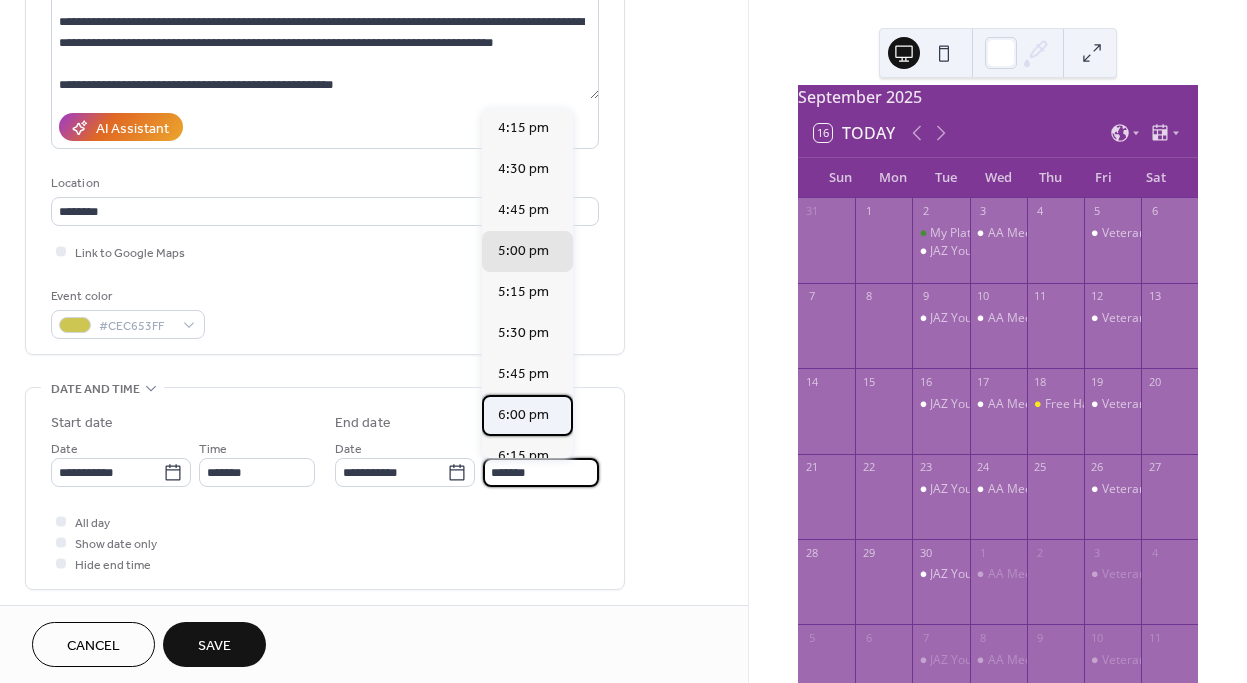 click on "6:00 pm" at bounding box center (523, 415) 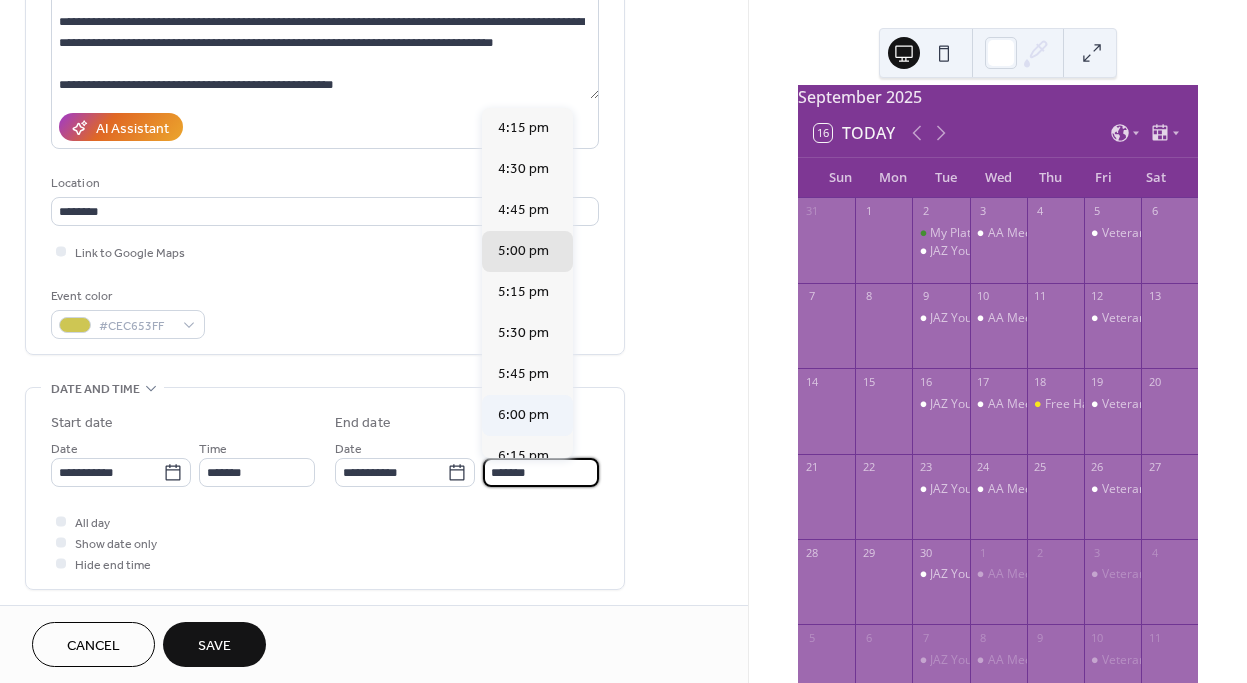 type on "*******" 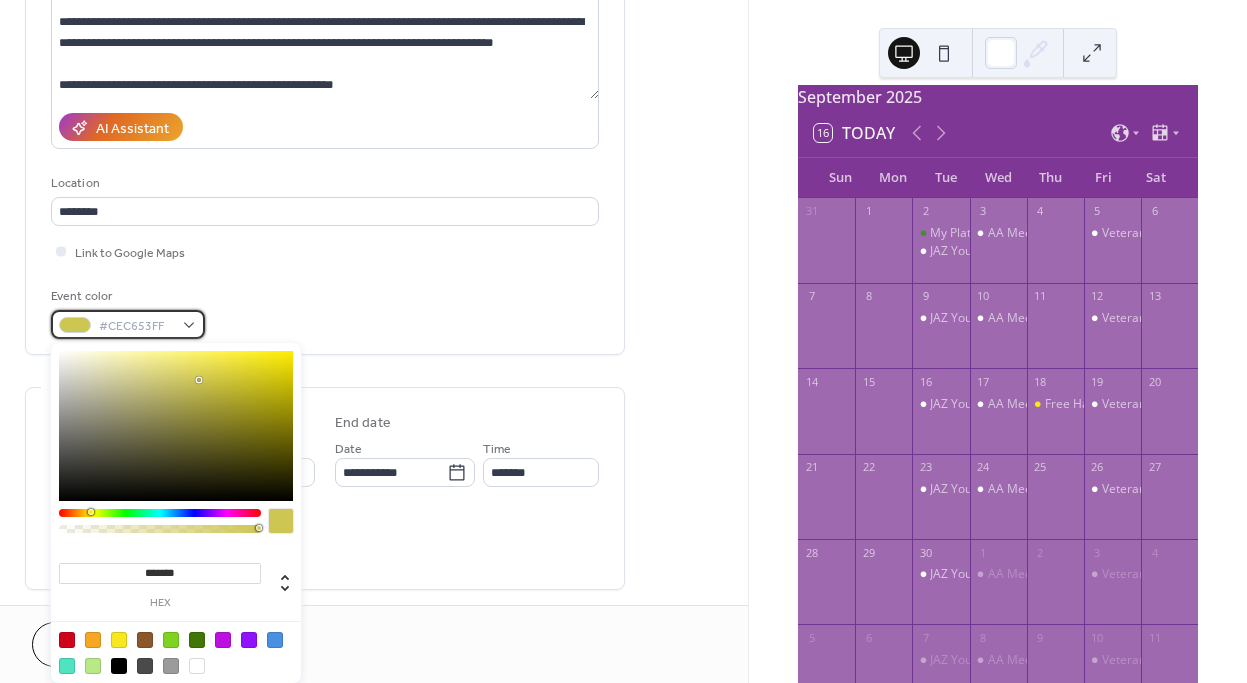 click on "#CEC653FF" at bounding box center (128, 324) 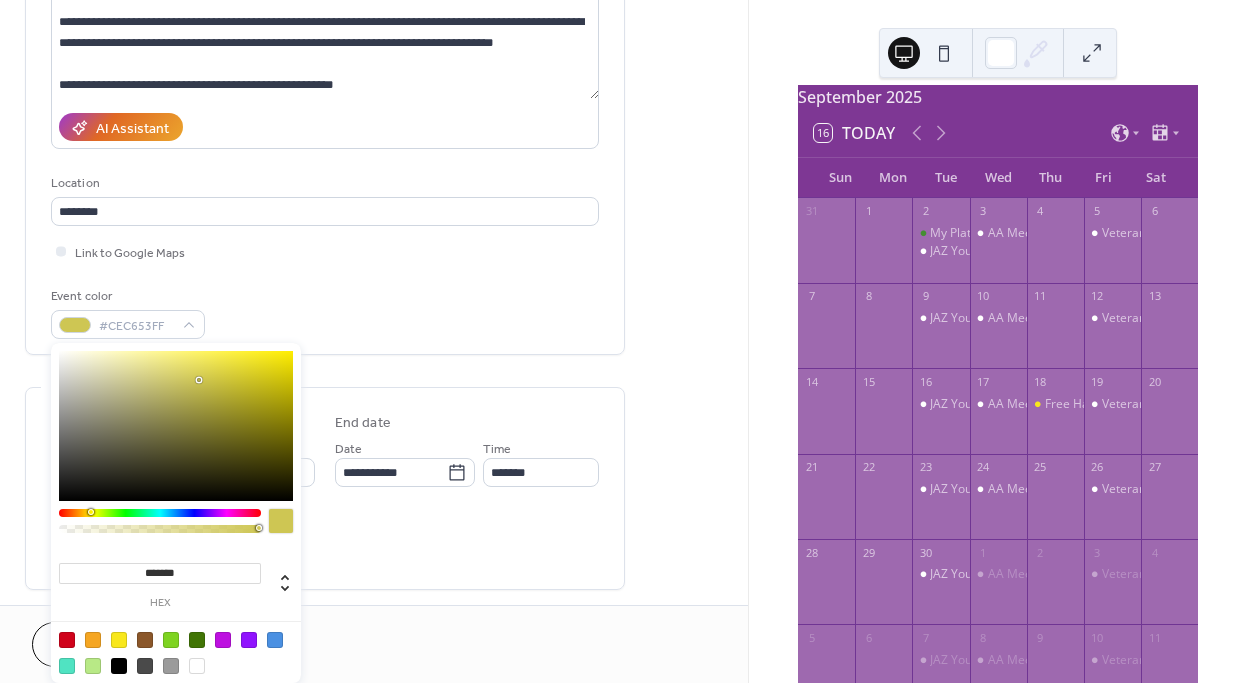 click at bounding box center [160, 513] 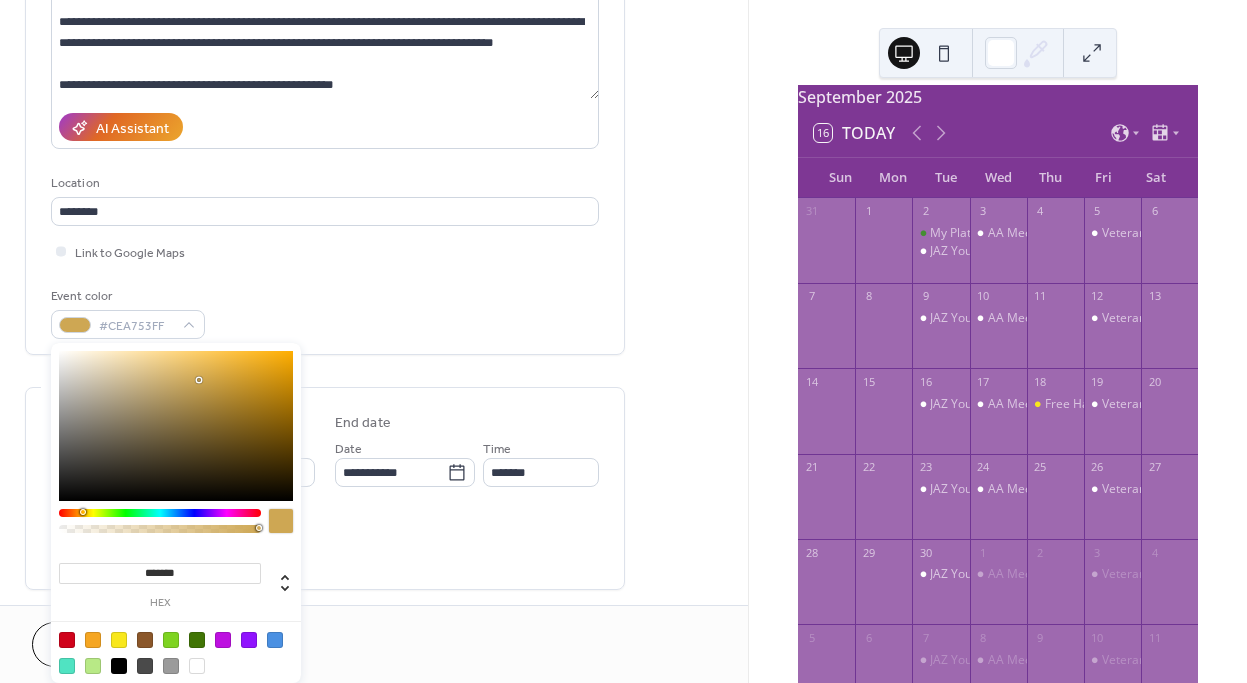 type on "*******" 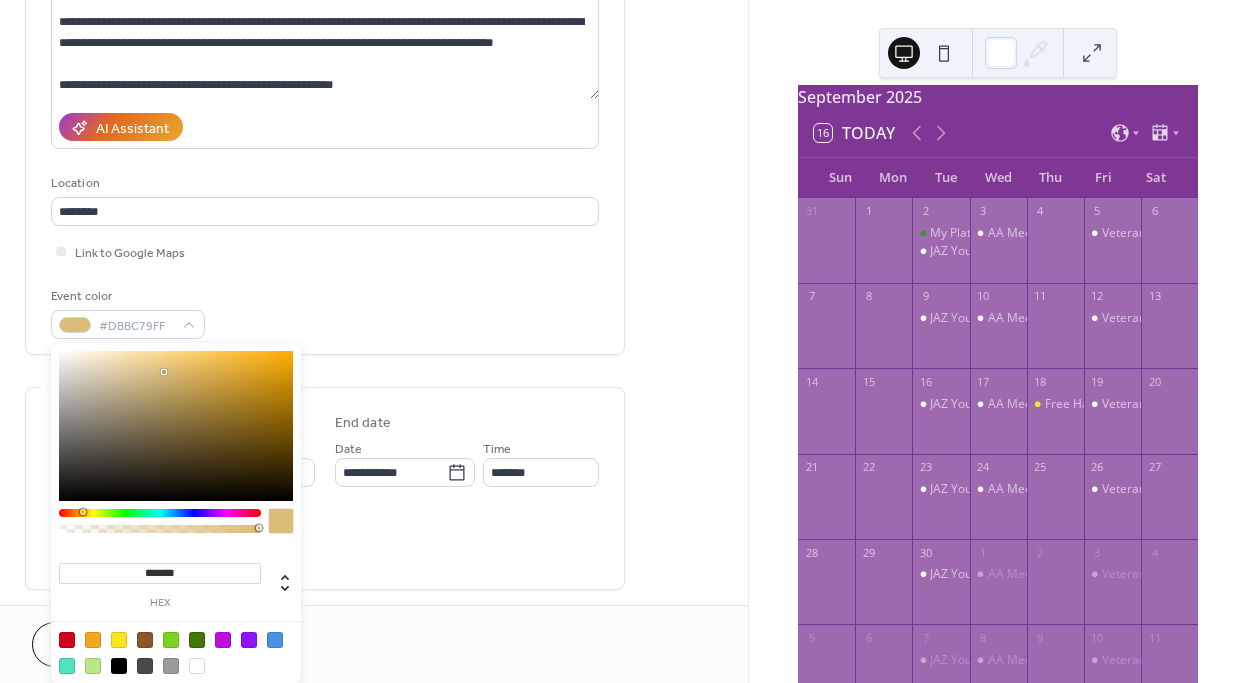 click on "**********" at bounding box center (325, 106) 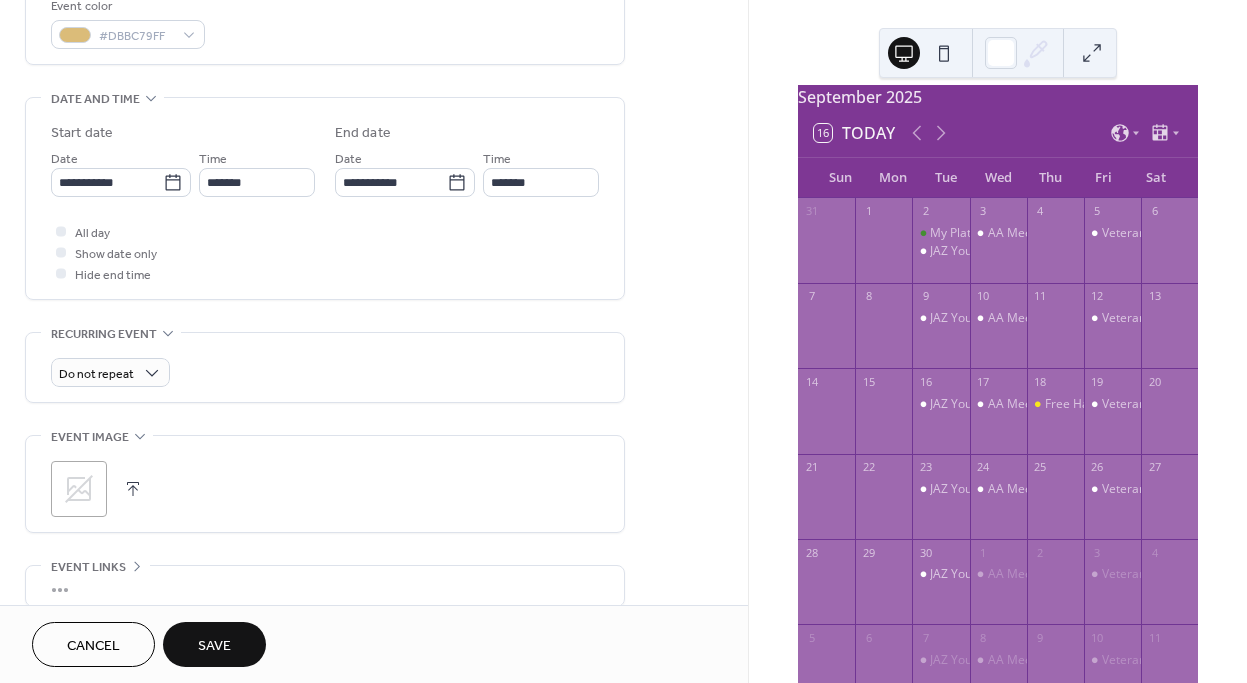 scroll, scrollTop: 555, scrollLeft: 0, axis: vertical 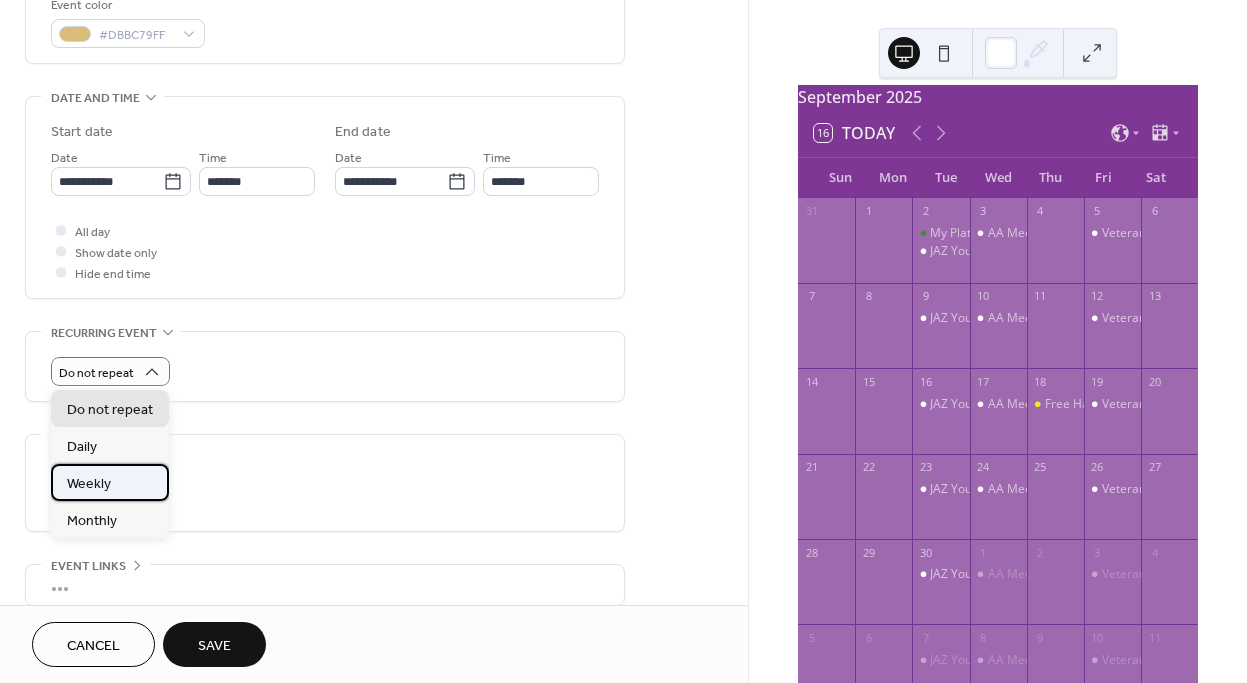 click on "Weekly" at bounding box center [110, 482] 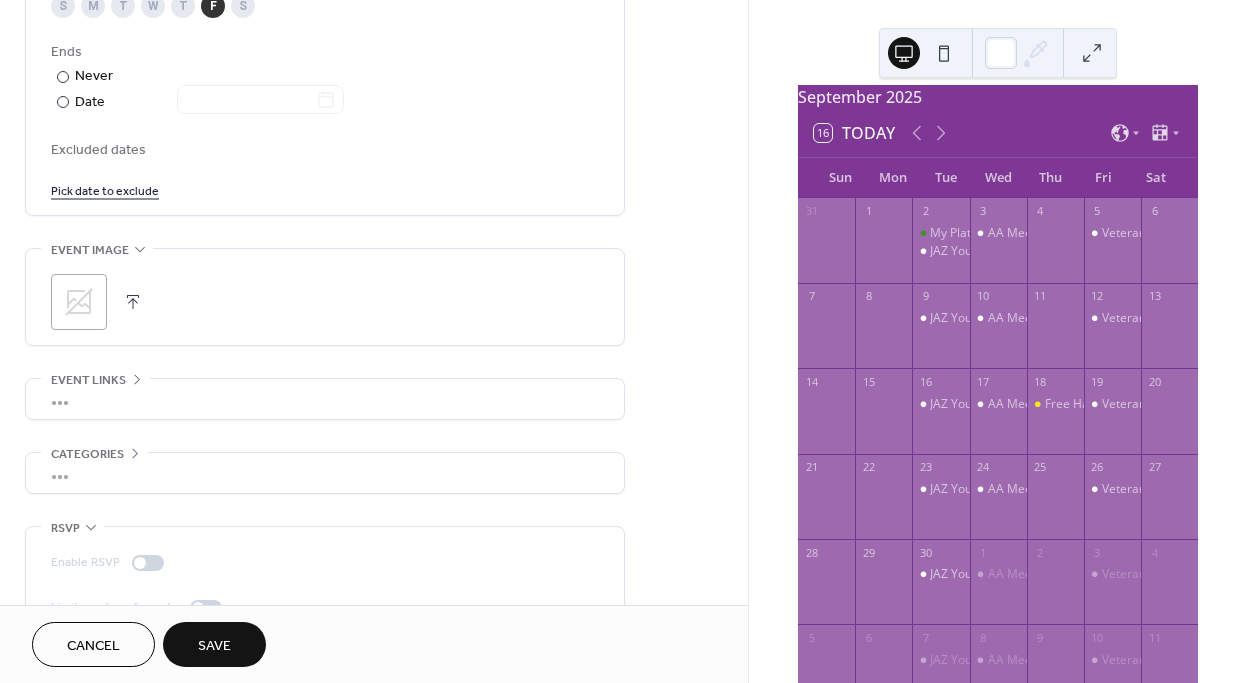 scroll, scrollTop: 1140, scrollLeft: 0, axis: vertical 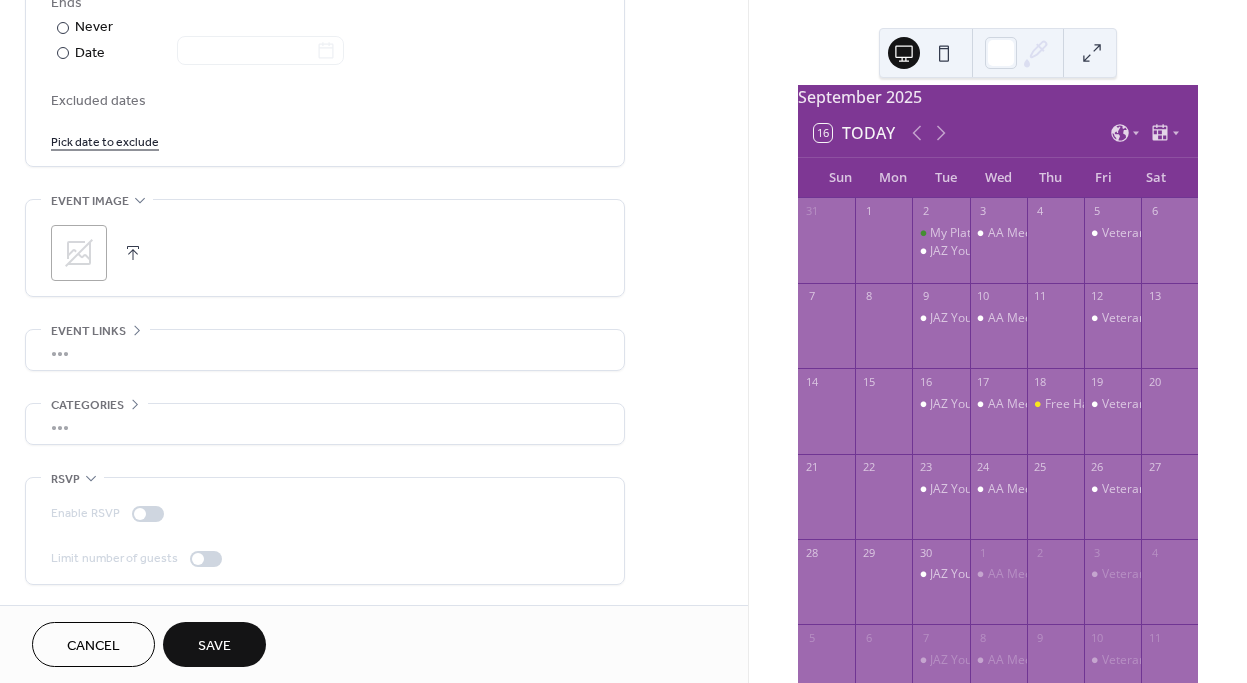 click on "Save" at bounding box center (214, 644) 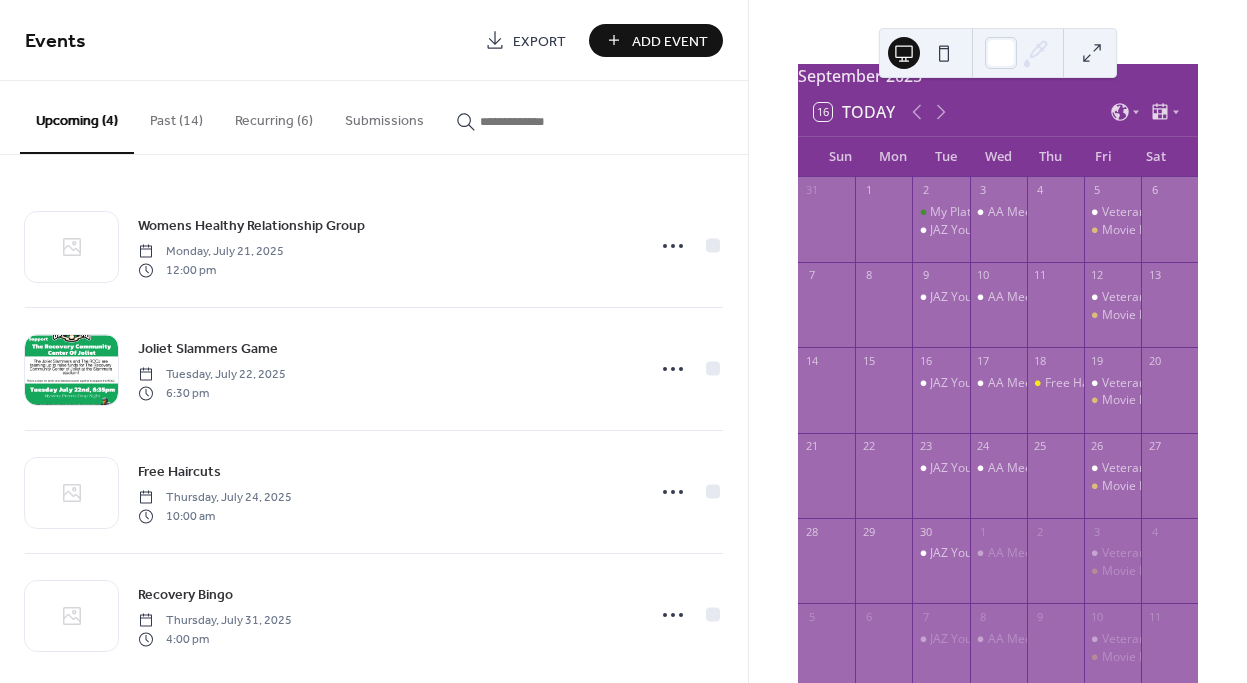 scroll, scrollTop: 44, scrollLeft: 0, axis: vertical 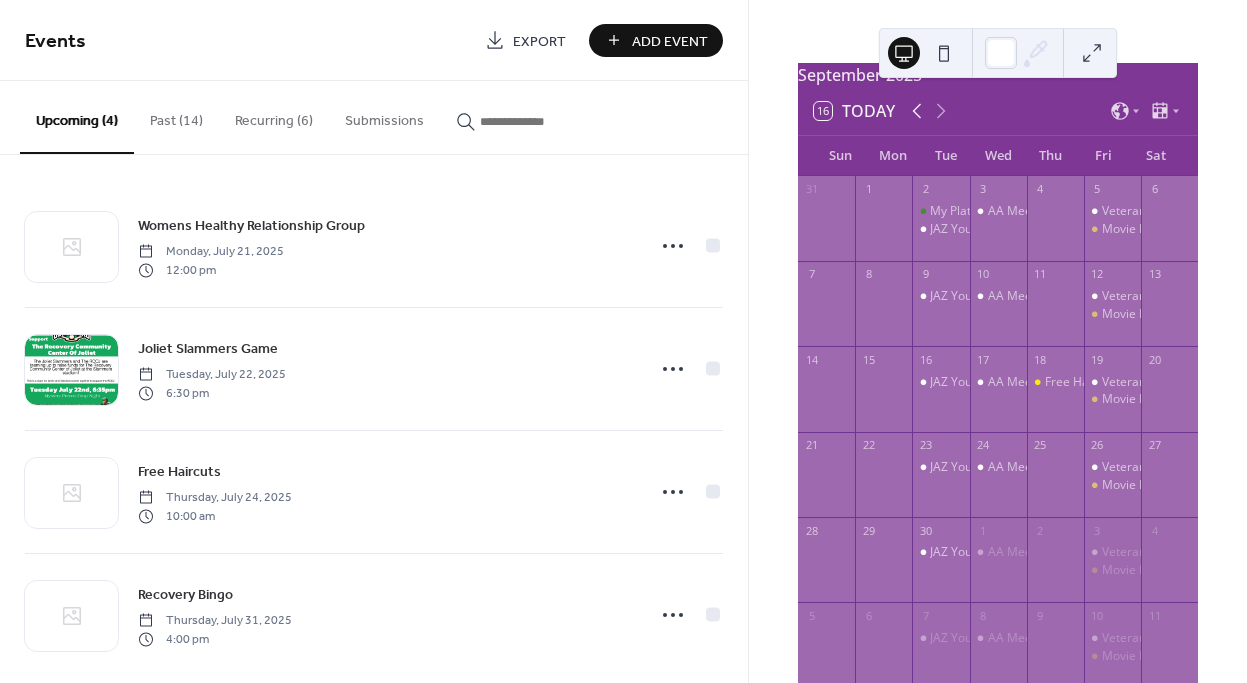 click 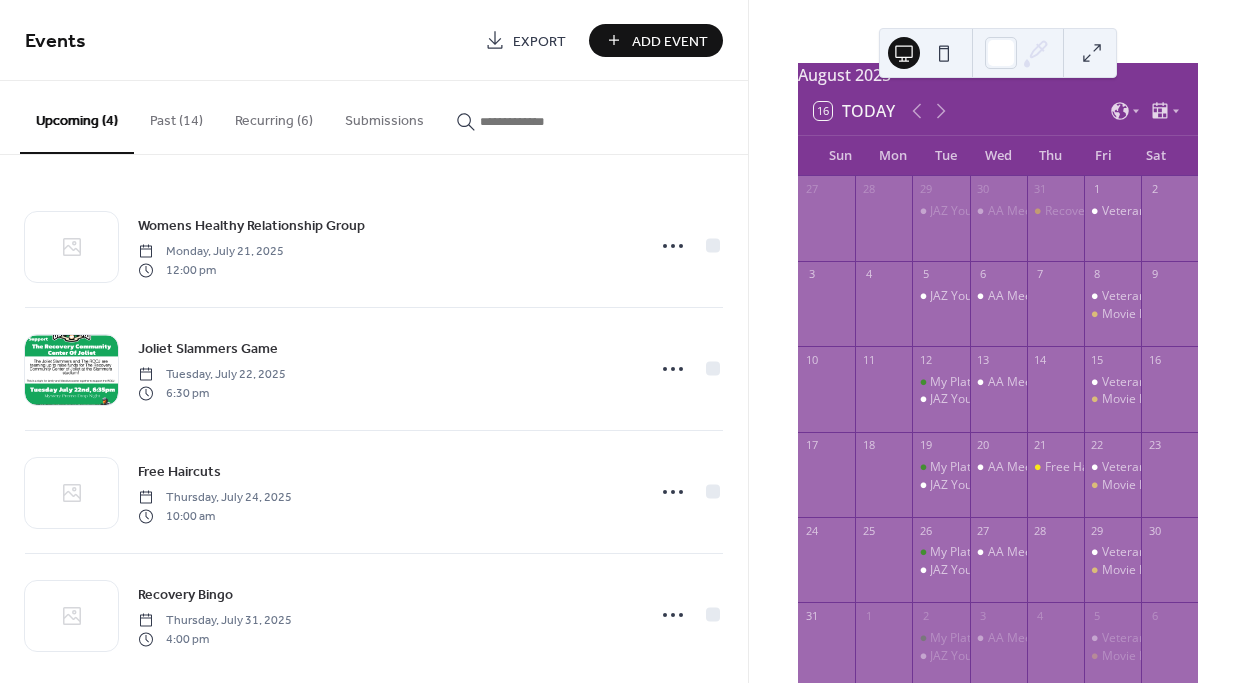 click on "Recurring (6)" at bounding box center (274, 116) 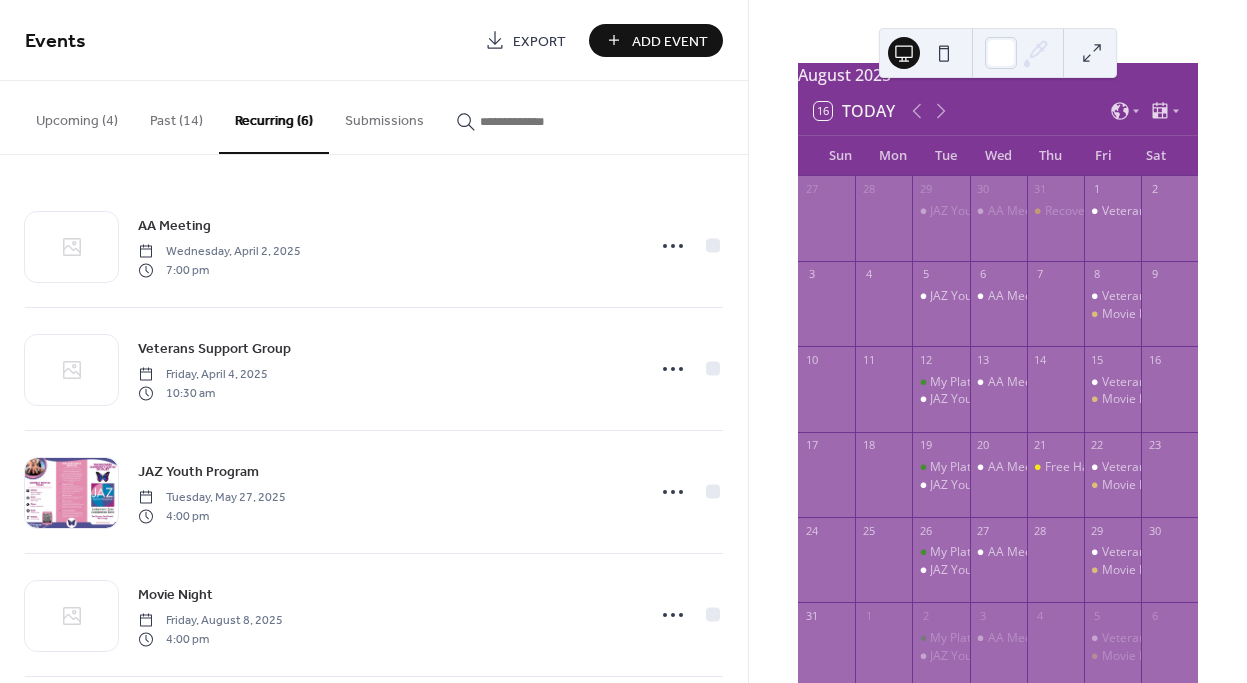 click on "Add Event" at bounding box center (670, 41) 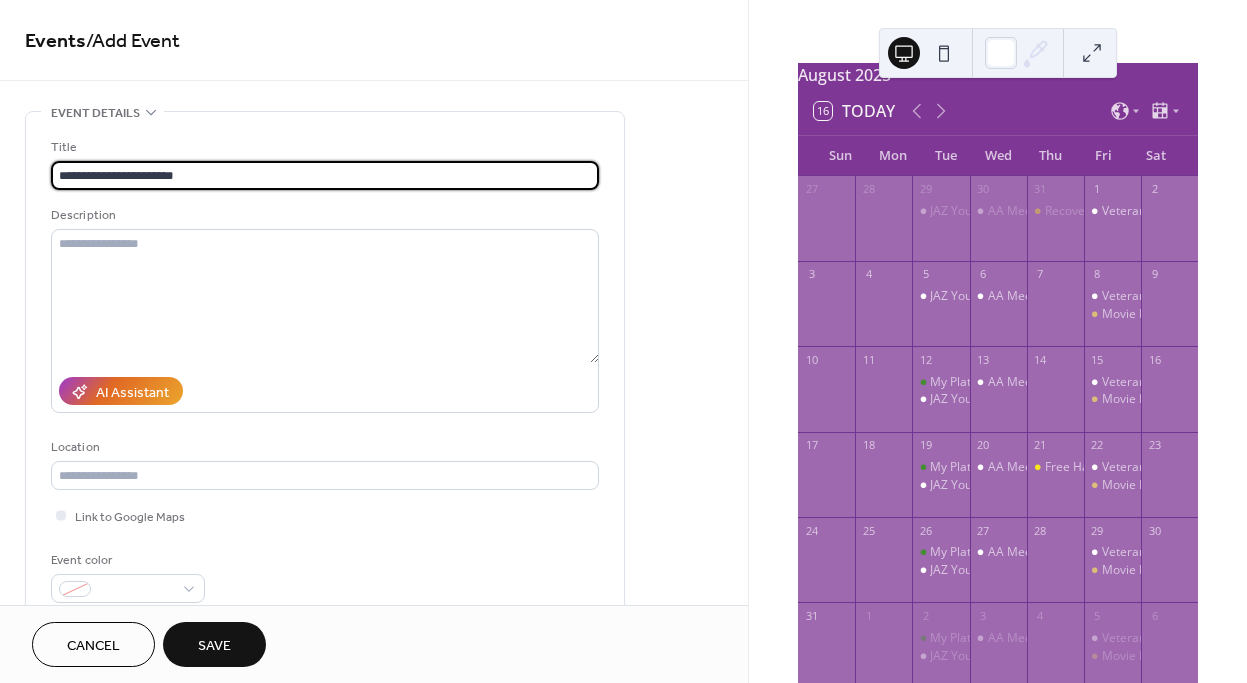 type on "**********" 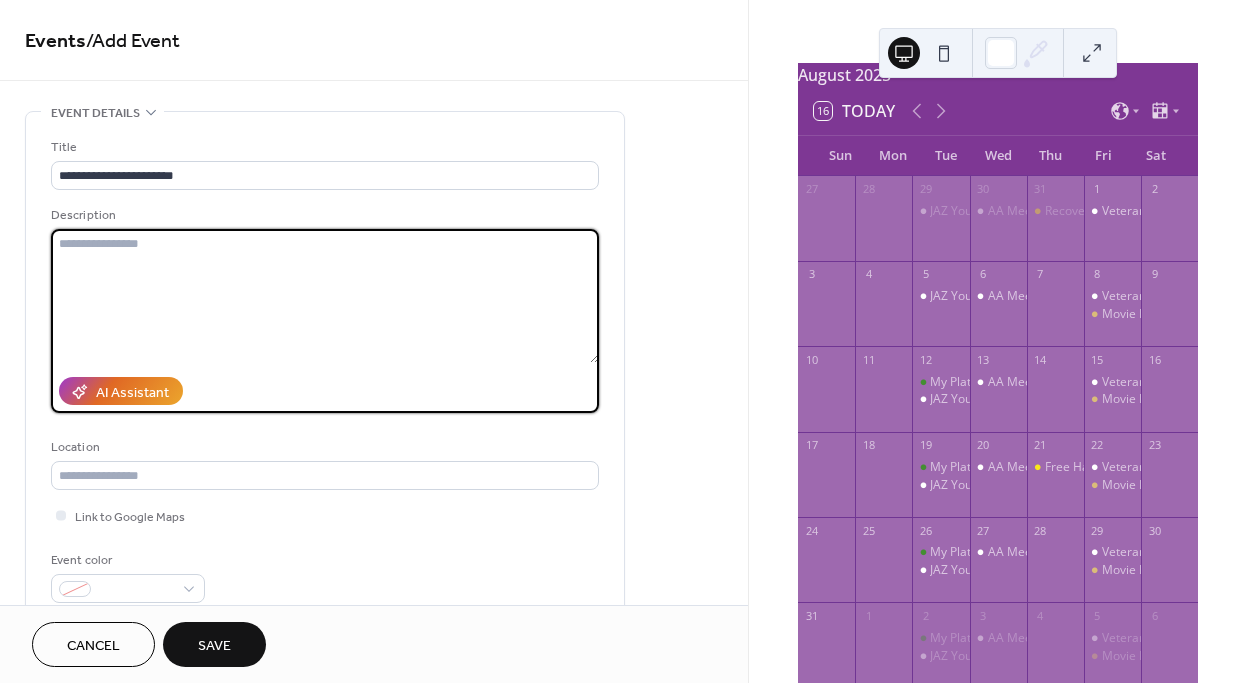 paste on "**********" 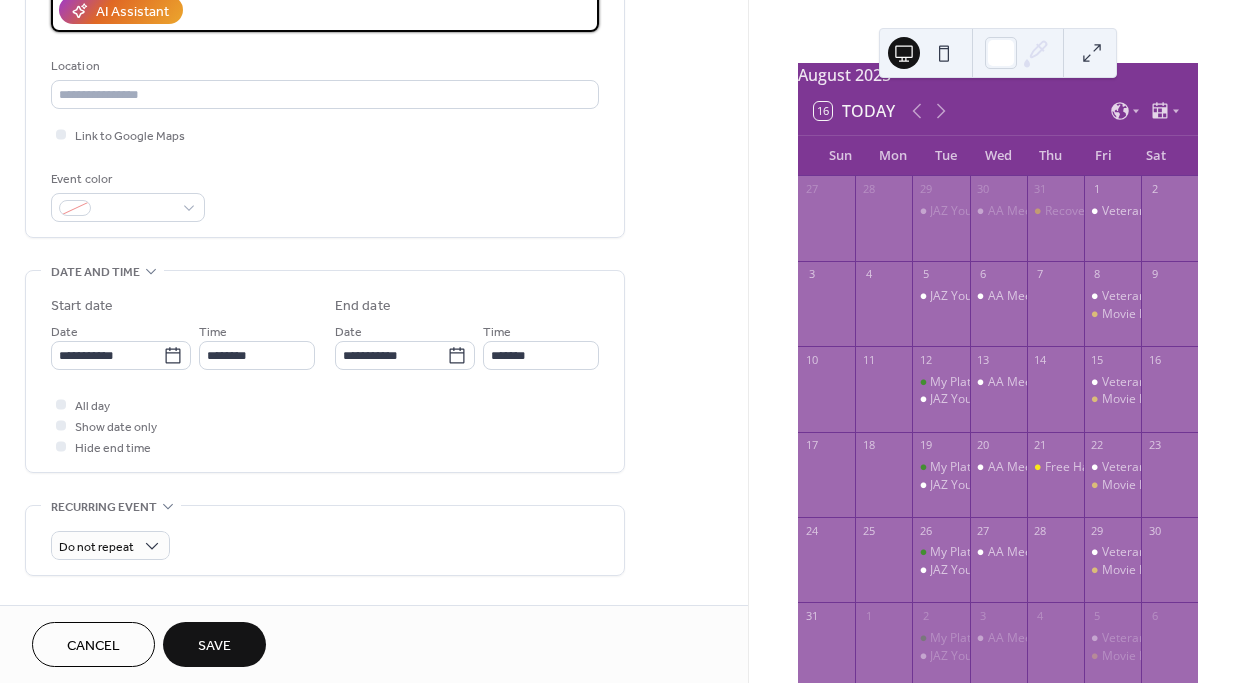scroll, scrollTop: 382, scrollLeft: 0, axis: vertical 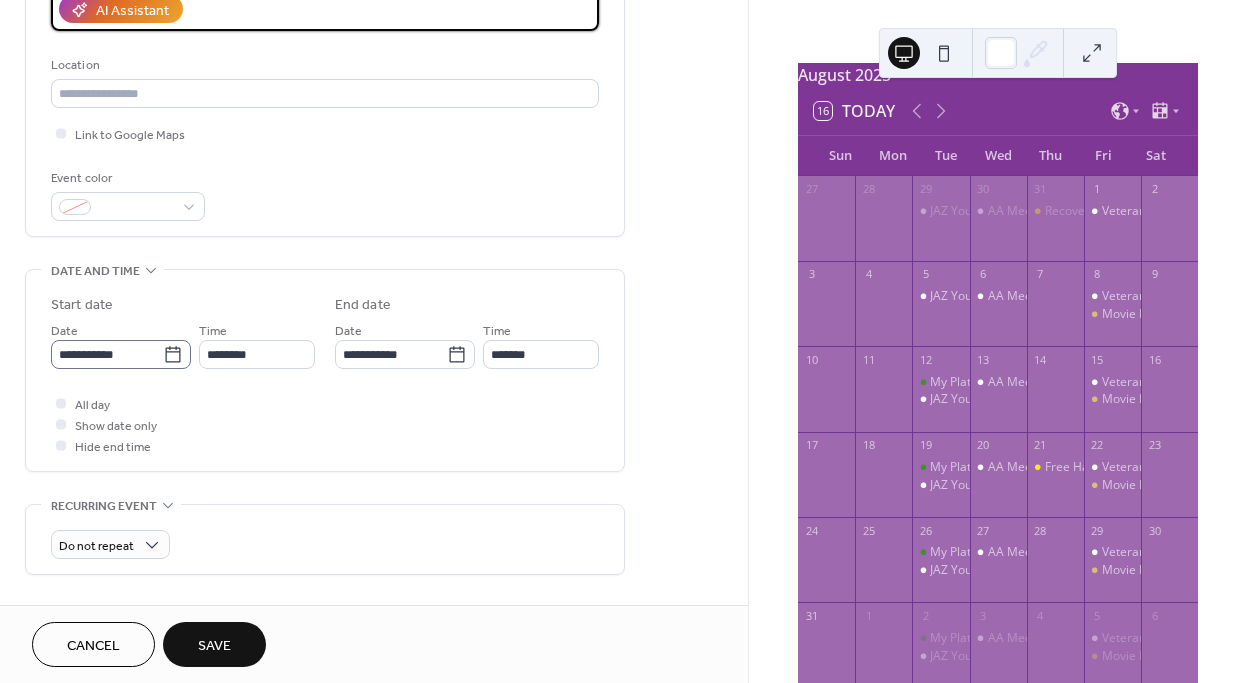 type on "**********" 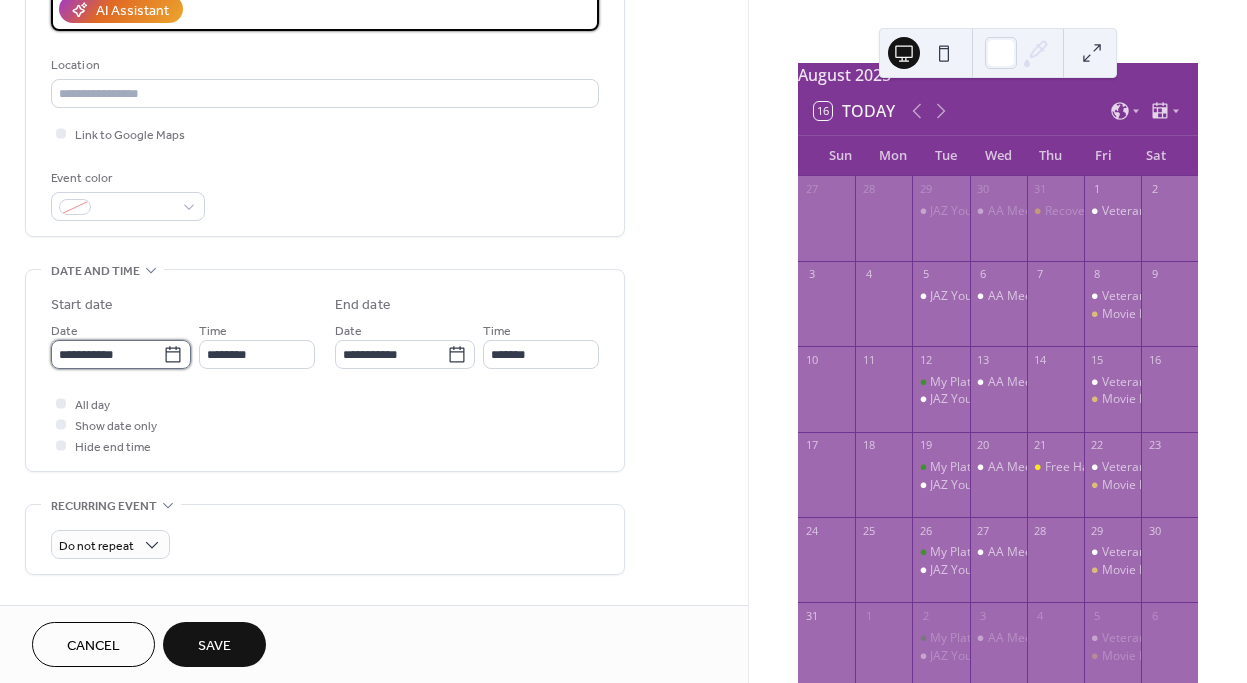 click on "**********" at bounding box center [107, 354] 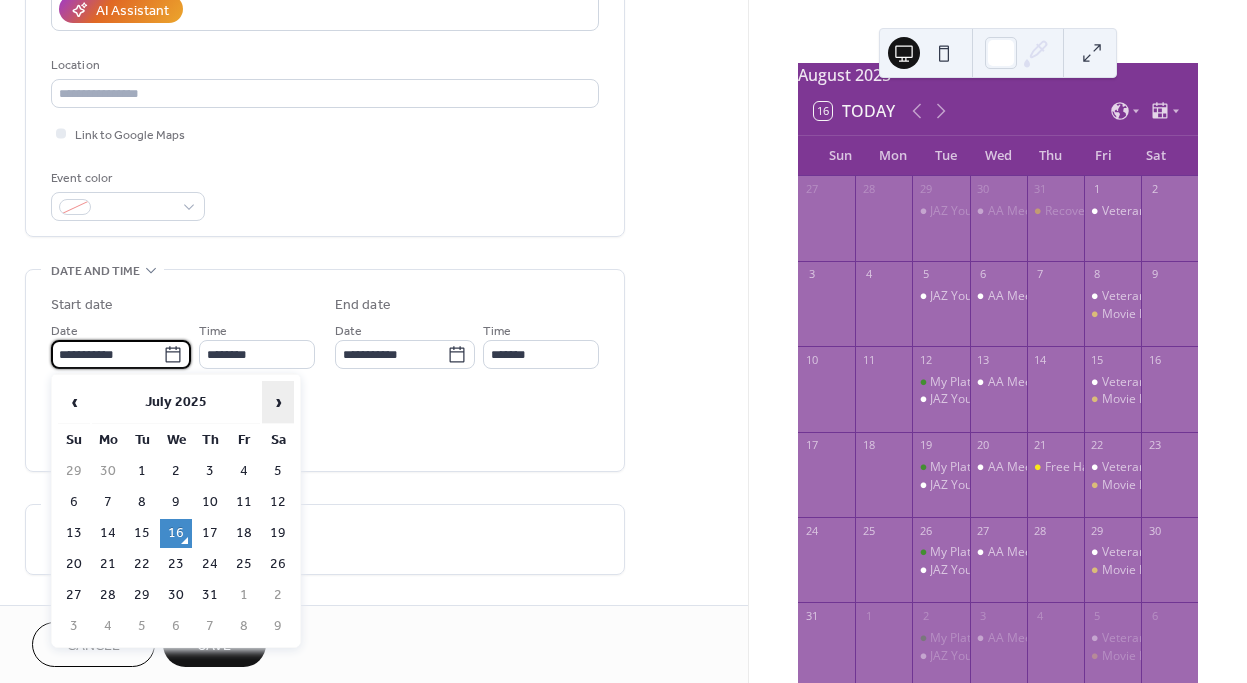 click on "›" at bounding box center [278, 402] 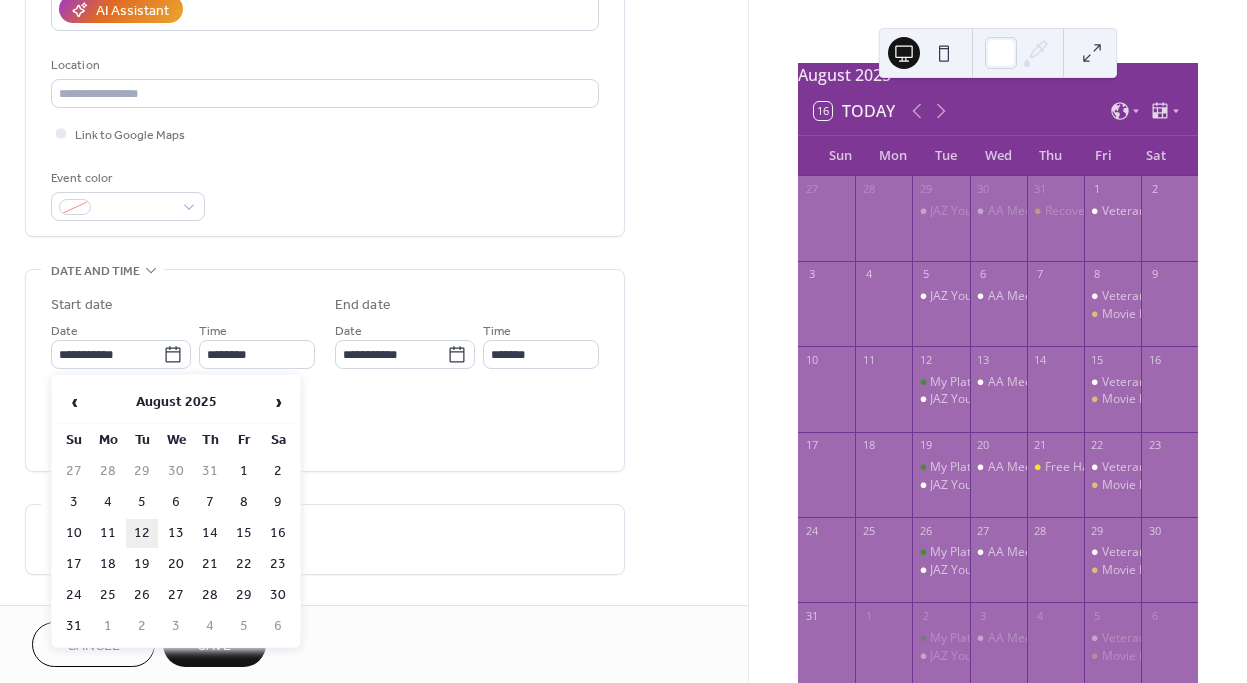 click on "12" at bounding box center (142, 533) 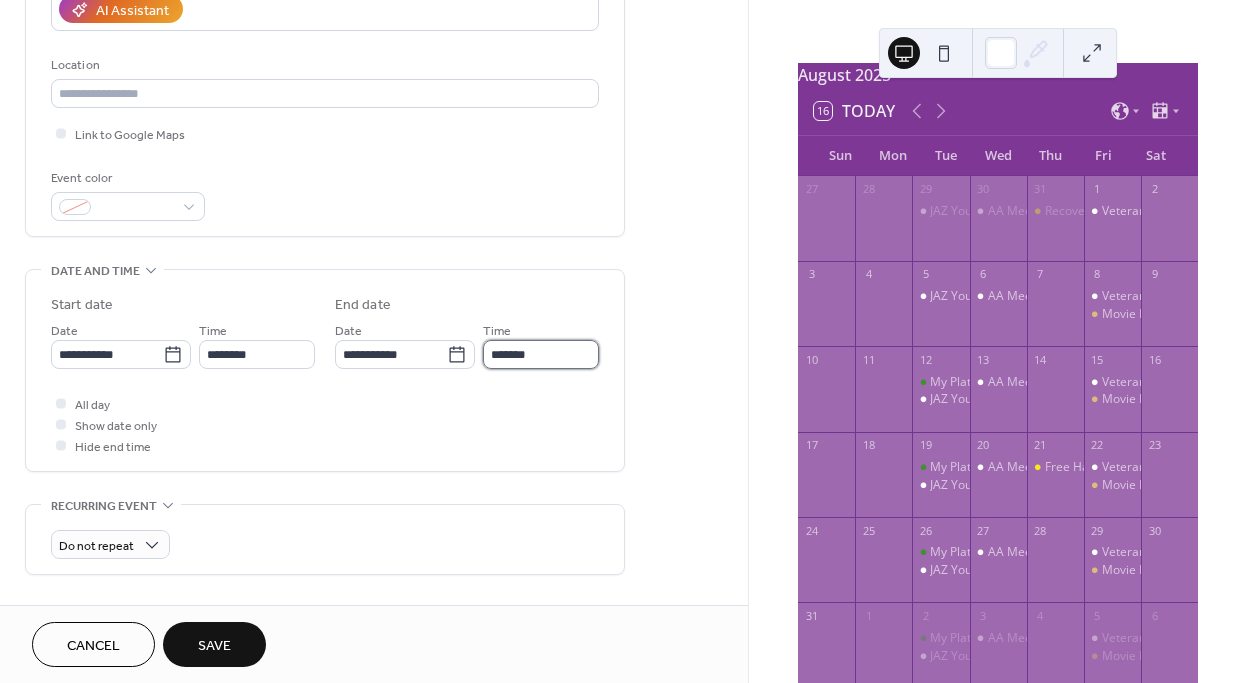 click on "*******" at bounding box center [541, 354] 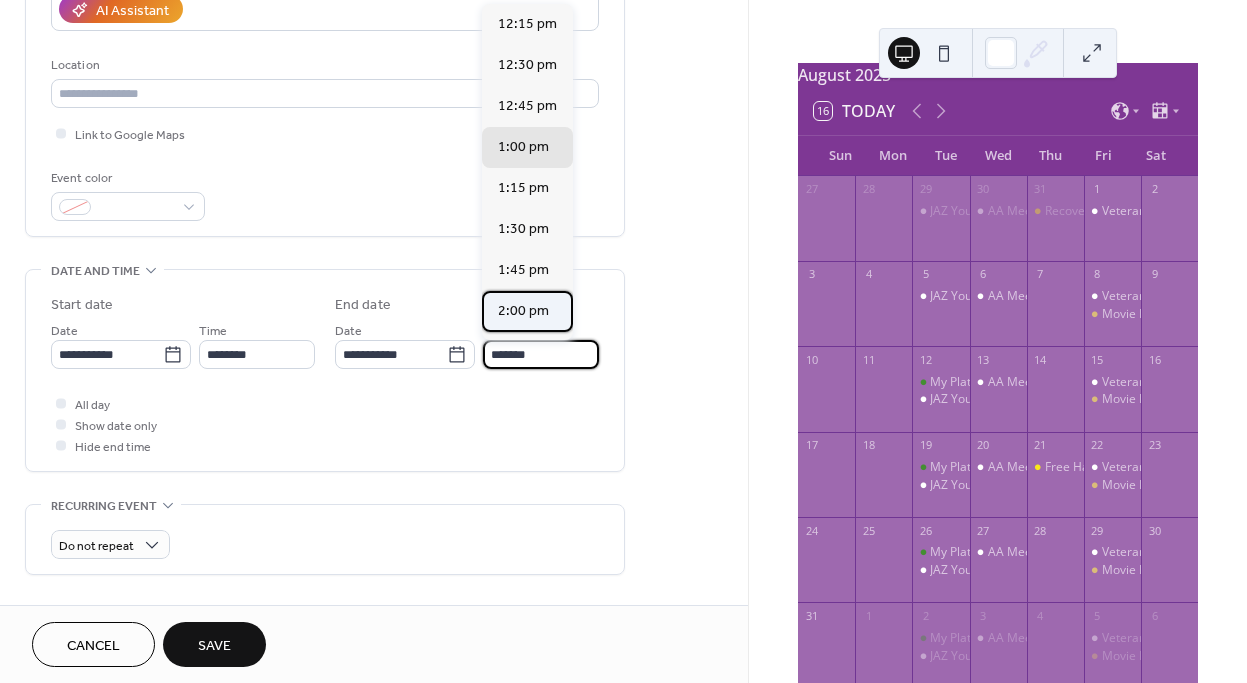 click on "2:00 pm" at bounding box center (523, 311) 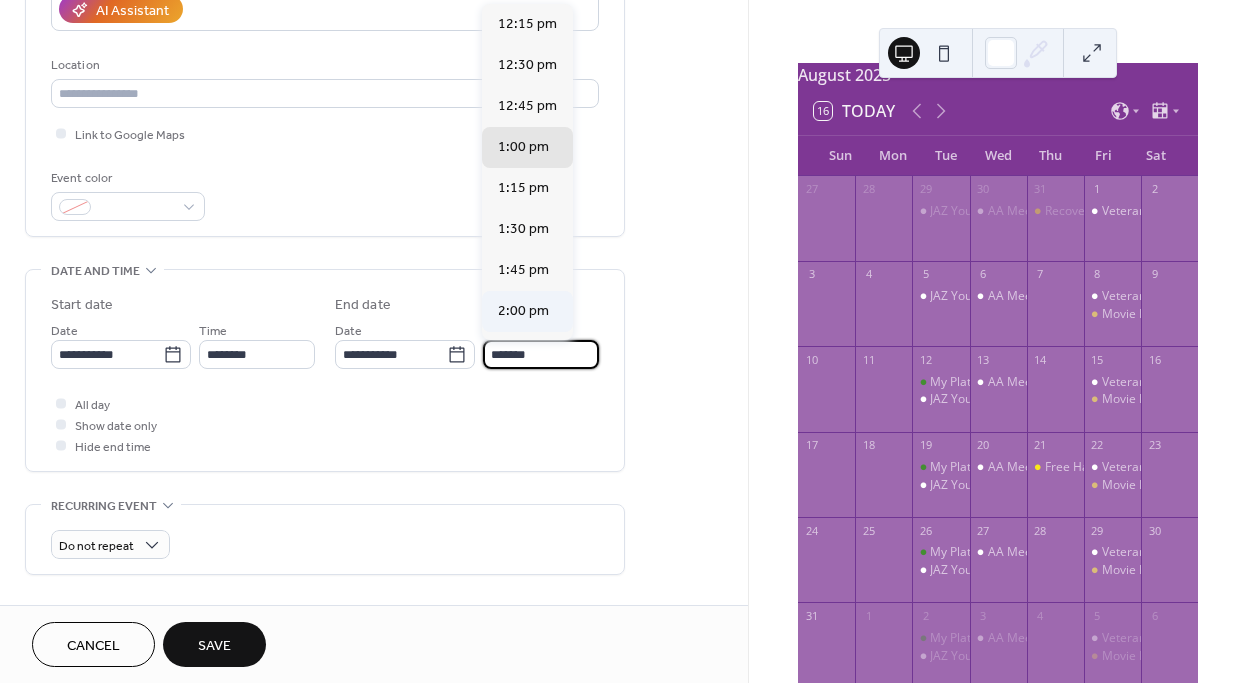 type on "*******" 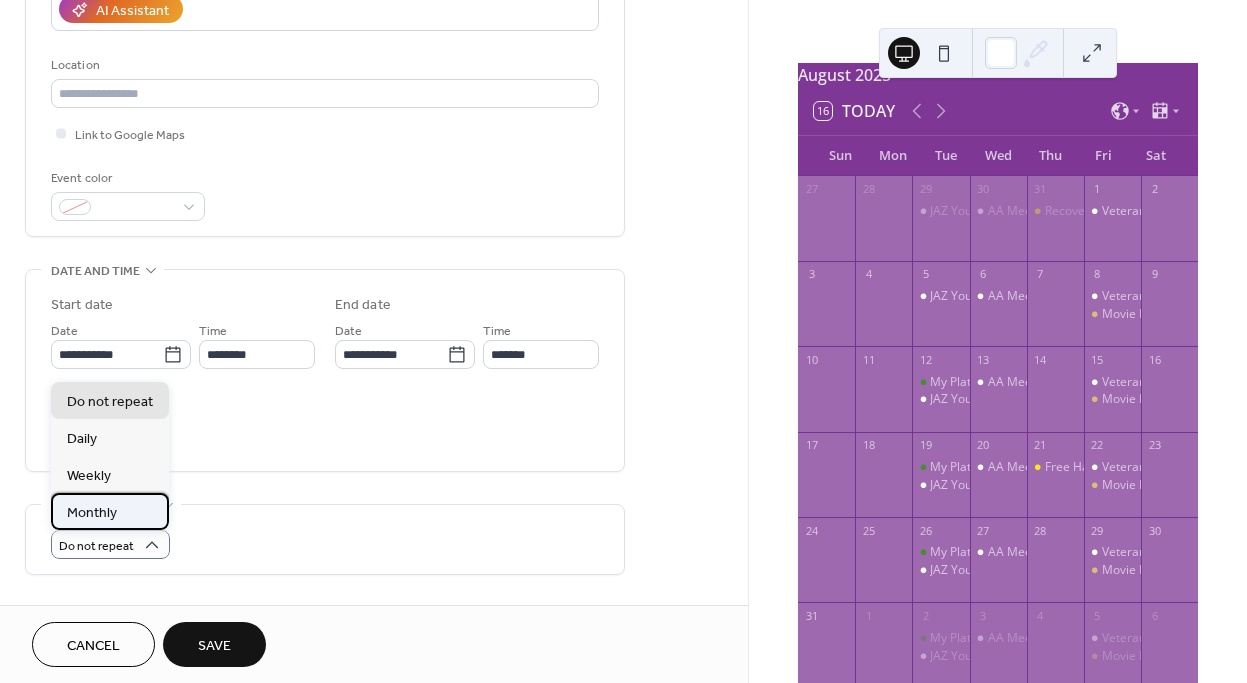 click on "Monthly" at bounding box center [110, 511] 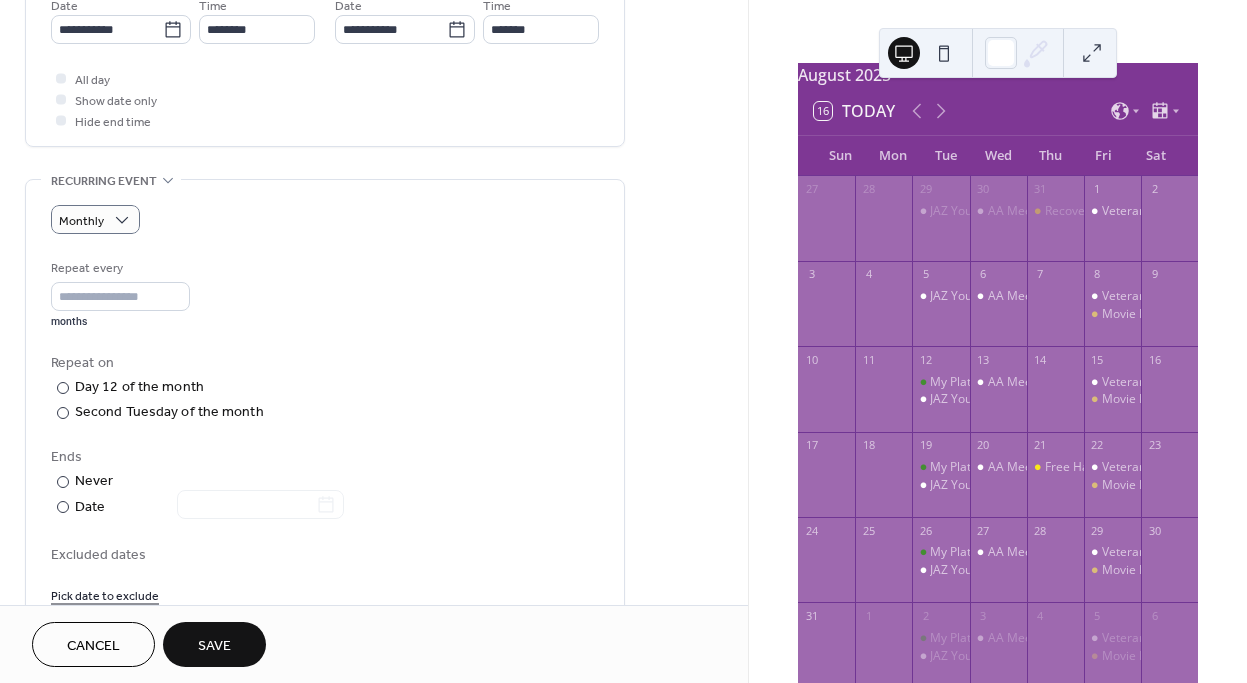scroll, scrollTop: 715, scrollLeft: 0, axis: vertical 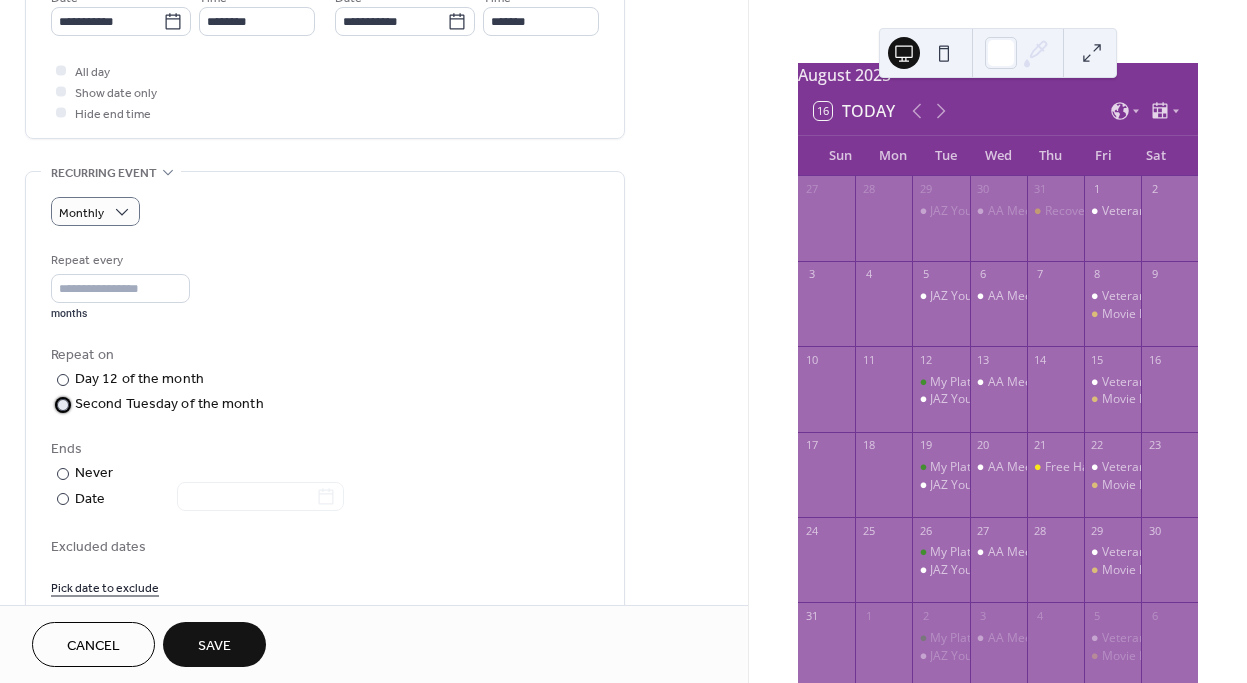 click at bounding box center (63, 405) 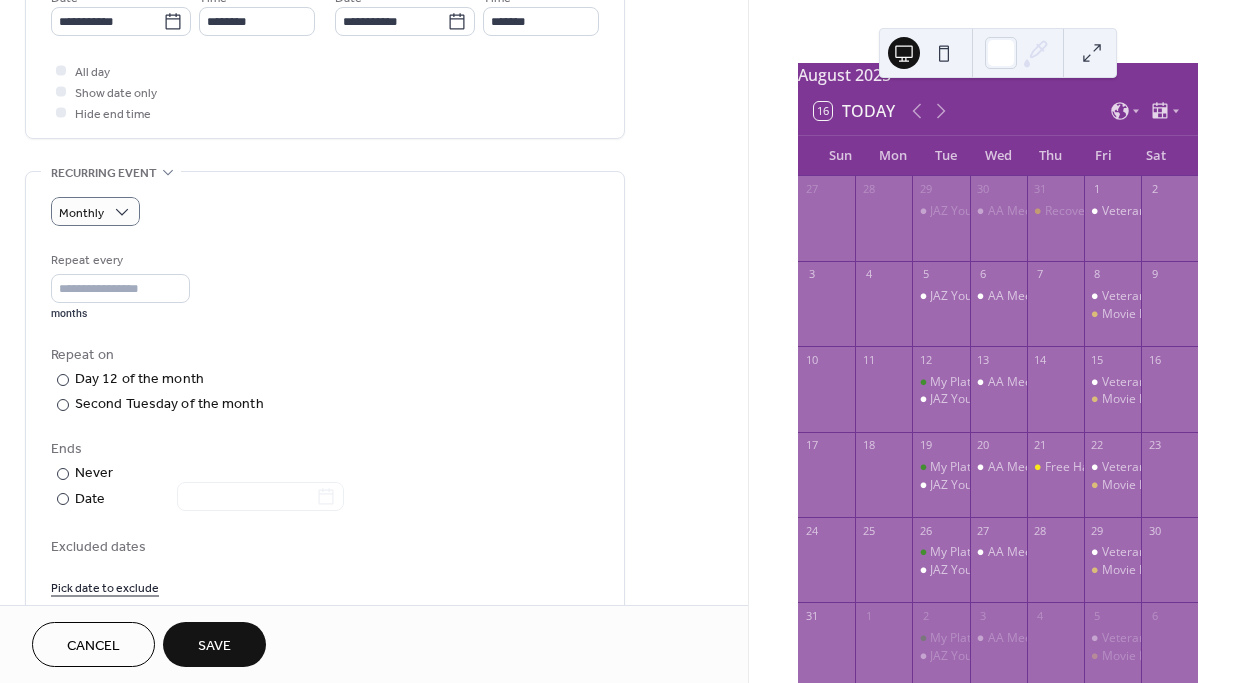 click on "Repeat on ​ Day 12 of the month ​ Second Tuesday of the month ​ Last Tuesday of the month" at bounding box center (325, 380) 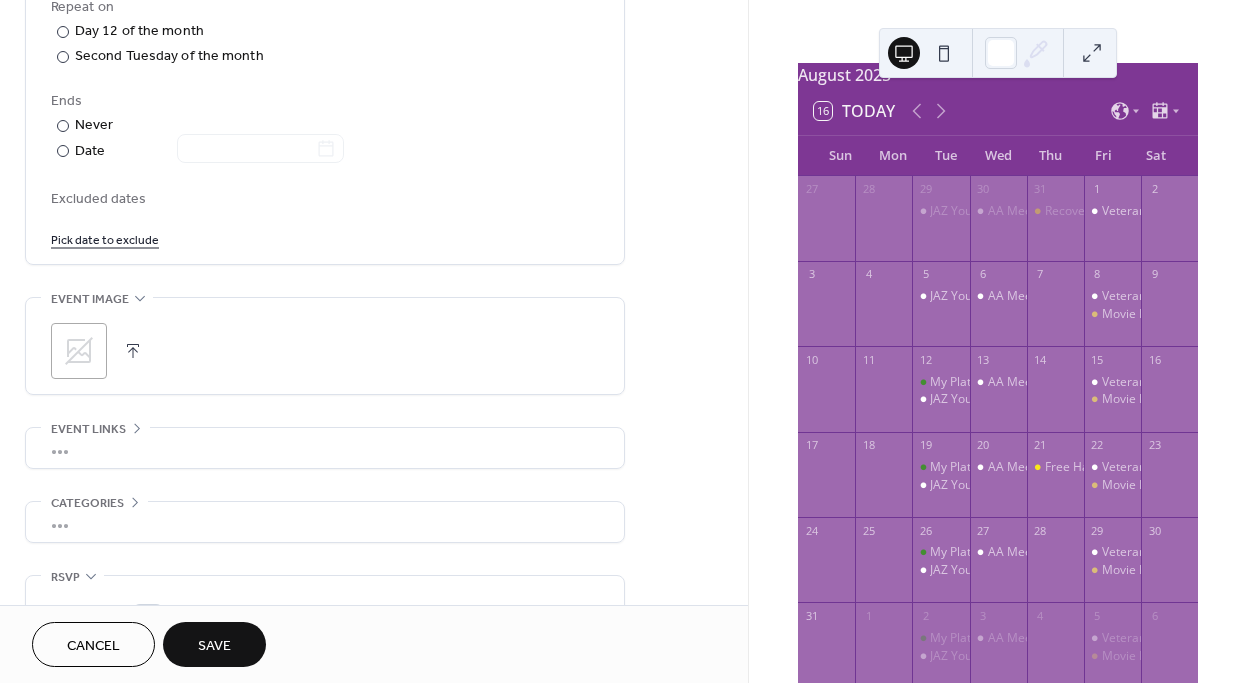 scroll, scrollTop: 1064, scrollLeft: 0, axis: vertical 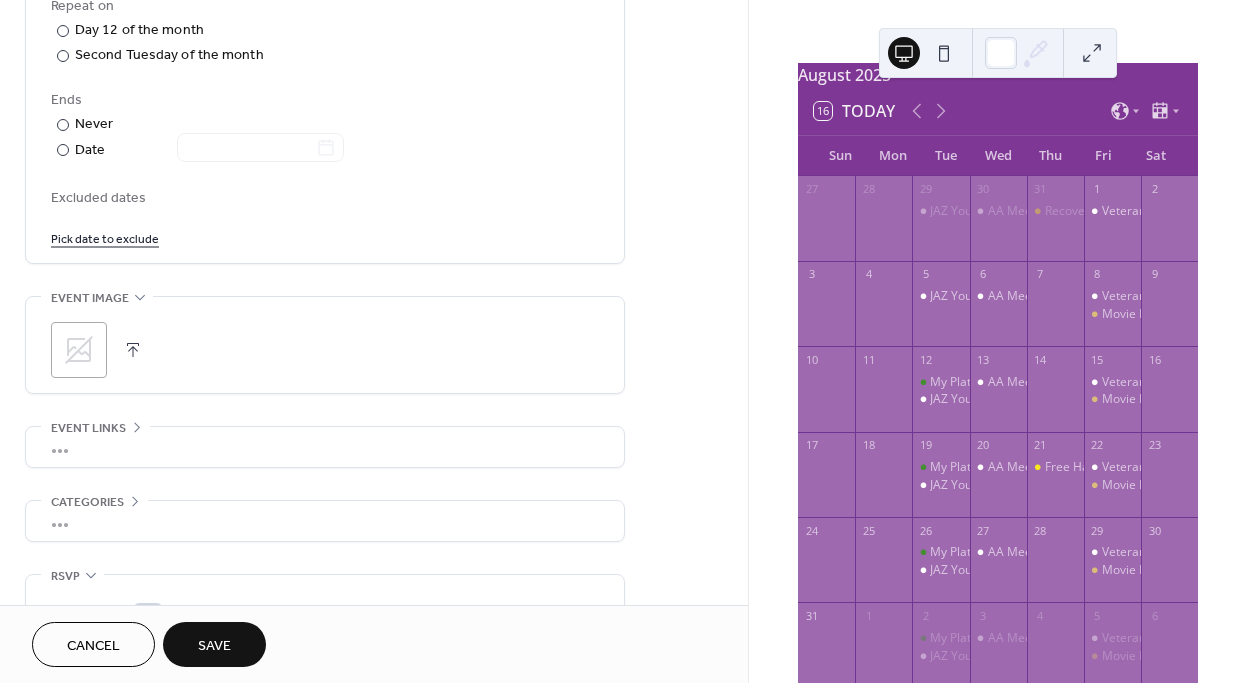 click 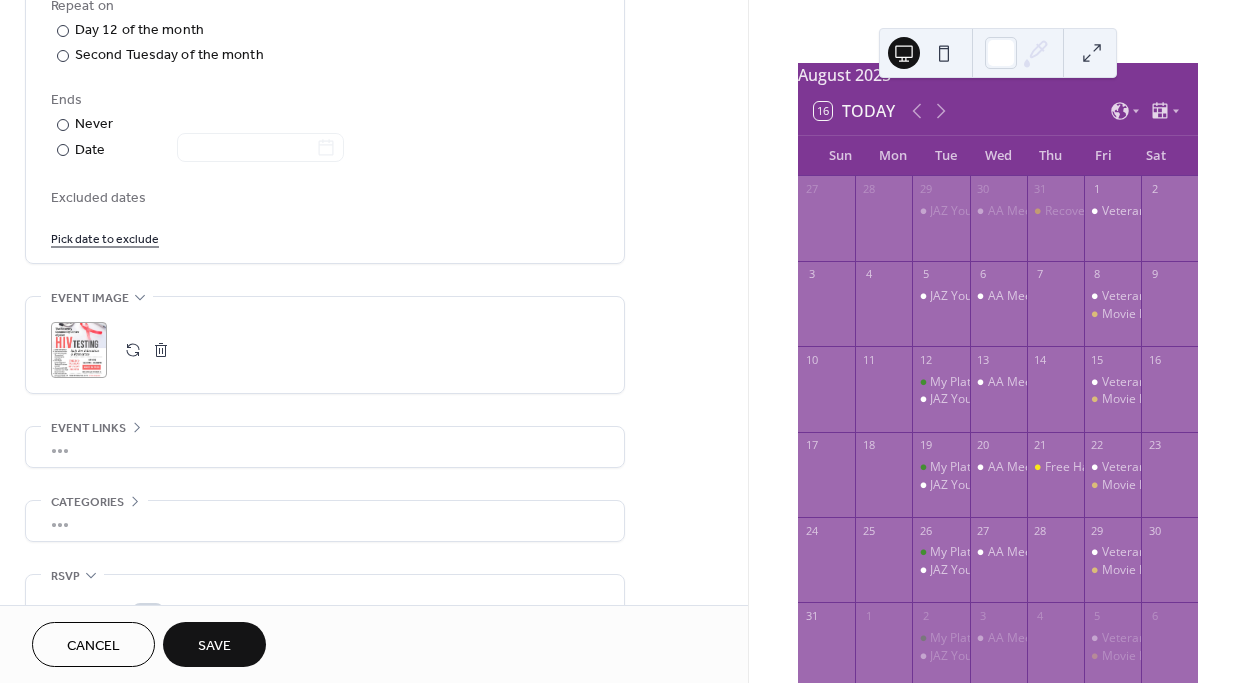 click on "Save" at bounding box center (214, 644) 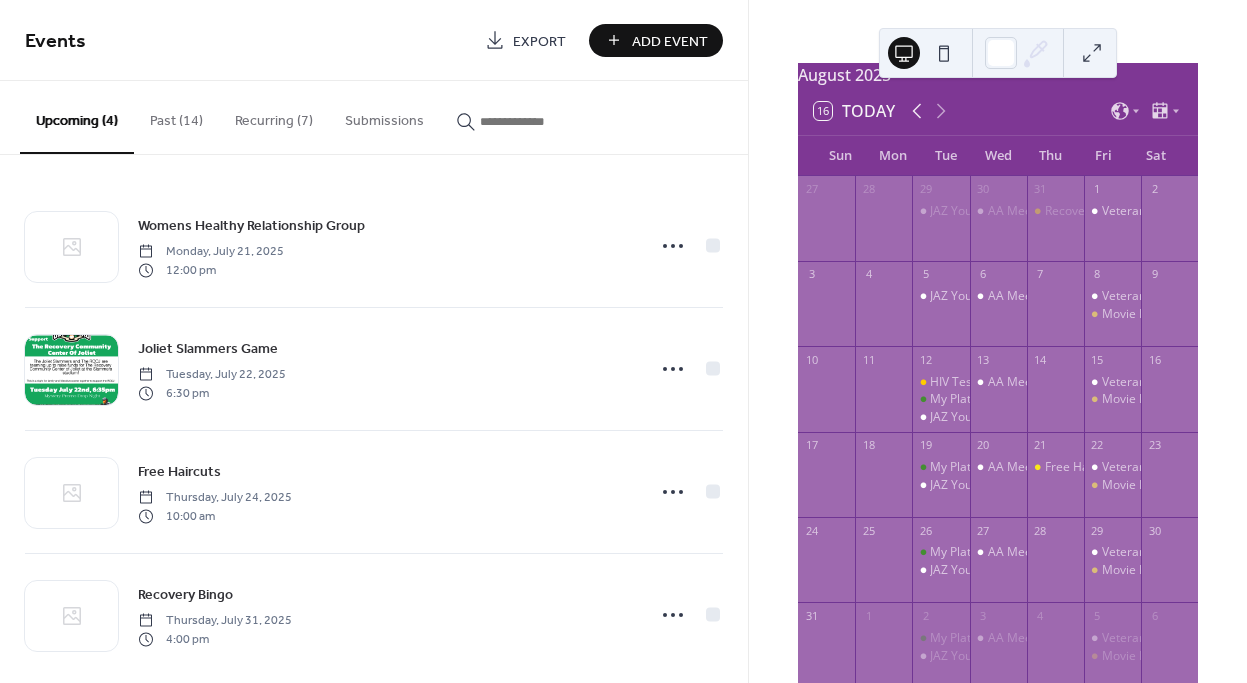 click 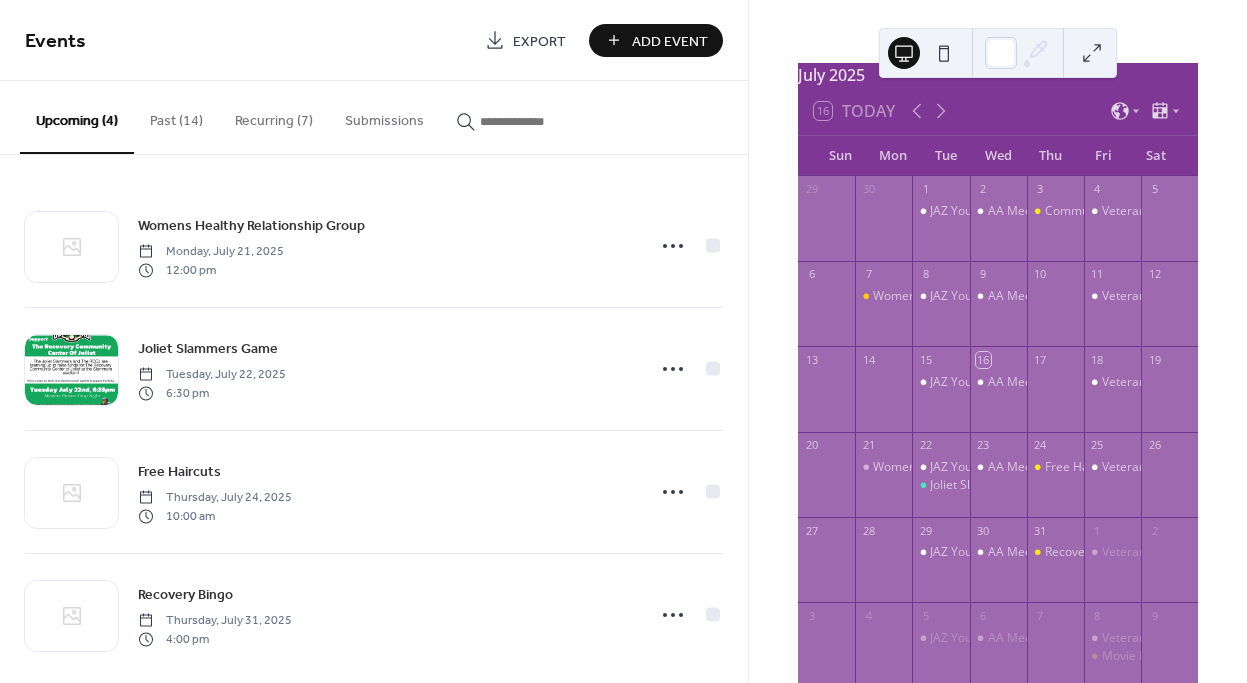 scroll, scrollTop: 213, scrollLeft: 0, axis: vertical 